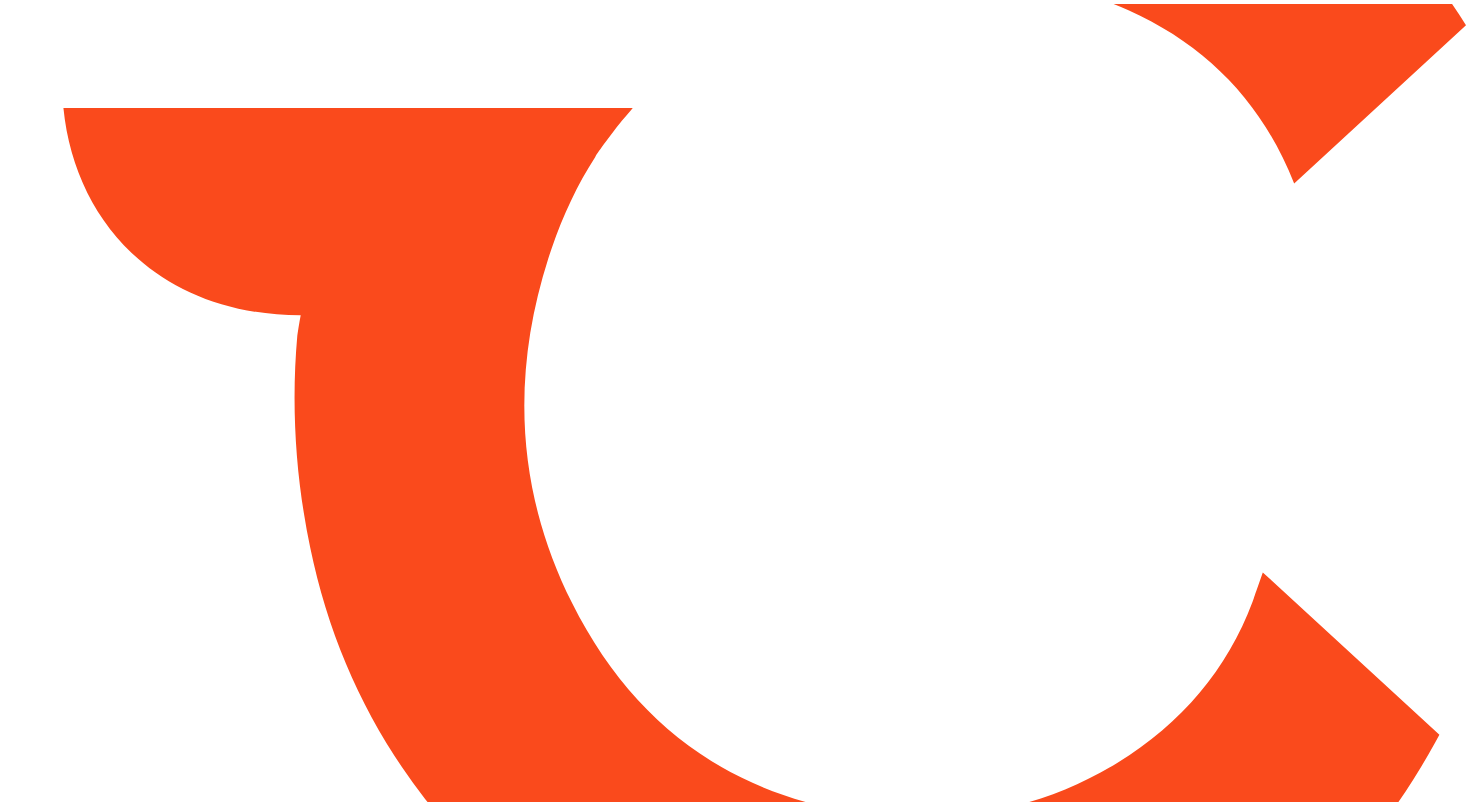 scroll, scrollTop: 0, scrollLeft: 0, axis: both 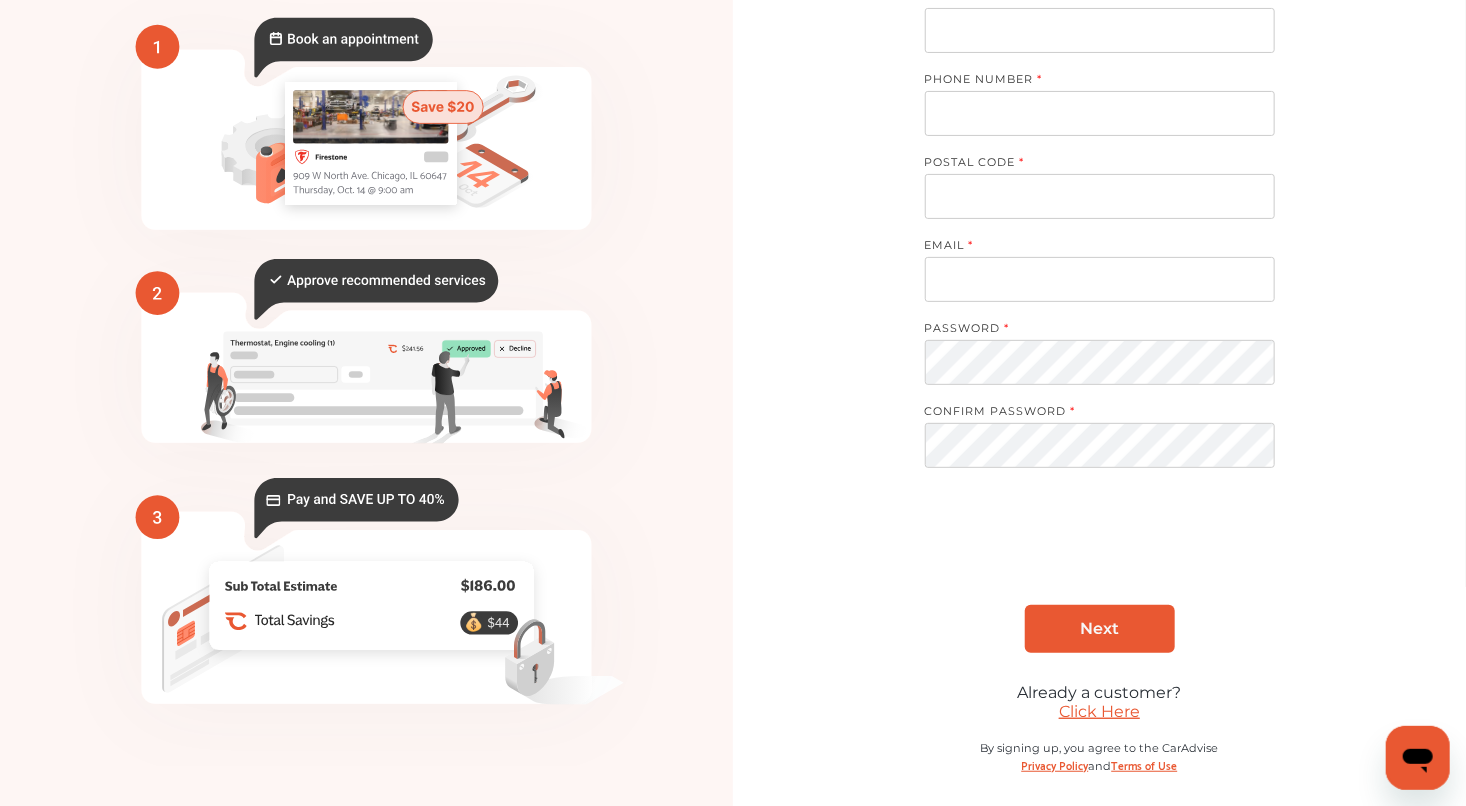 click on "Click Here" at bounding box center [1099, 711] 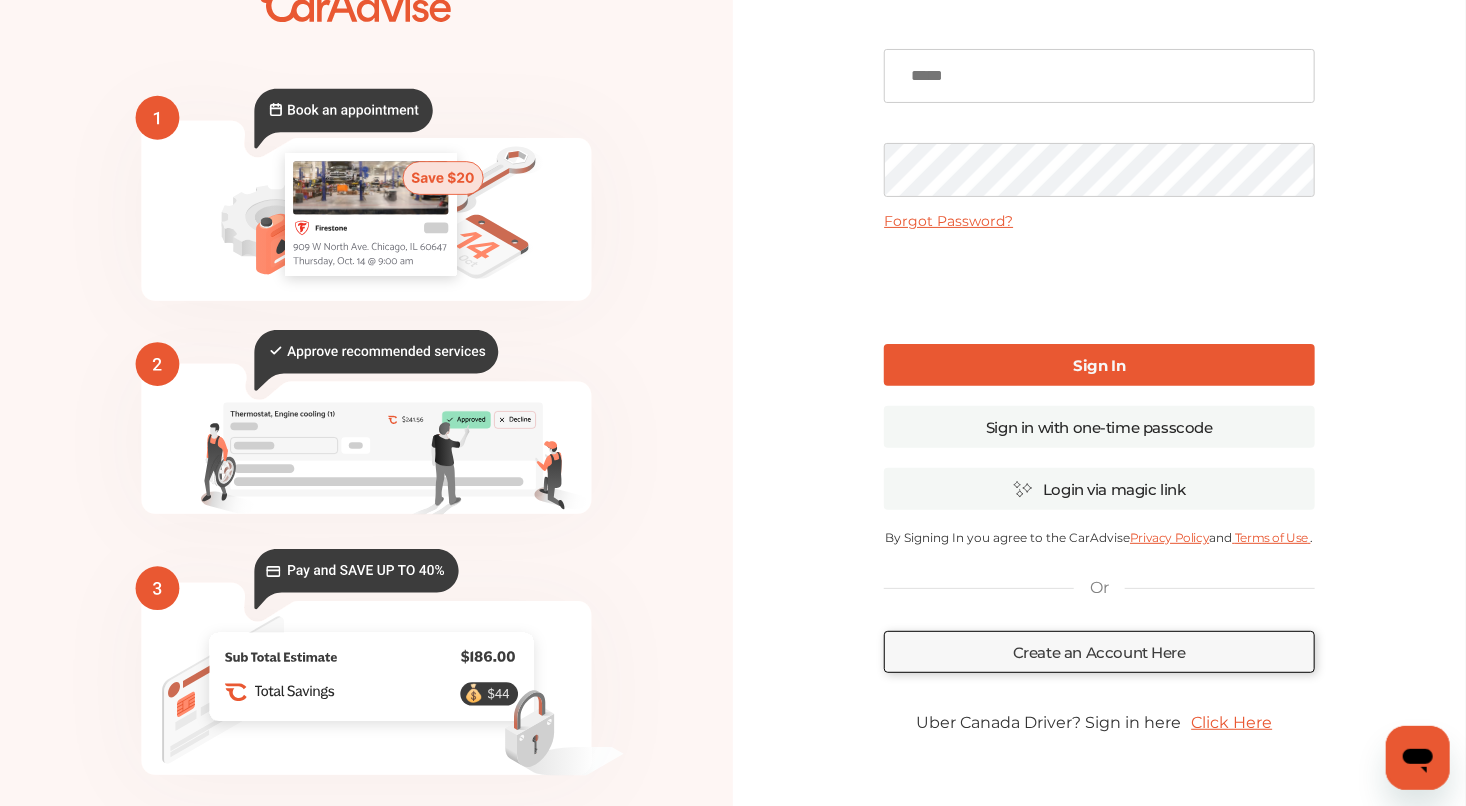 scroll, scrollTop: 0, scrollLeft: 0, axis: both 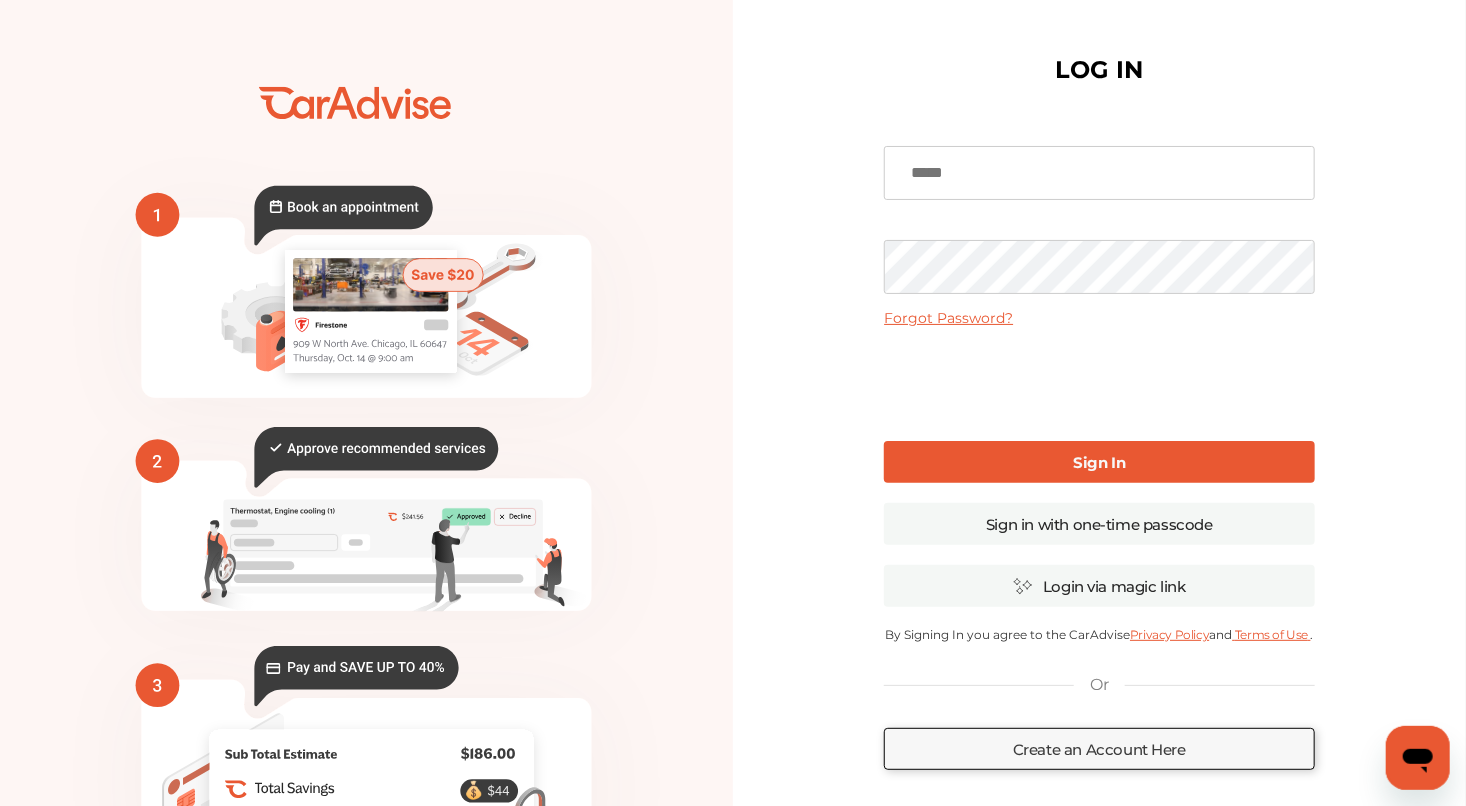 click at bounding box center (1099, 173) 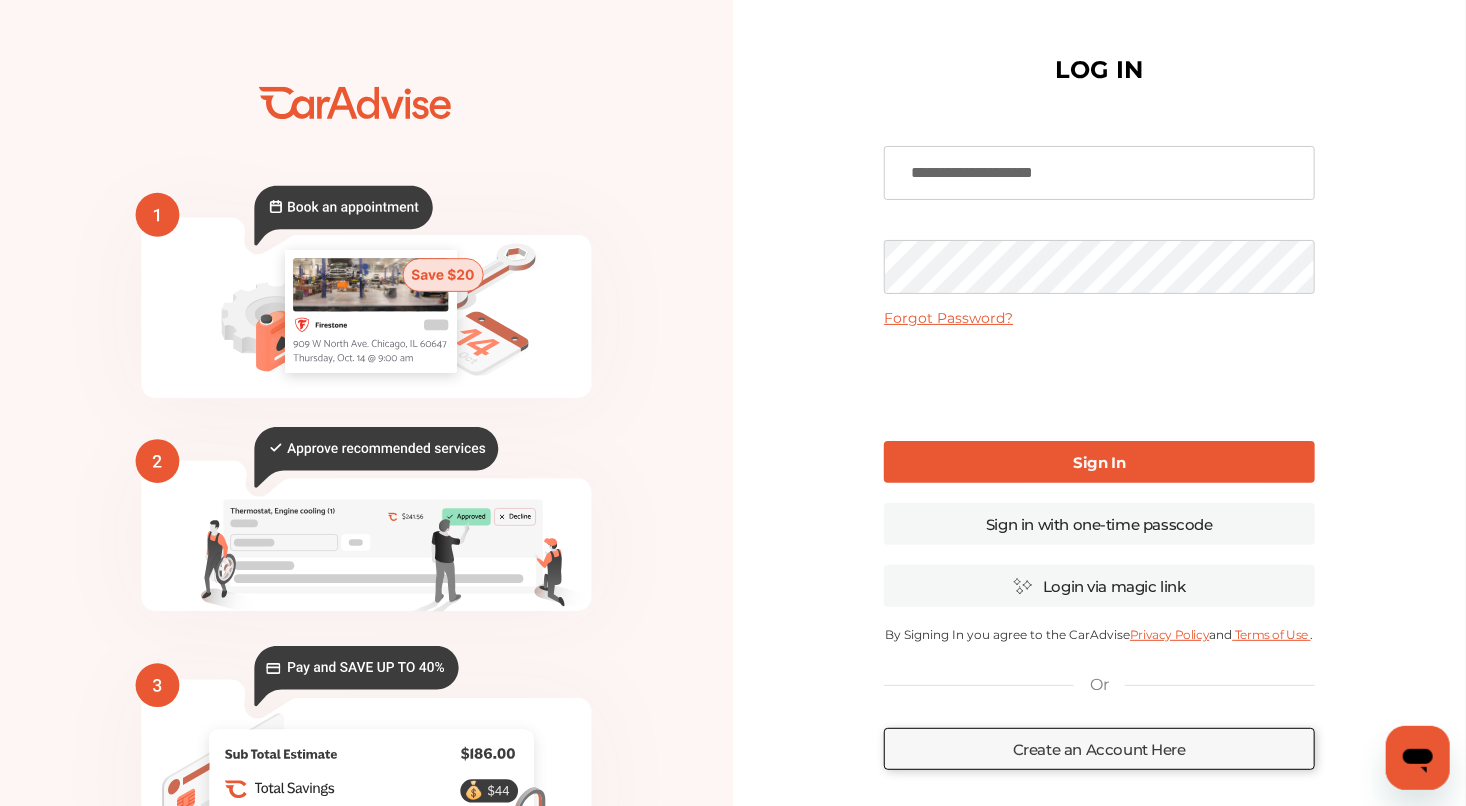 type on "**********" 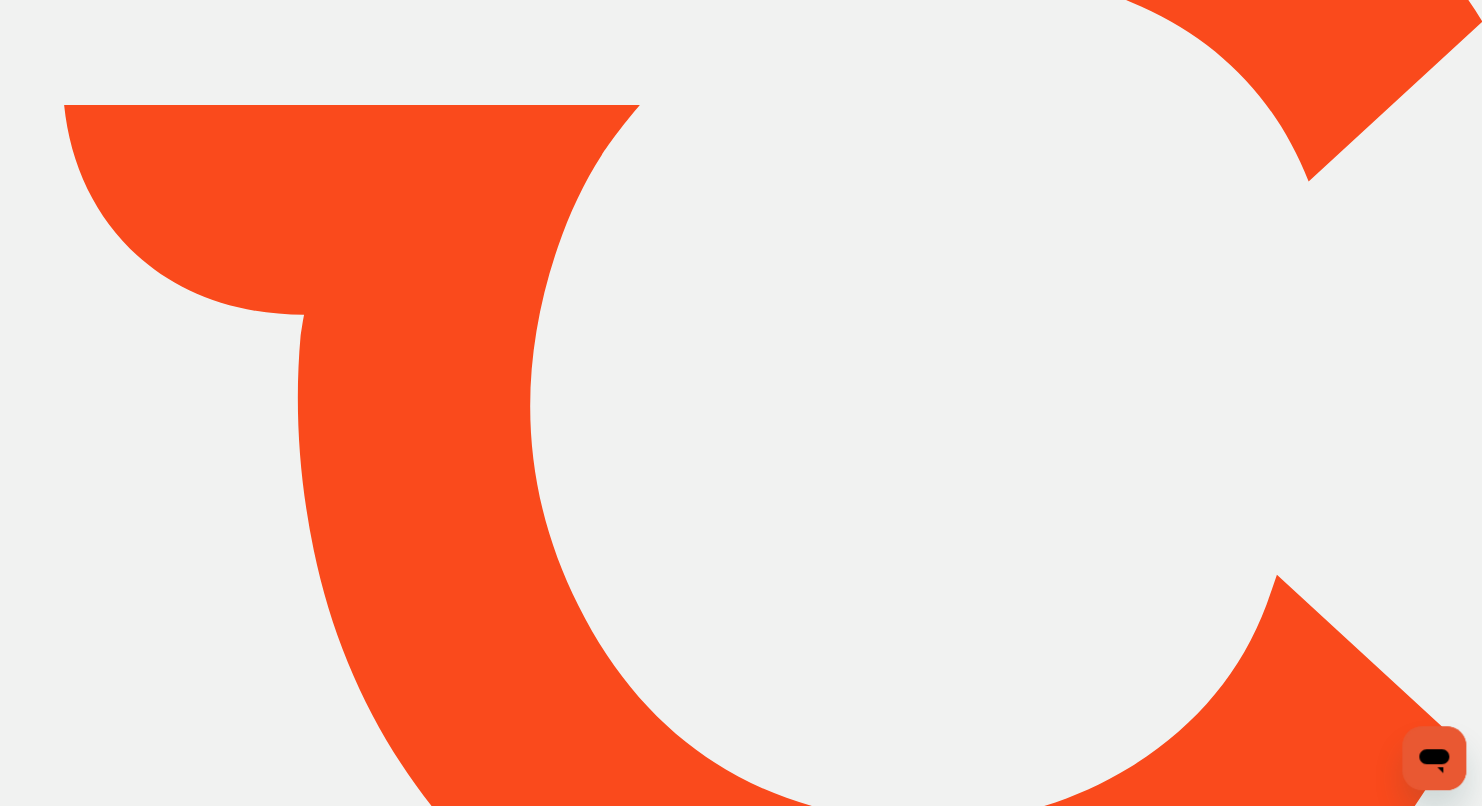 type on "*****" 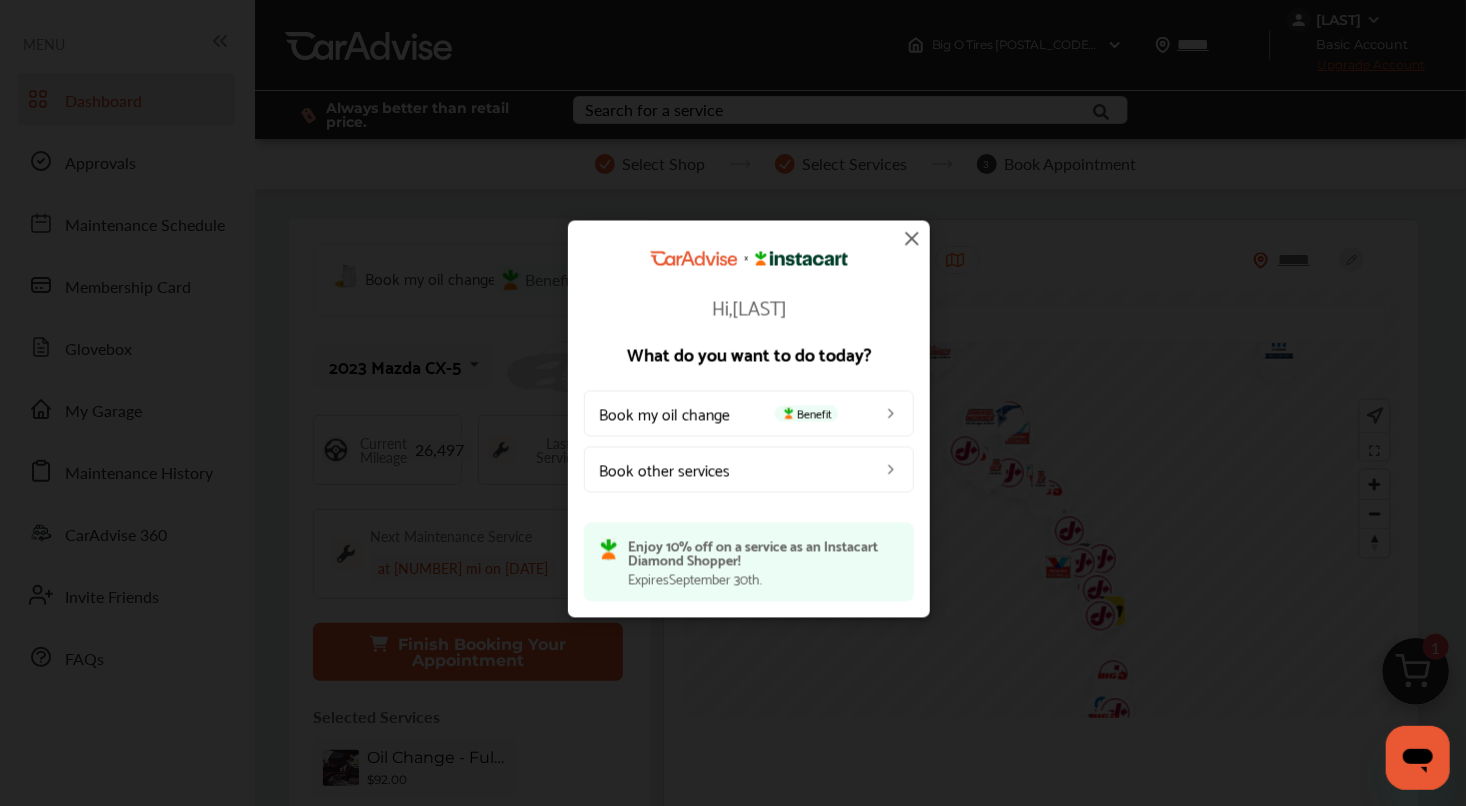 click on "Book my oil change Benefit" at bounding box center (749, 413) 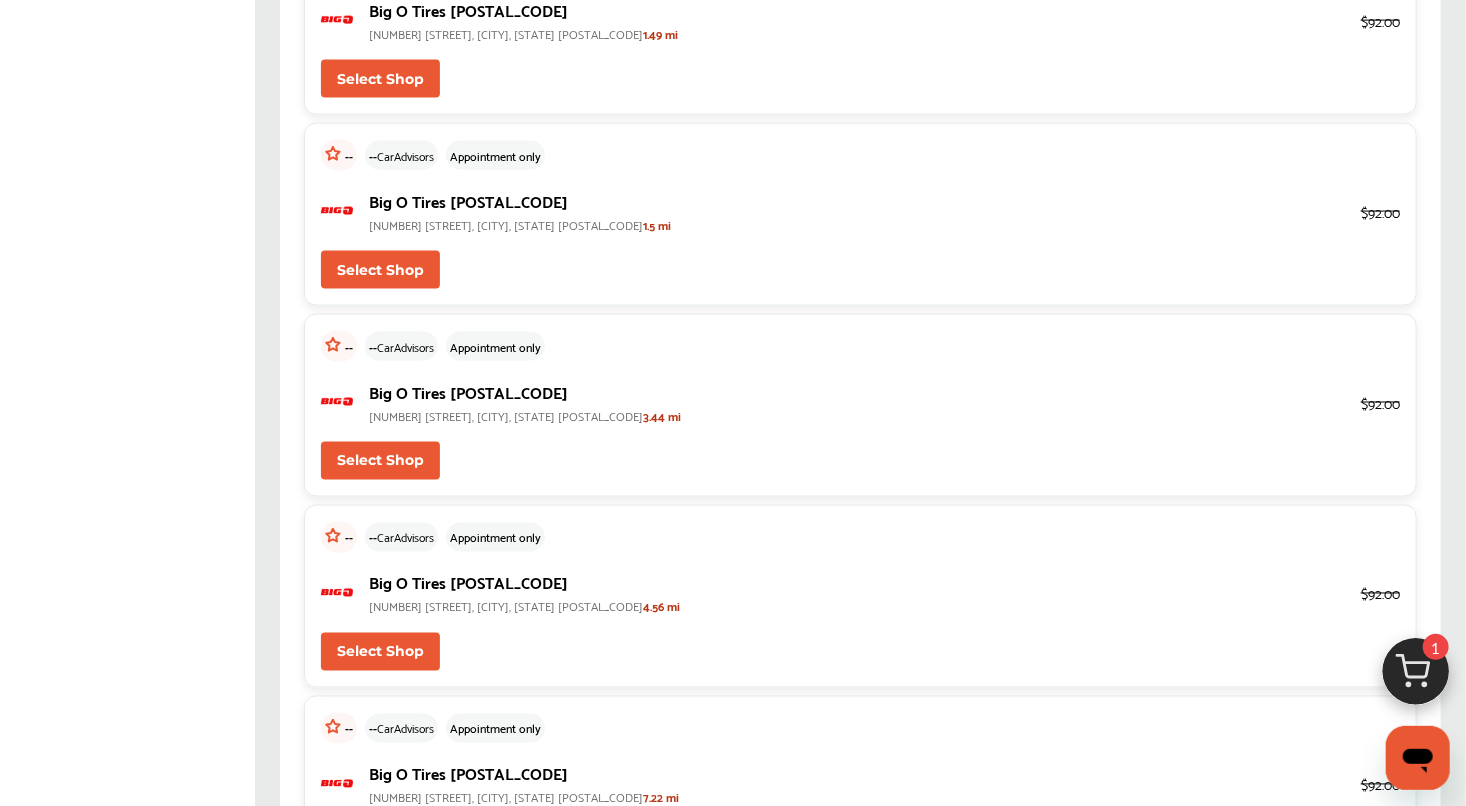 scroll, scrollTop: 1408, scrollLeft: 0, axis: vertical 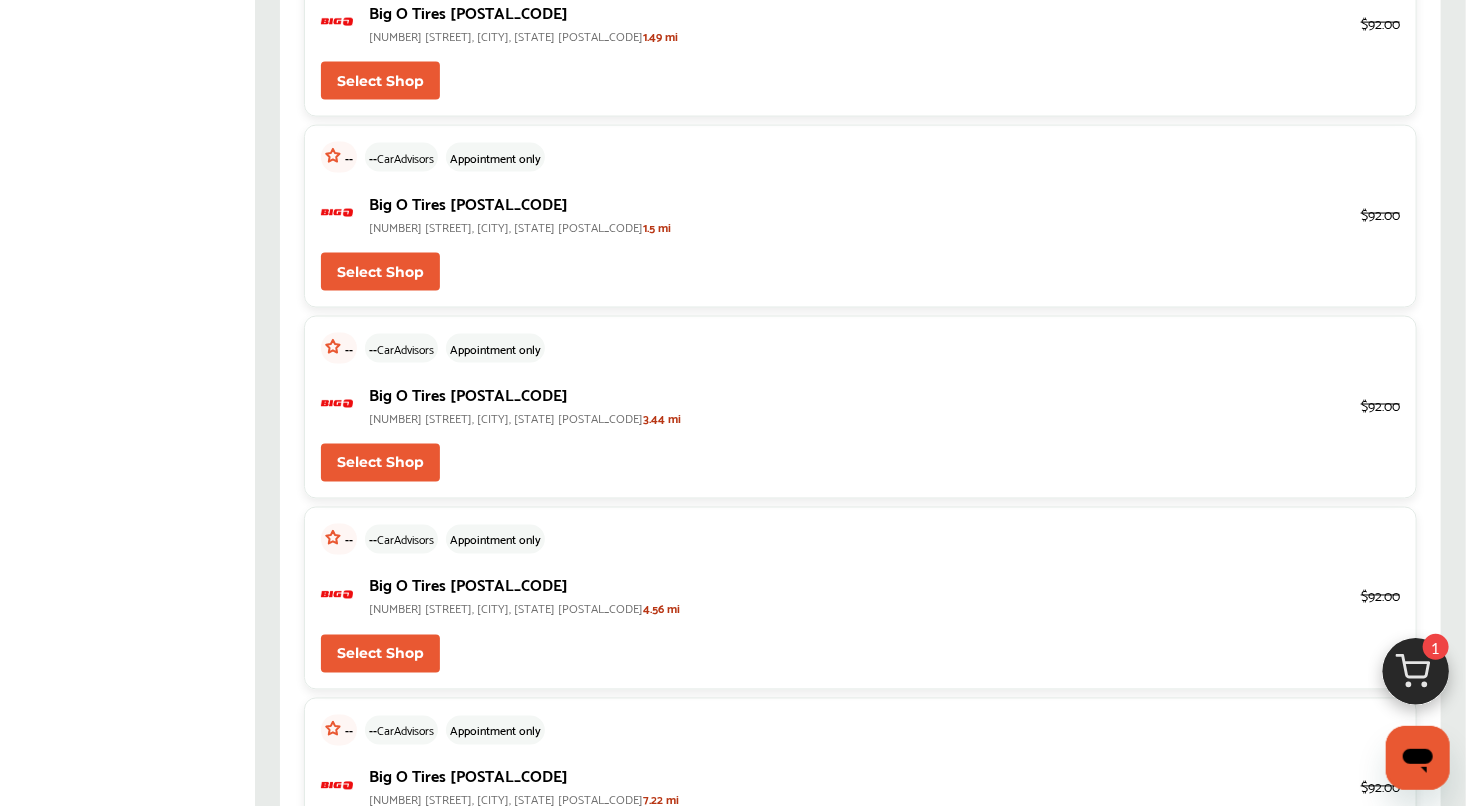 click on "Select Shop" at bounding box center [380, 272] 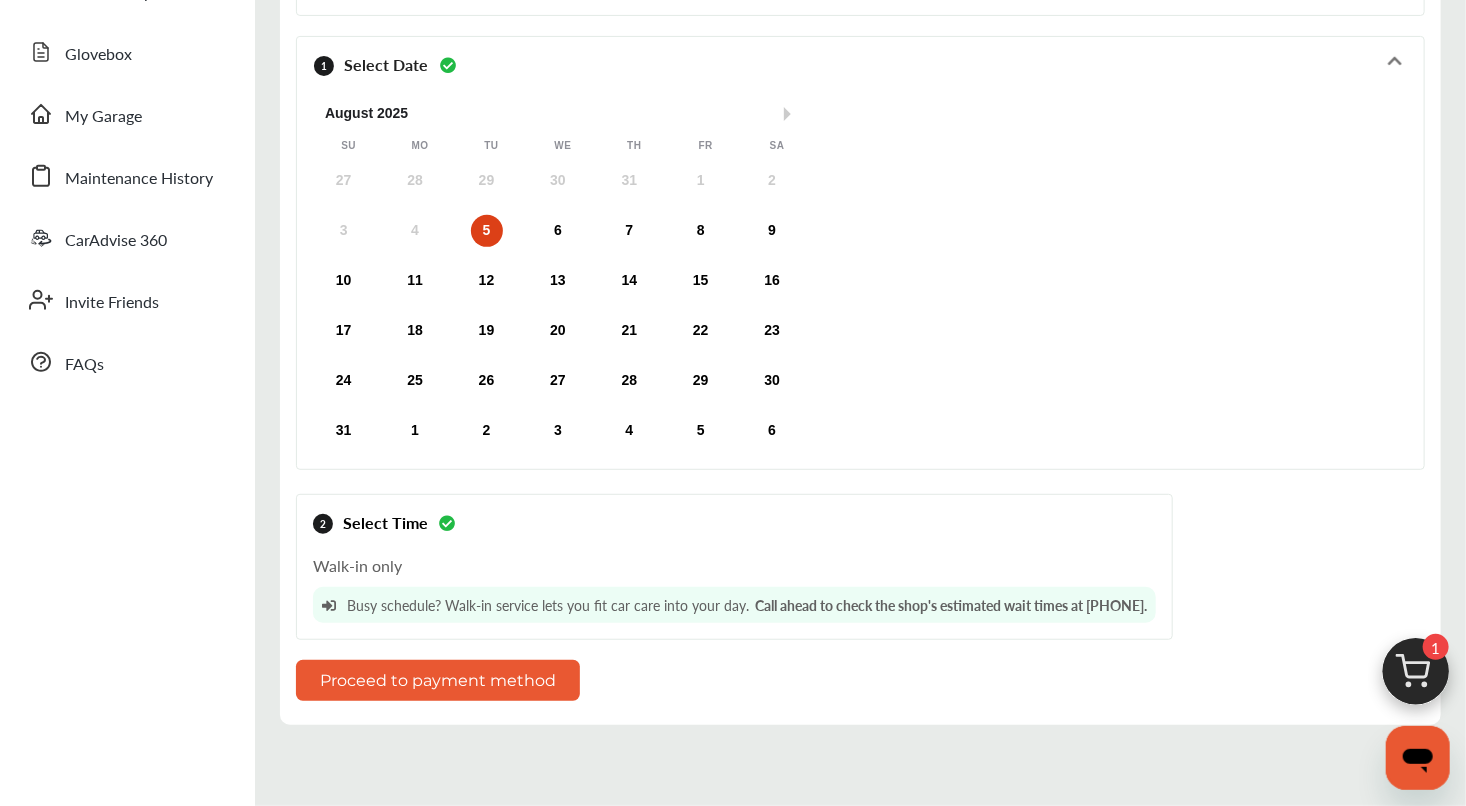 scroll, scrollTop: 317, scrollLeft: 0, axis: vertical 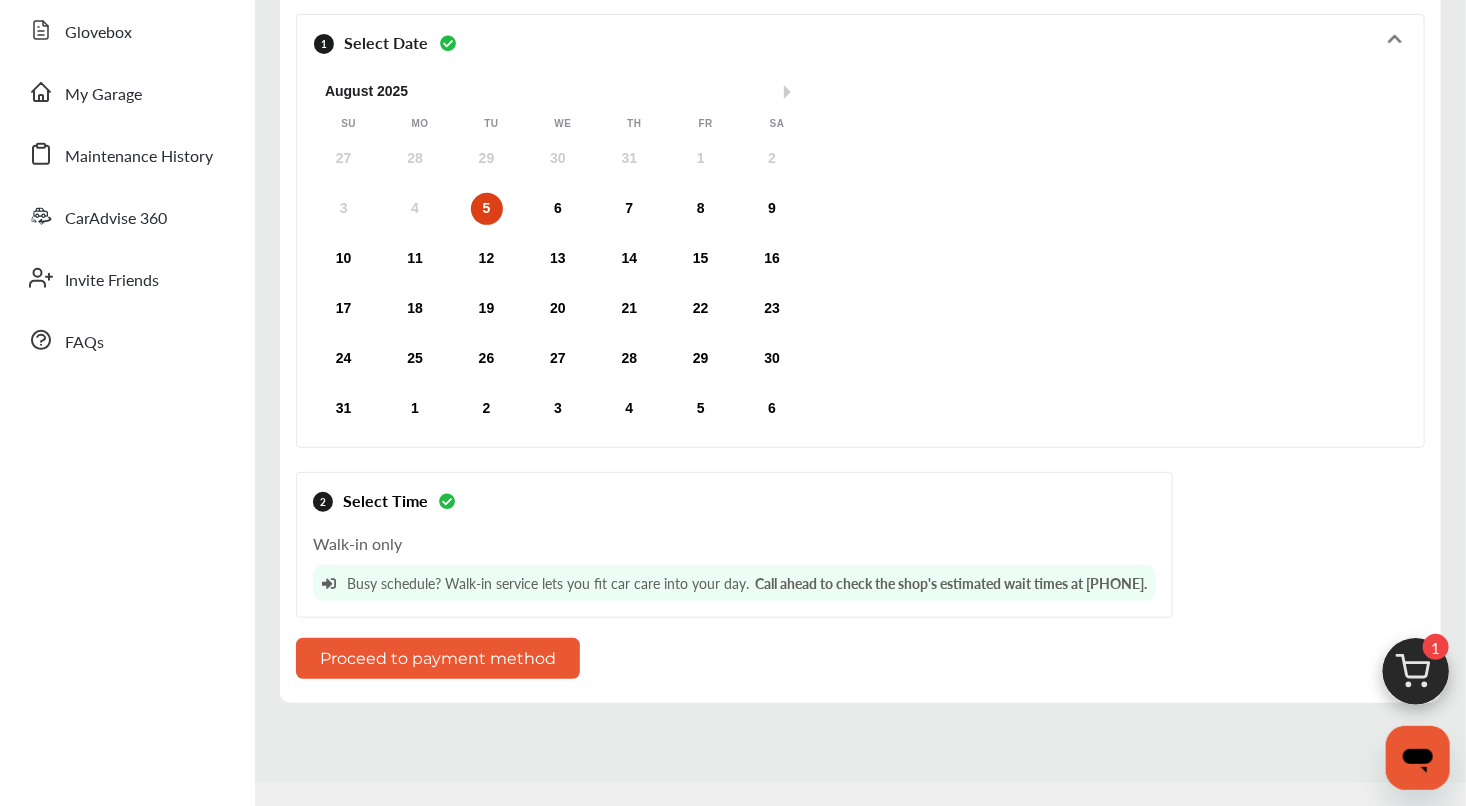 click on "Proceed to payment method" at bounding box center (438, 658) 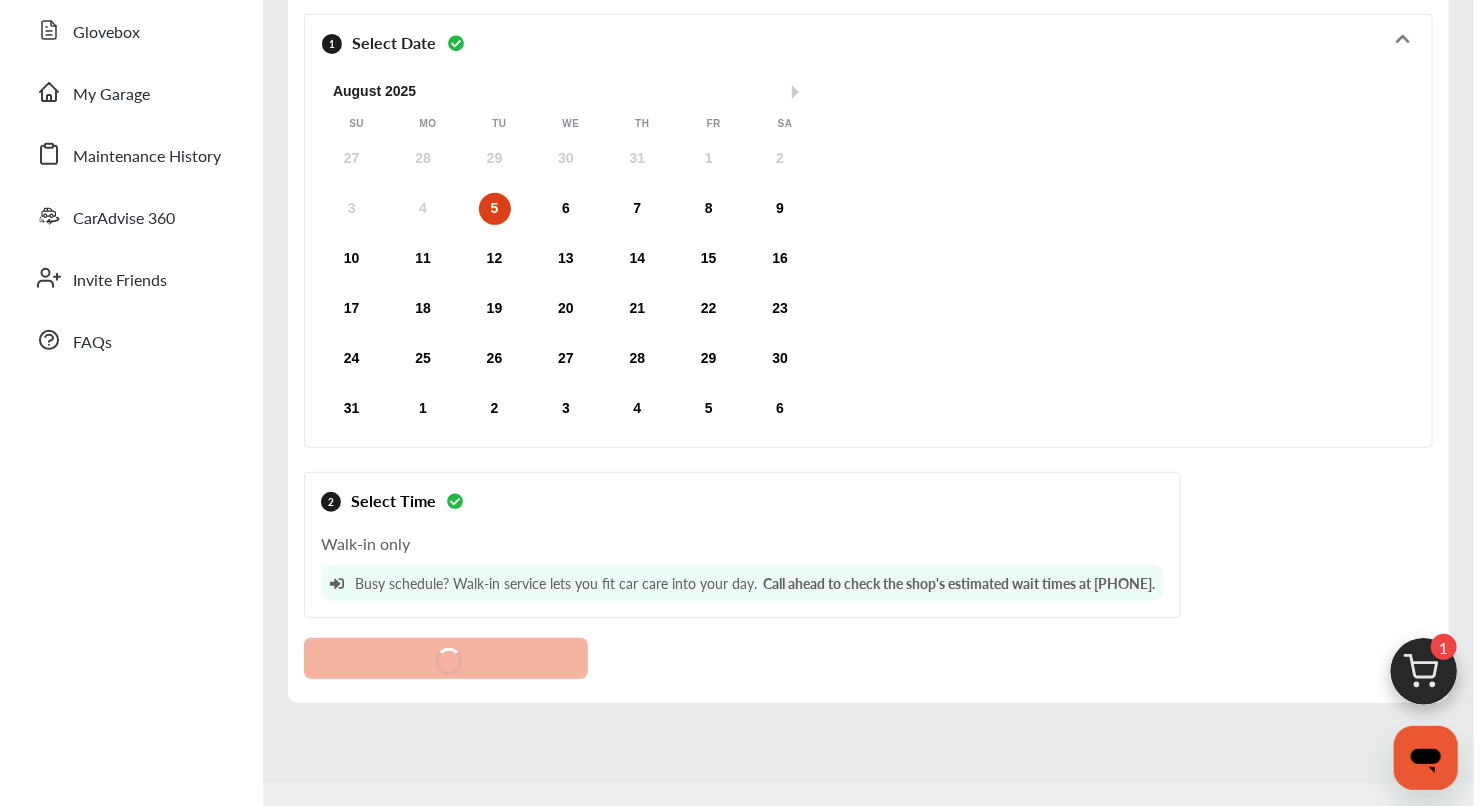scroll, scrollTop: 0, scrollLeft: 0, axis: both 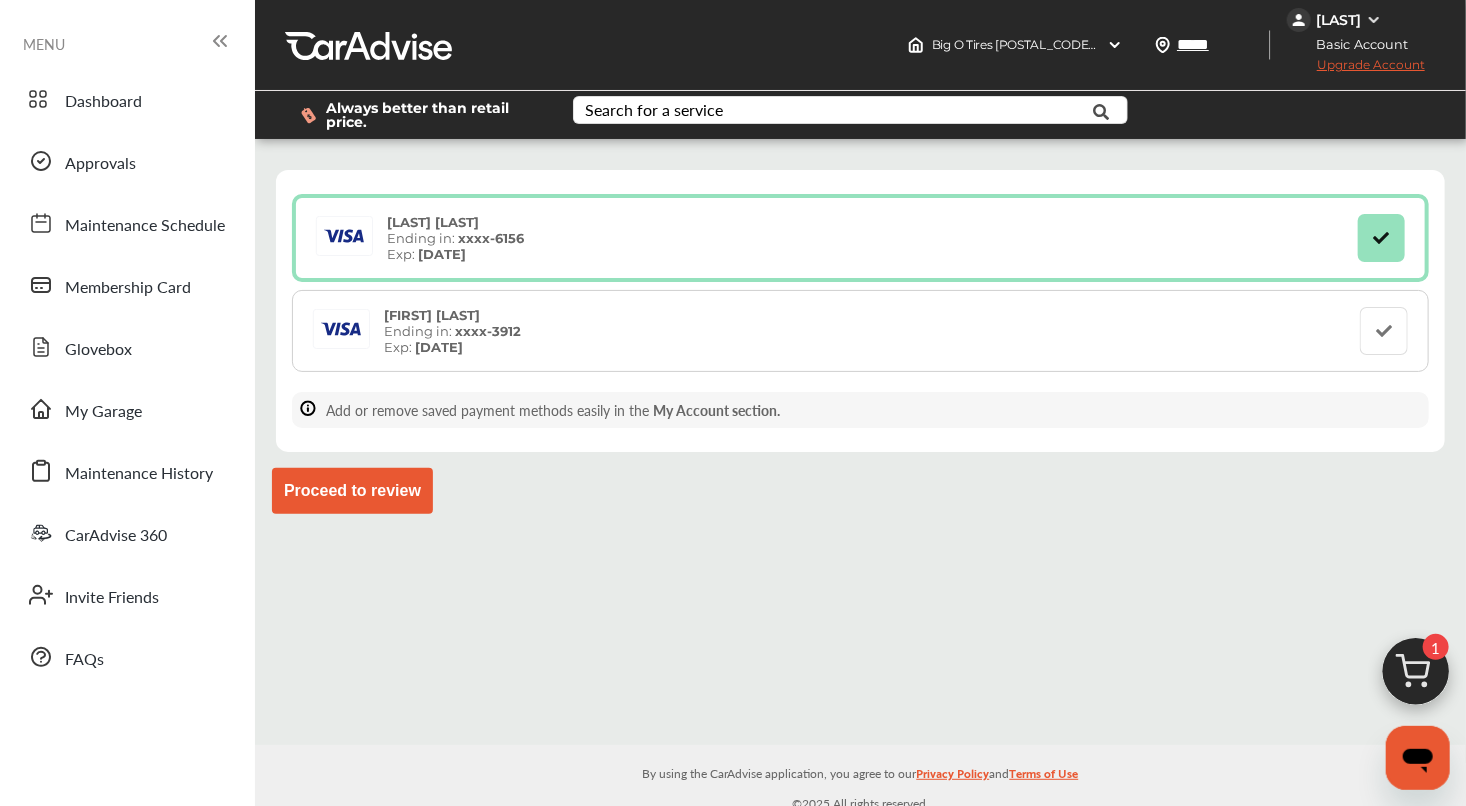 click on "Proceed to review" at bounding box center [352, 491] 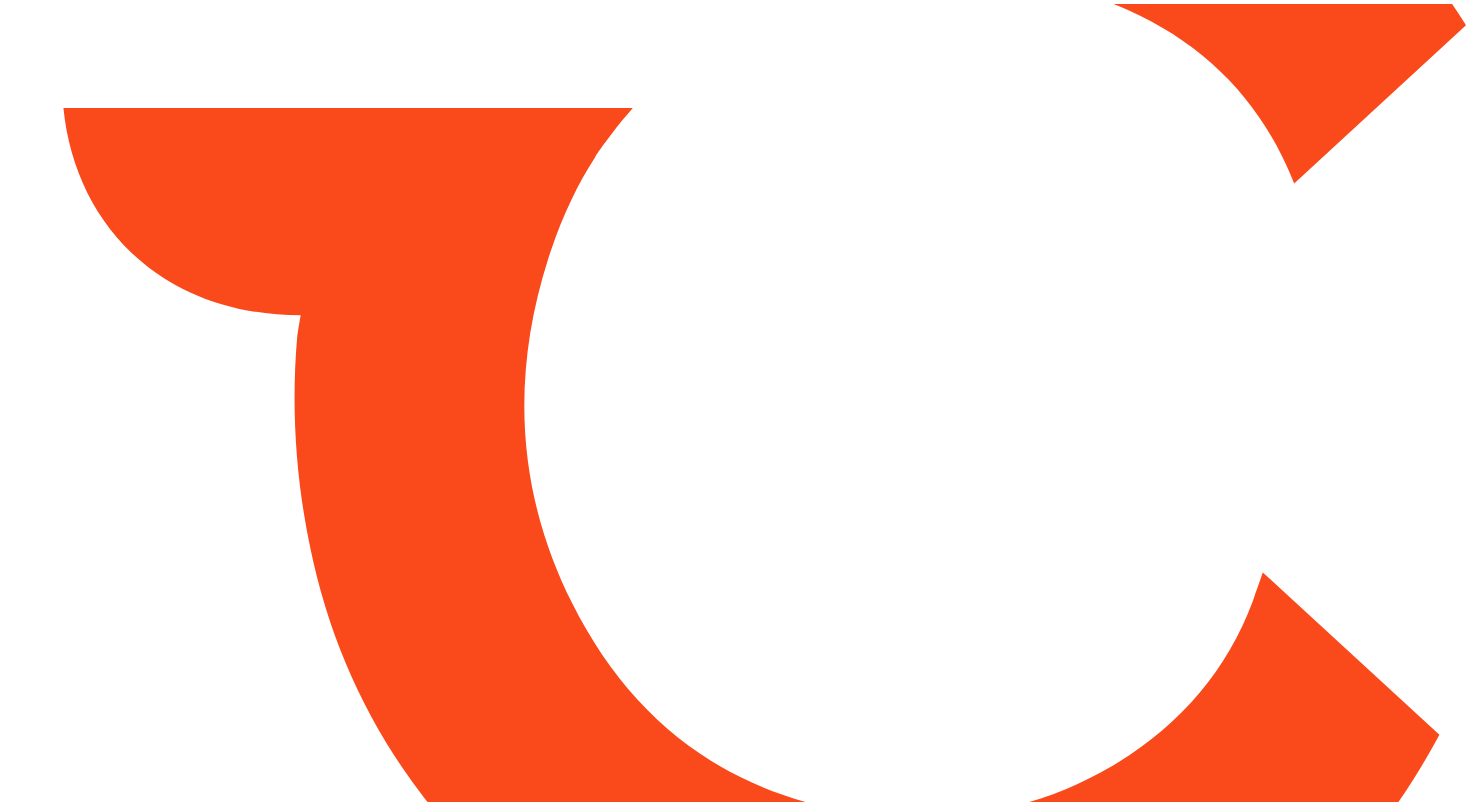 scroll, scrollTop: 0, scrollLeft: 0, axis: both 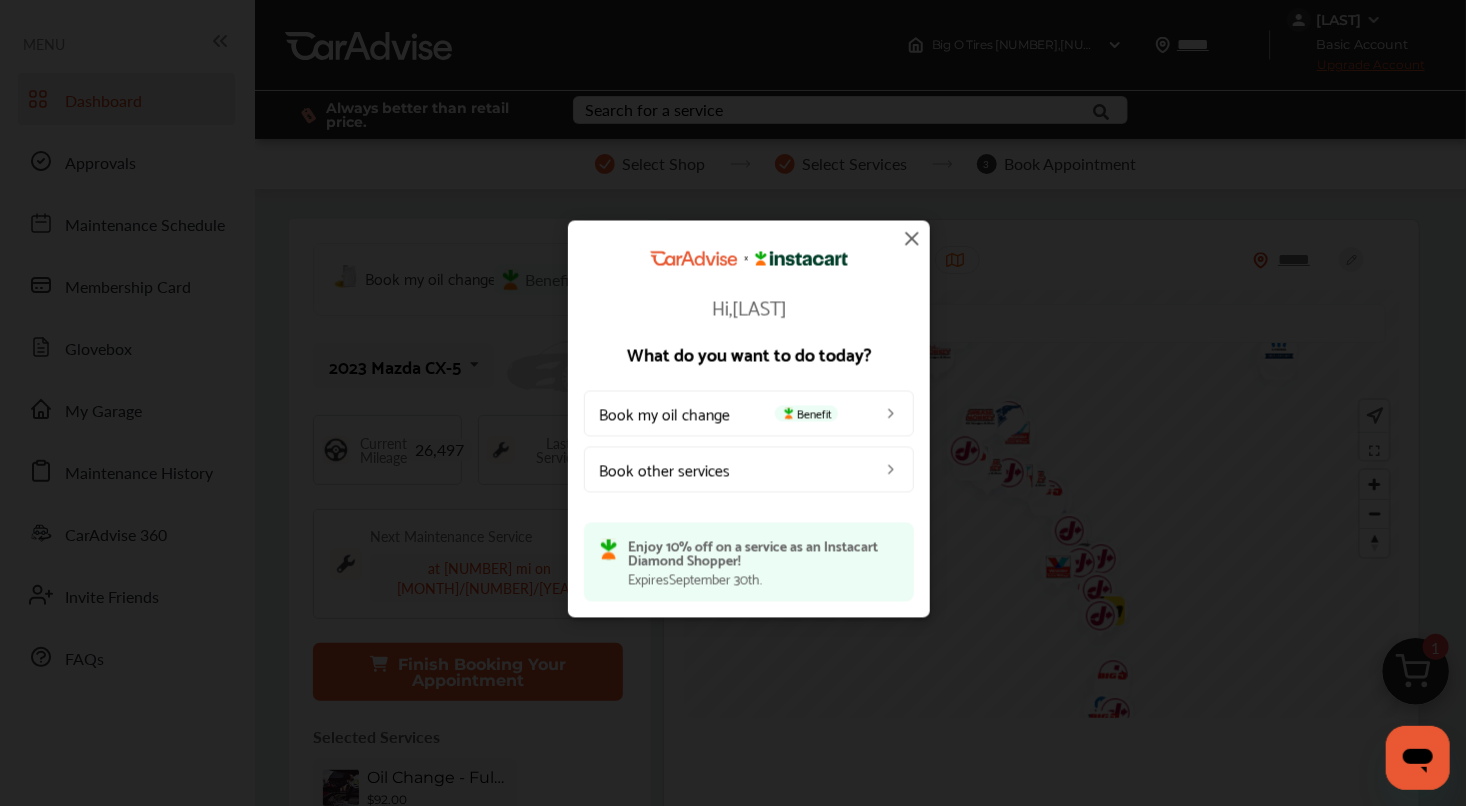 click on "Book my oil change Benefit" at bounding box center [749, 413] 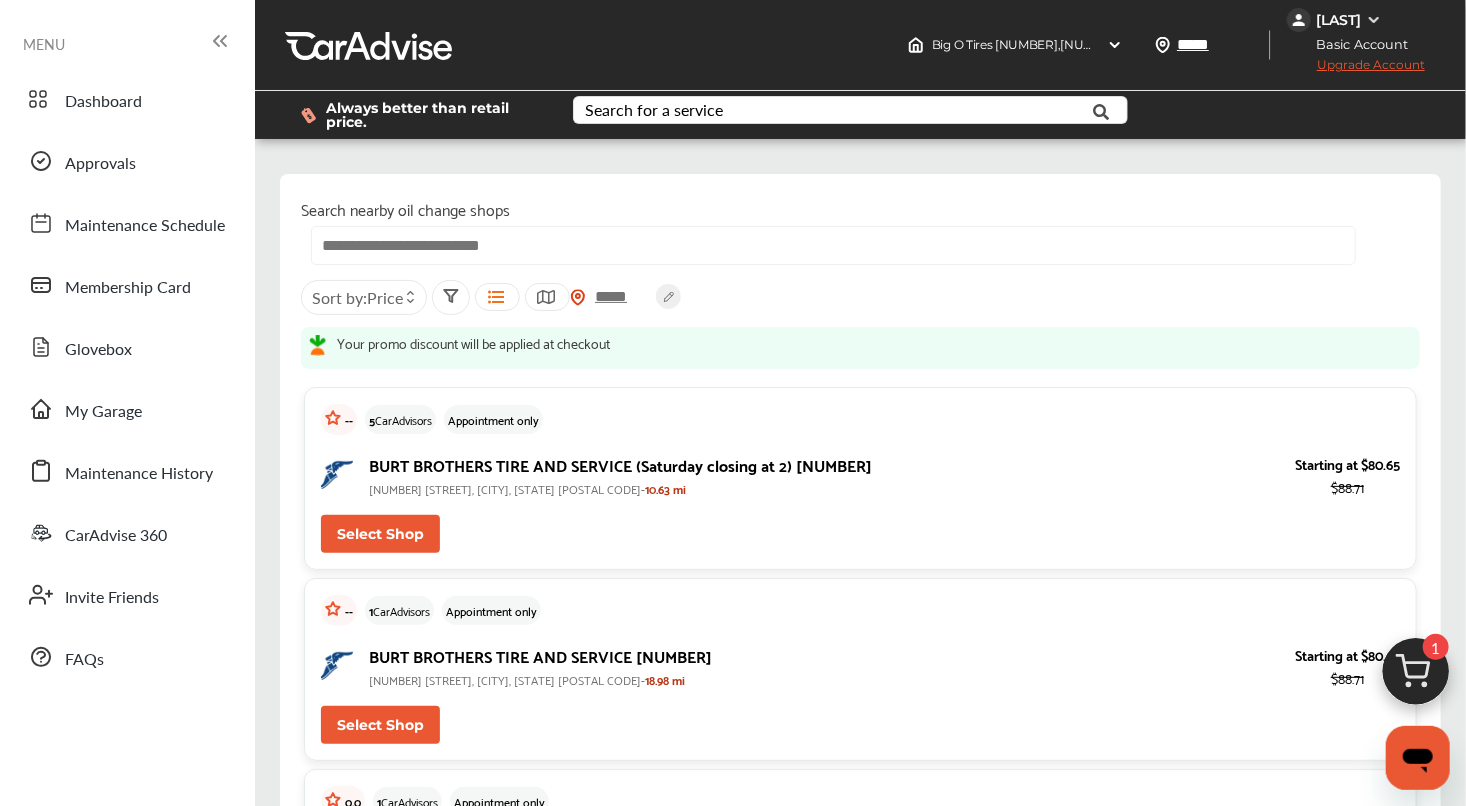 click at bounding box center (1417, 757) 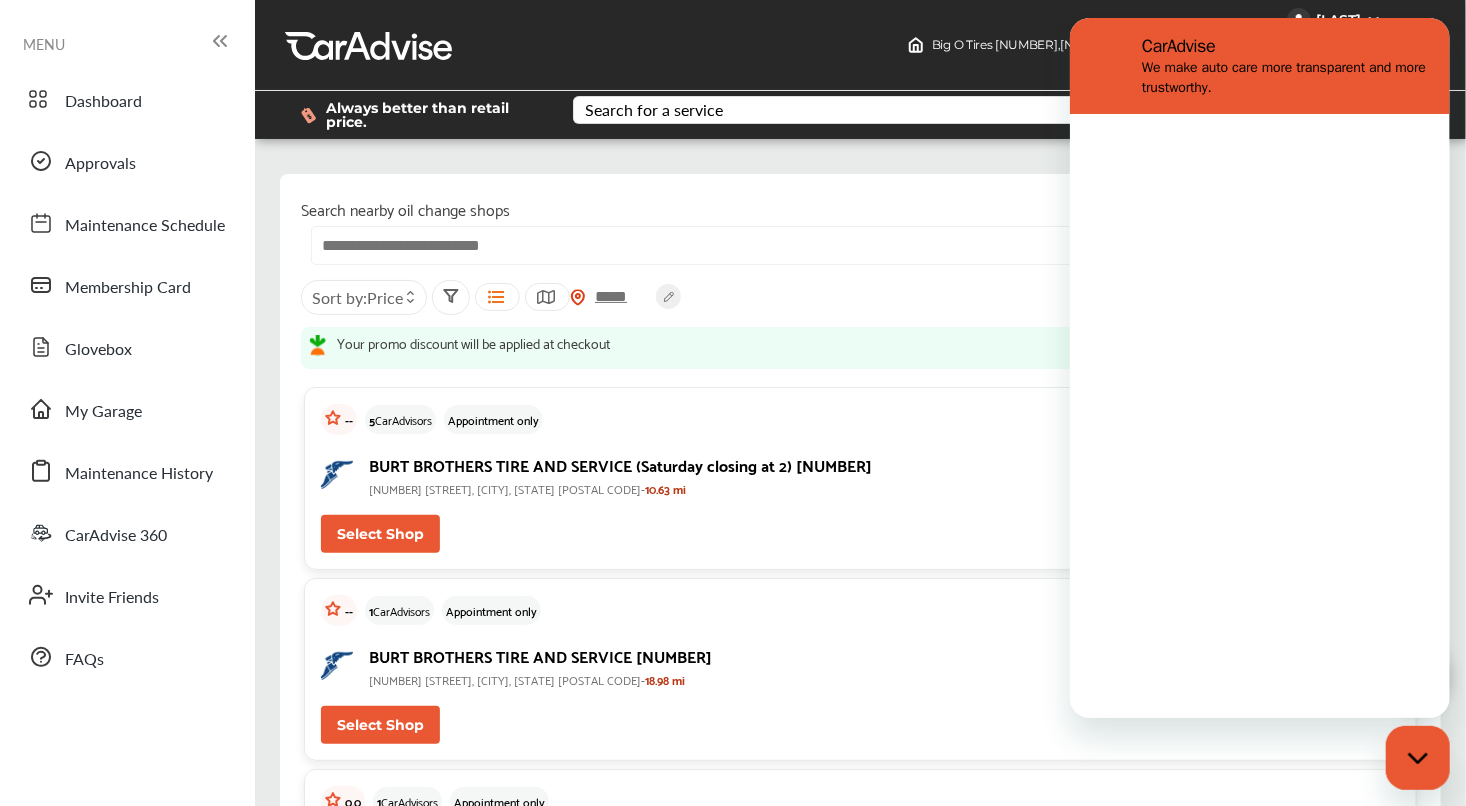 scroll, scrollTop: 0, scrollLeft: 0, axis: both 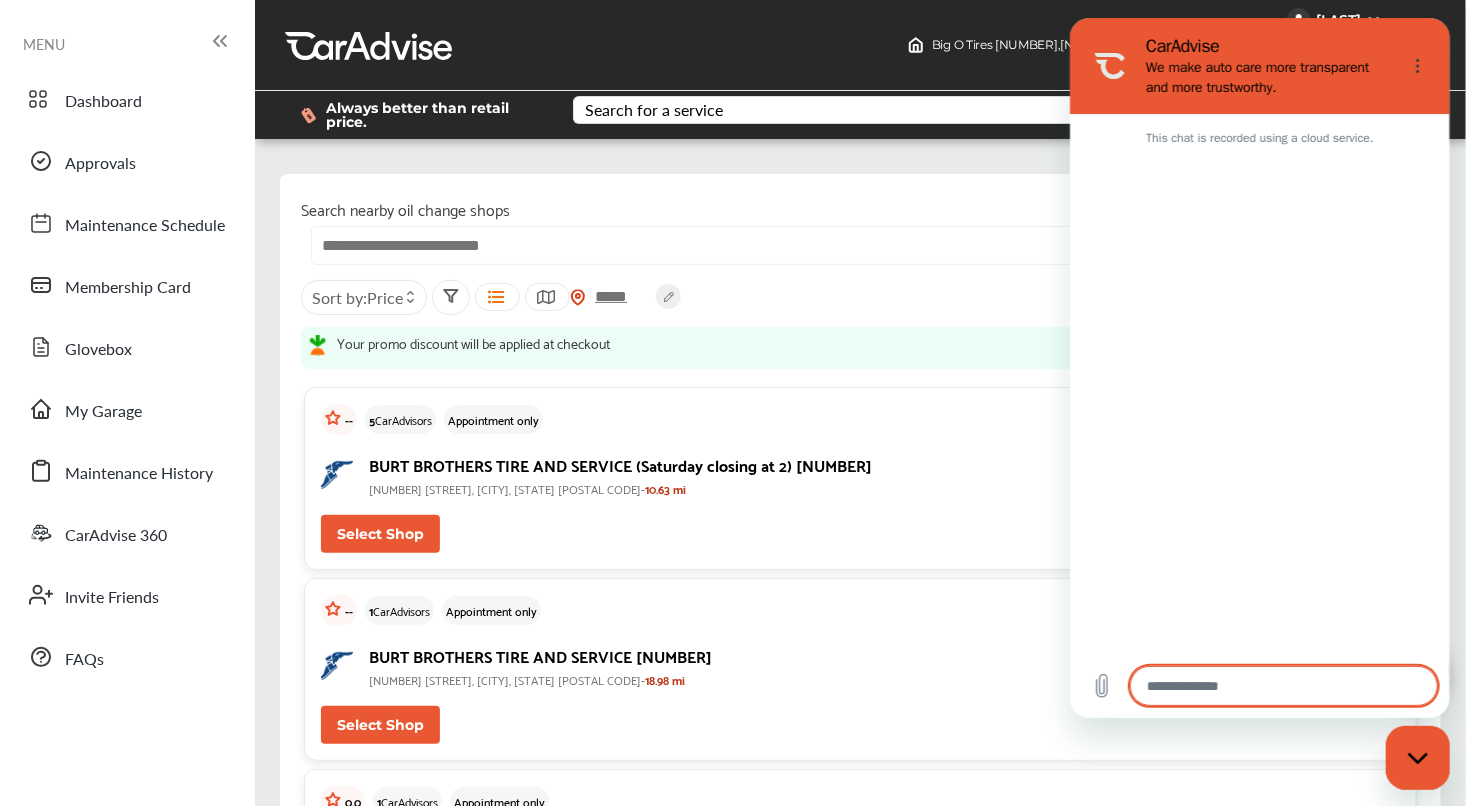 type on "*" 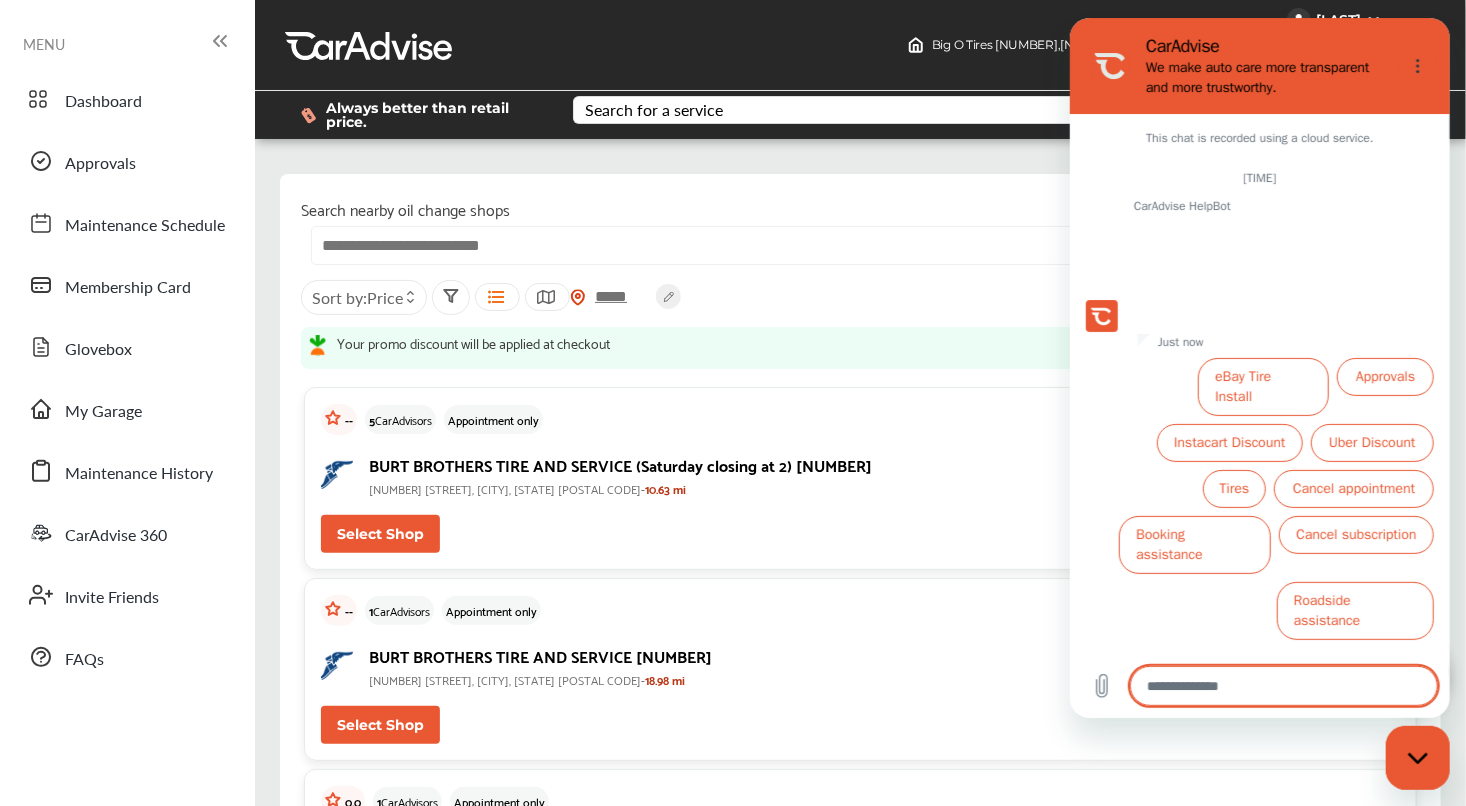 type on "*" 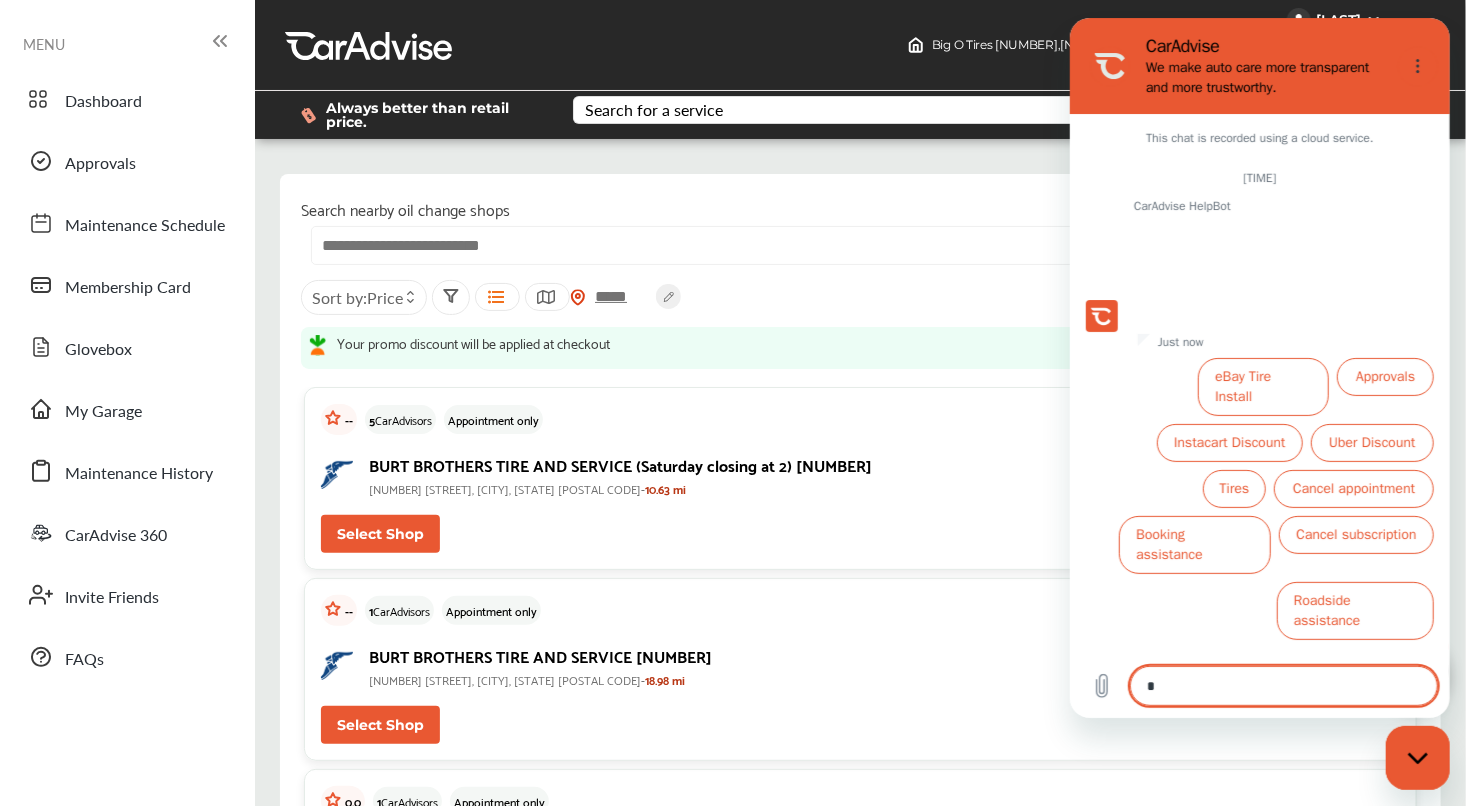 type on "*" 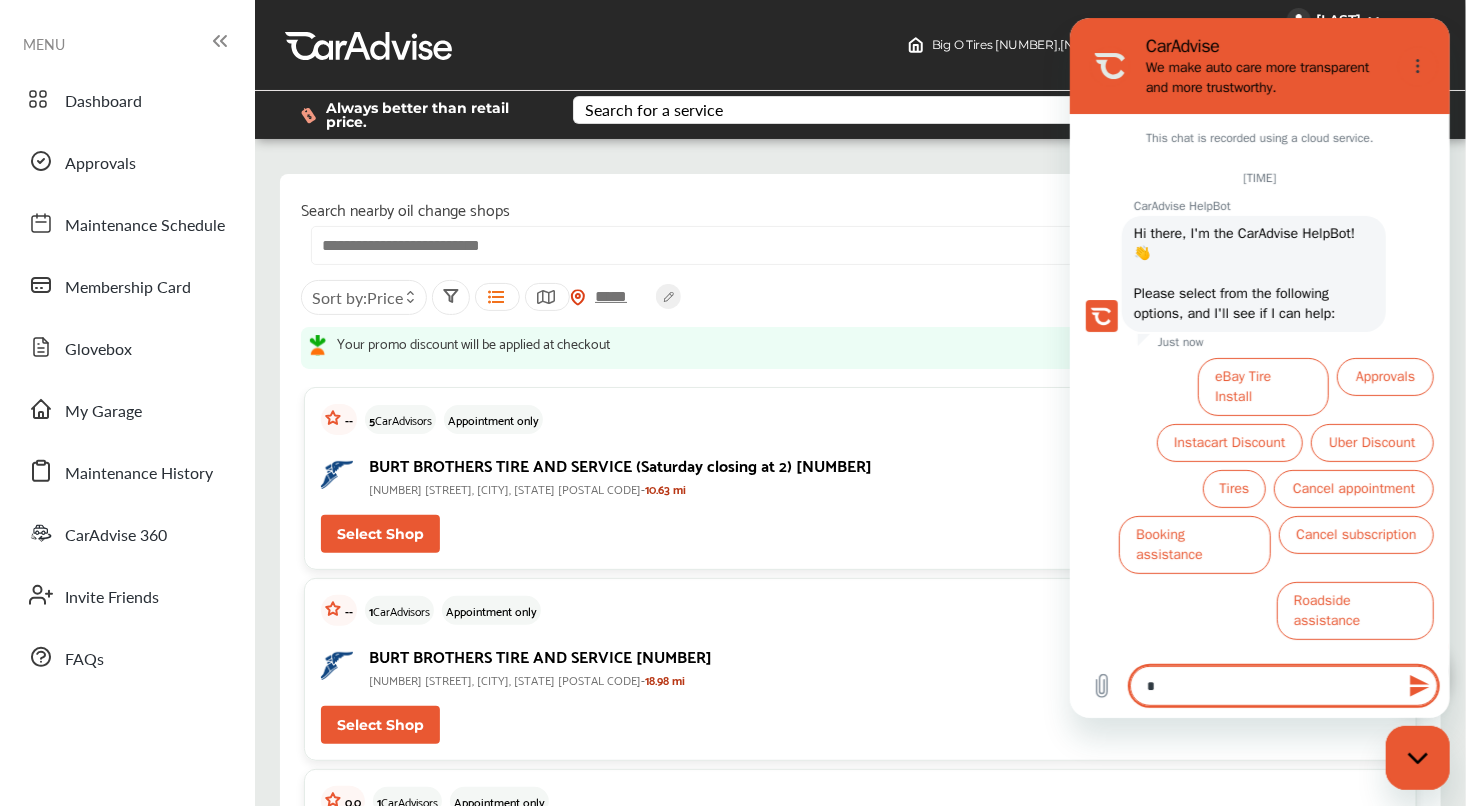type on "*" 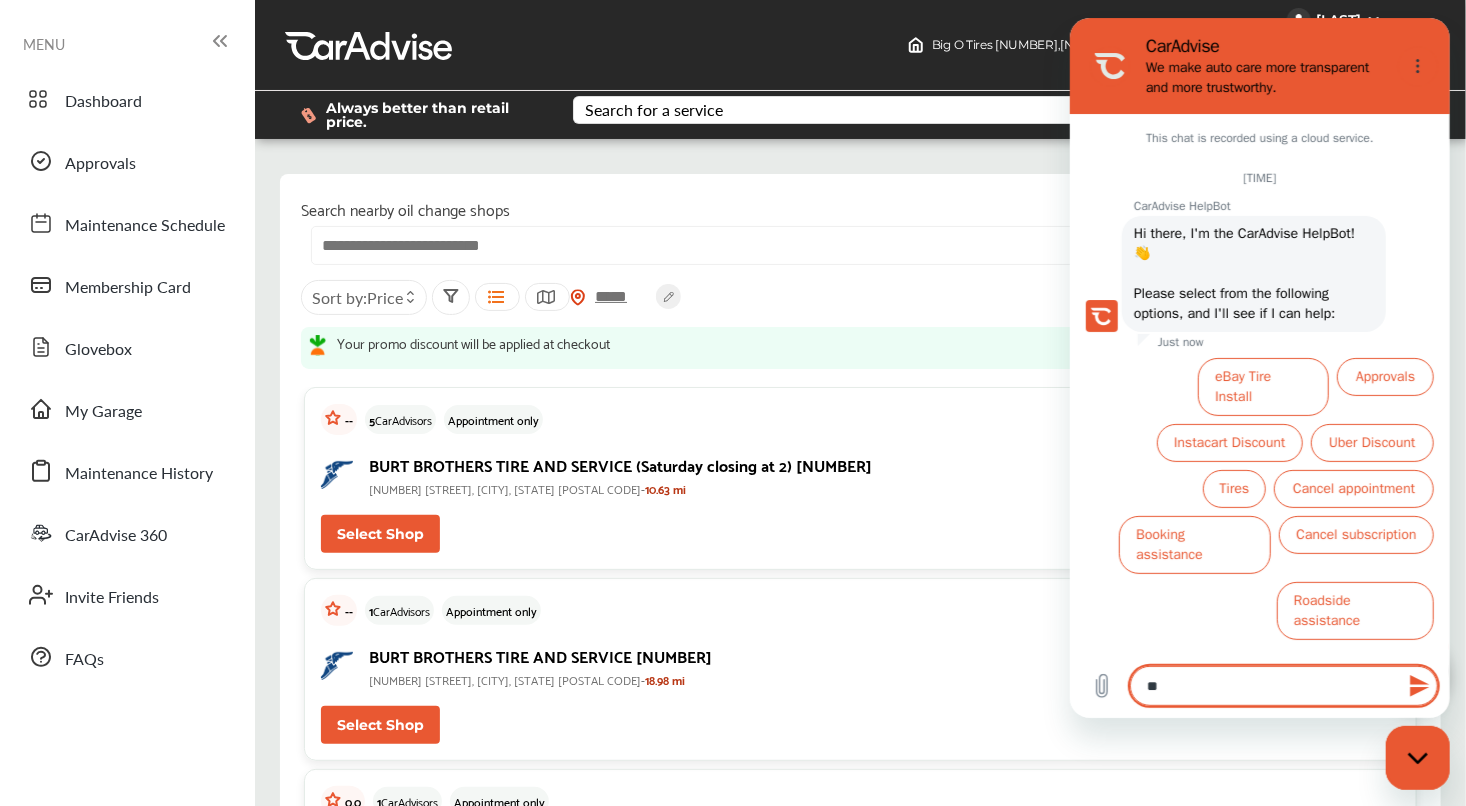 type on "*" 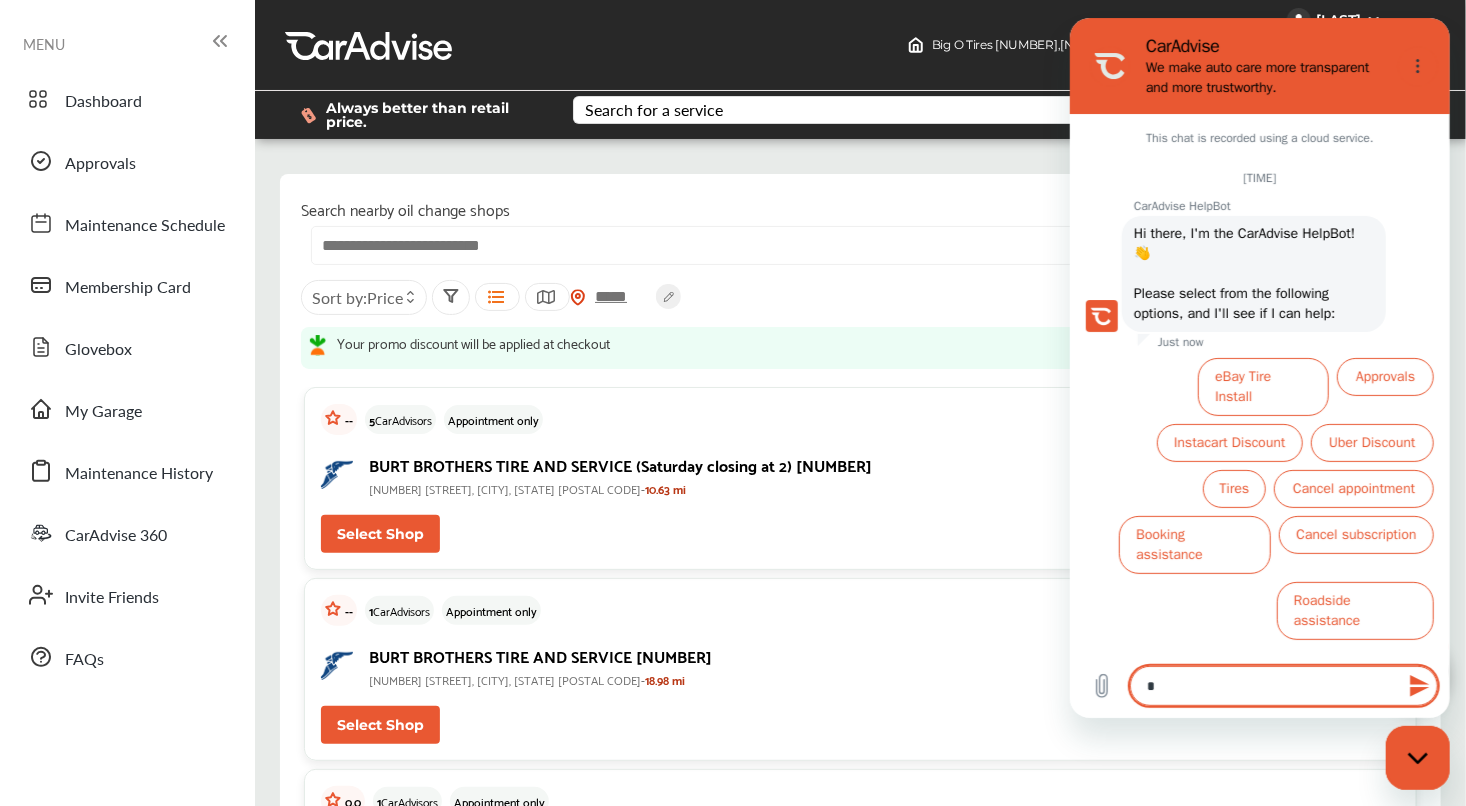 type on "**" 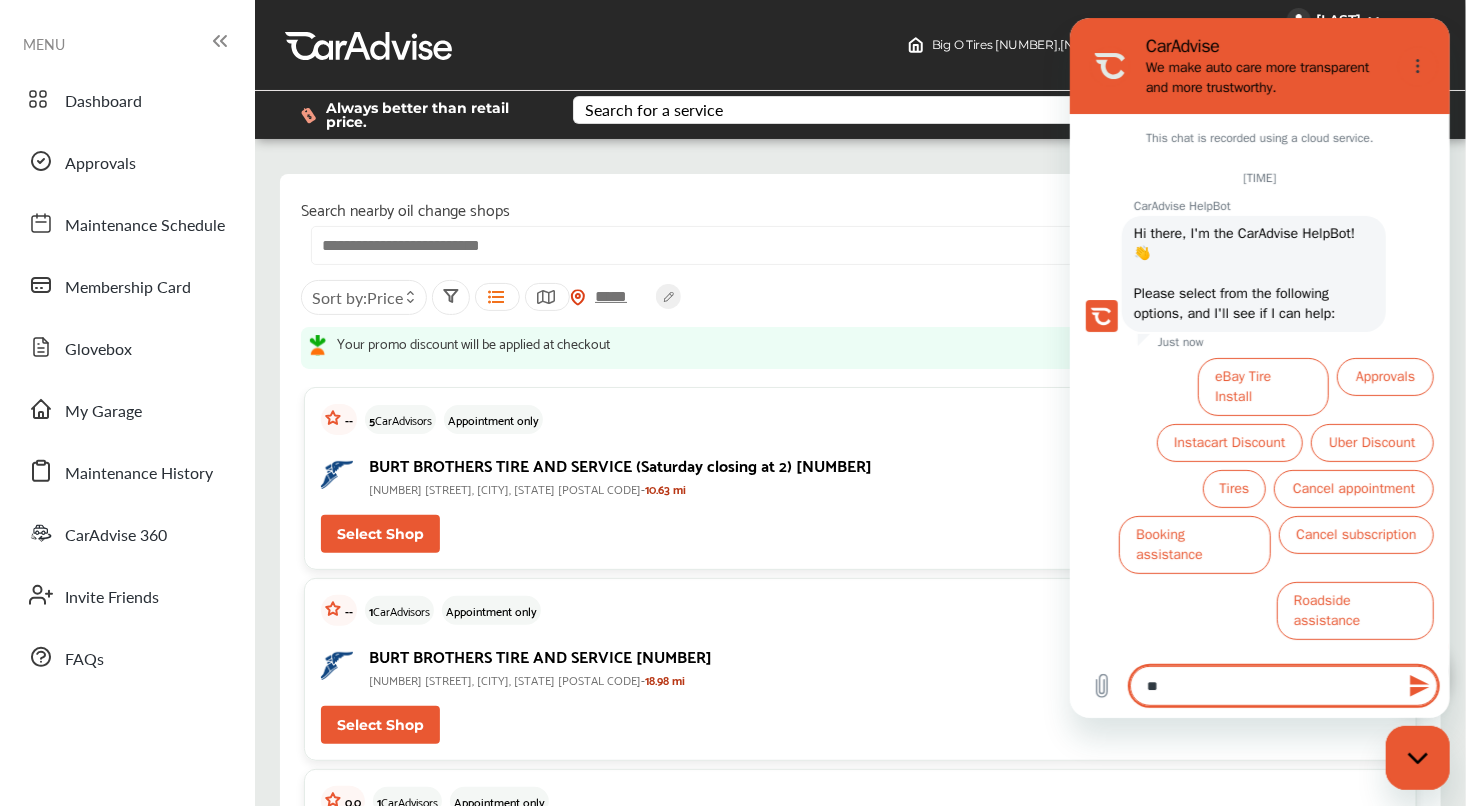 type on "**" 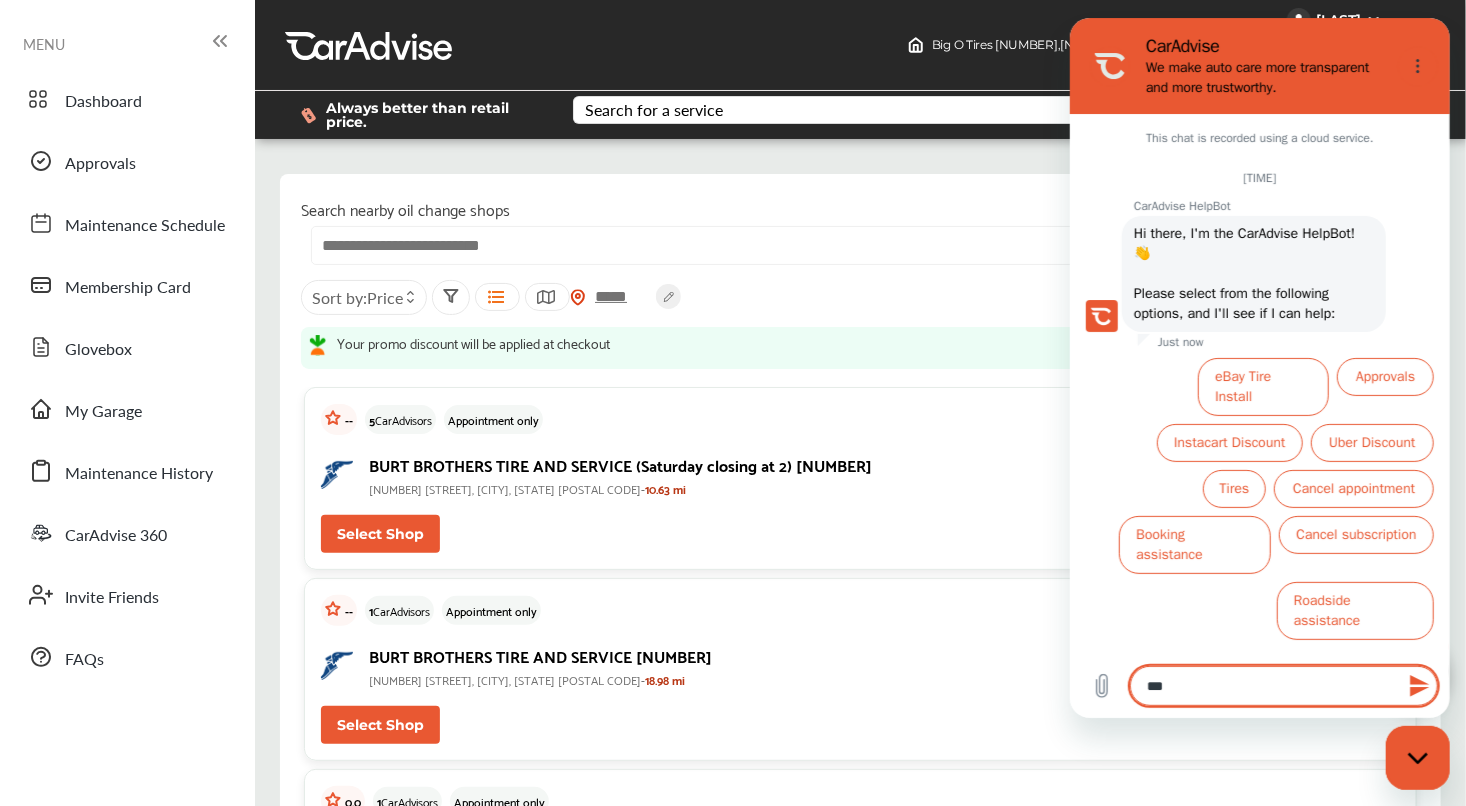 type on "*" 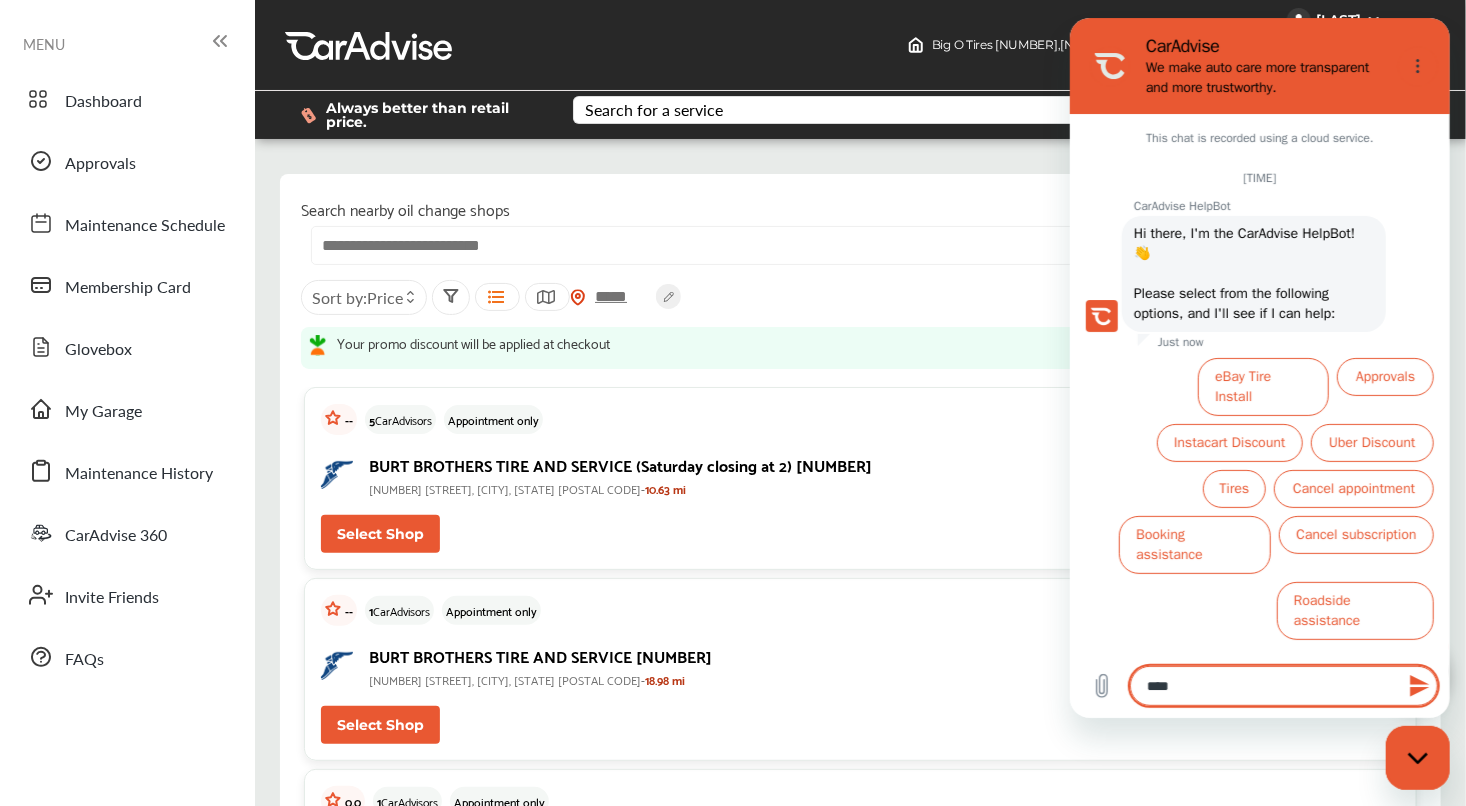type on "*****" 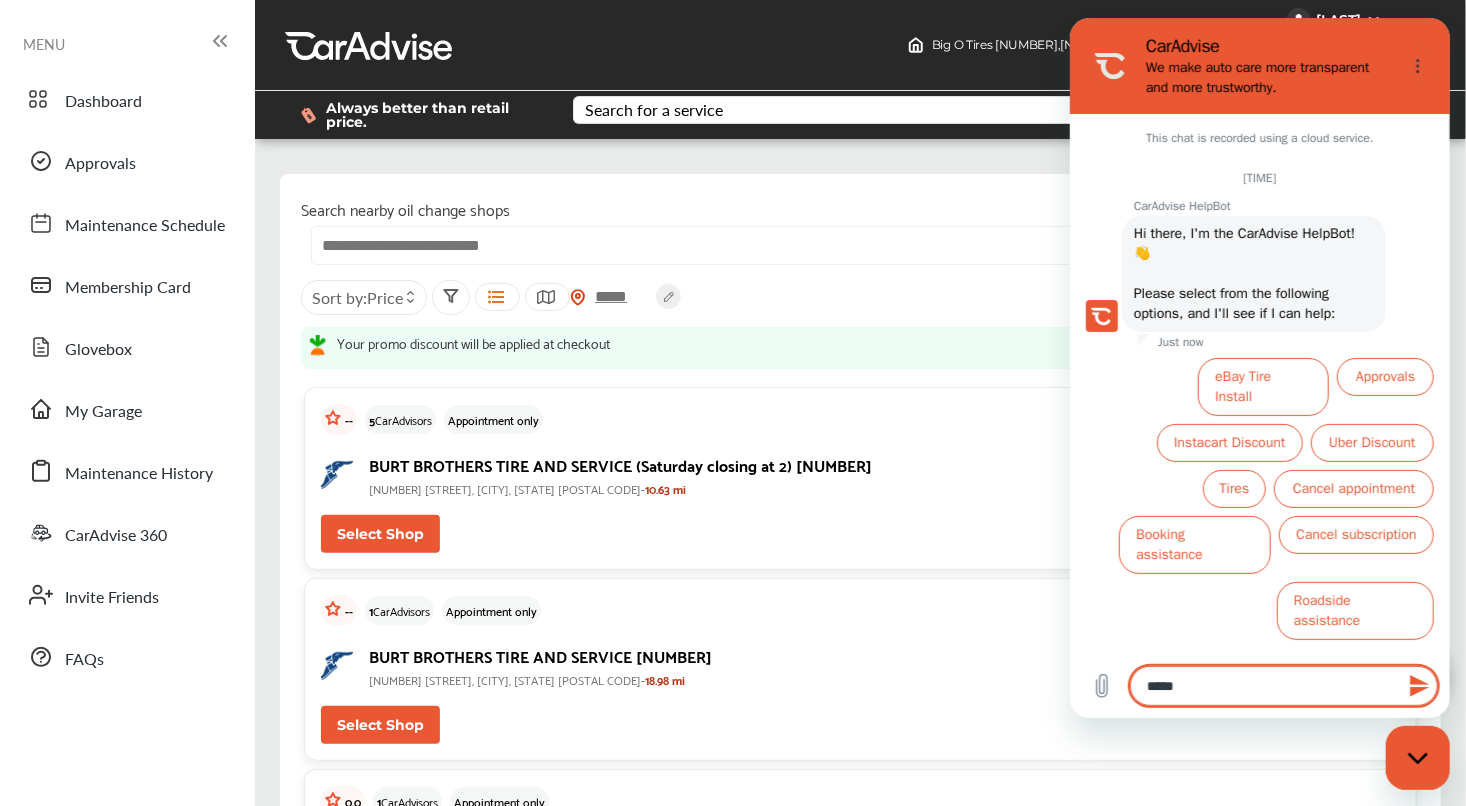 type on "******" 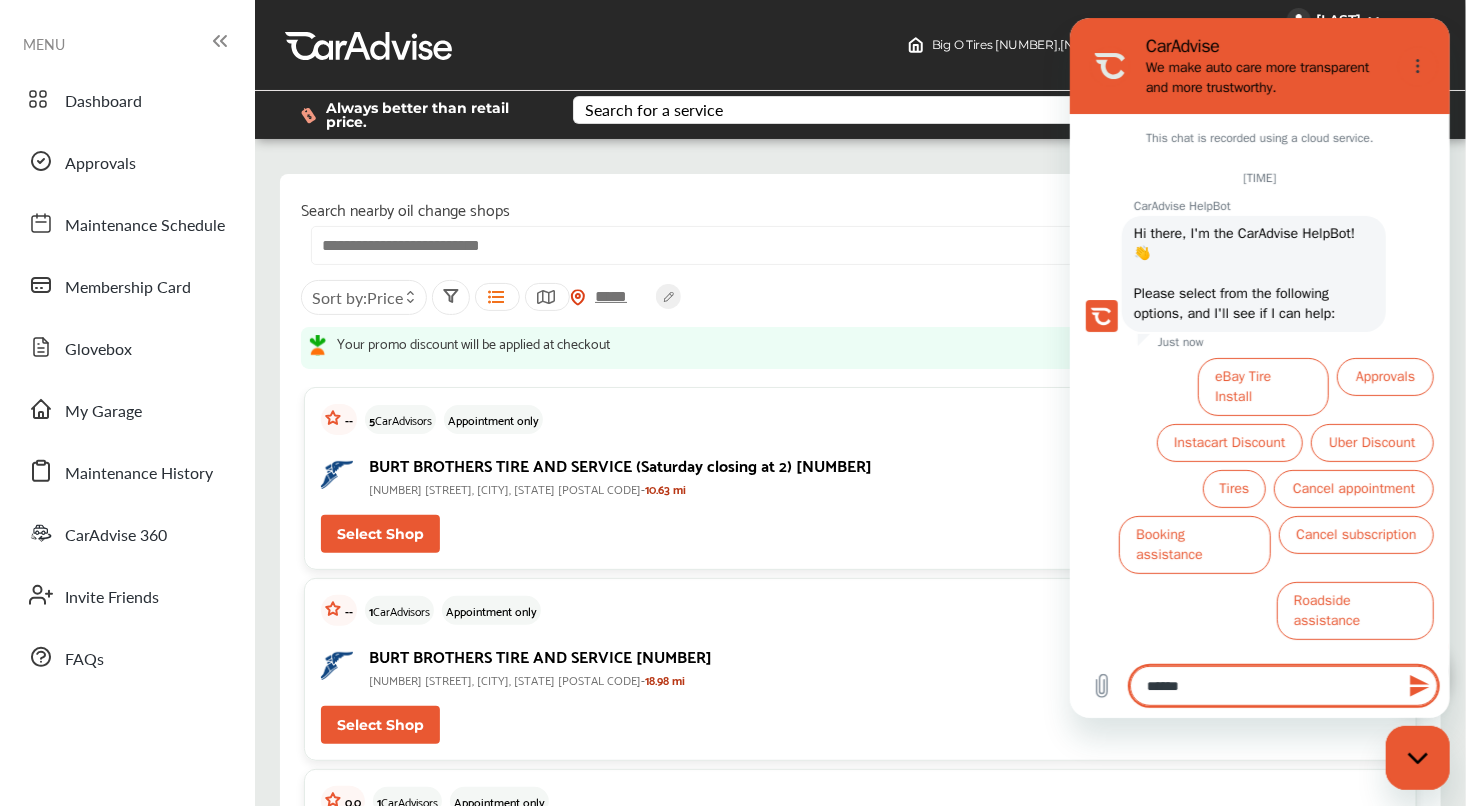 type on "*******" 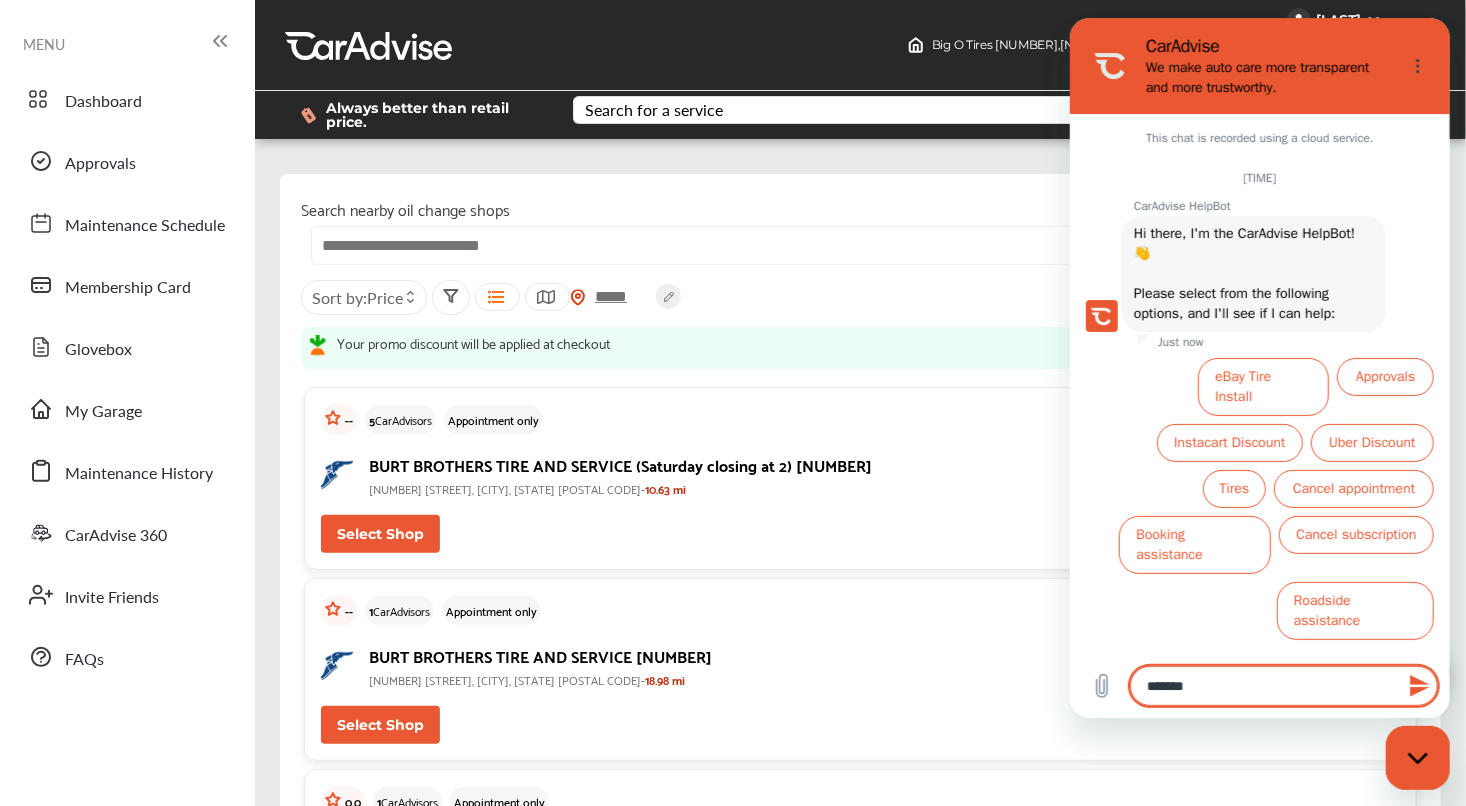 type on "*******" 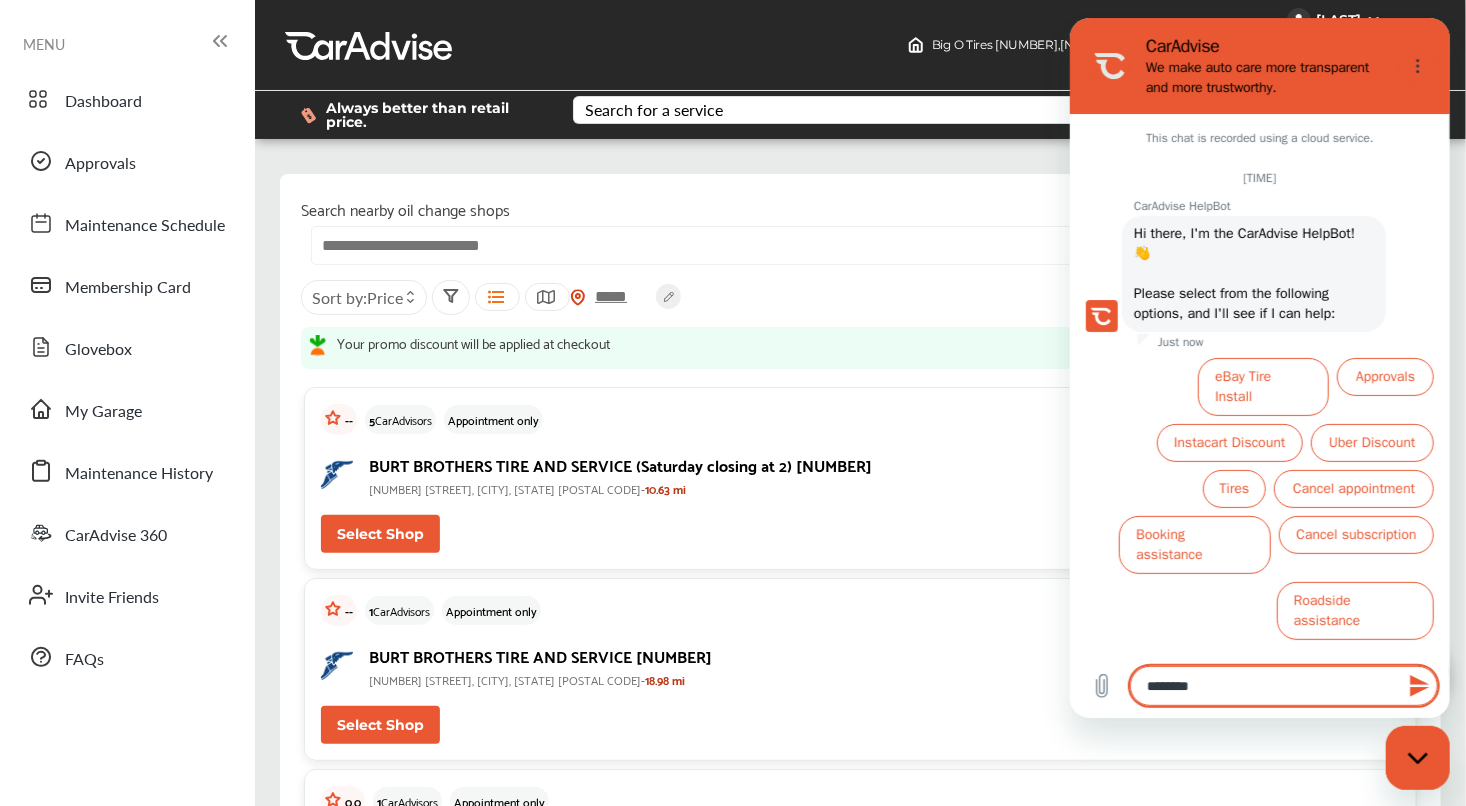 type on "*********" 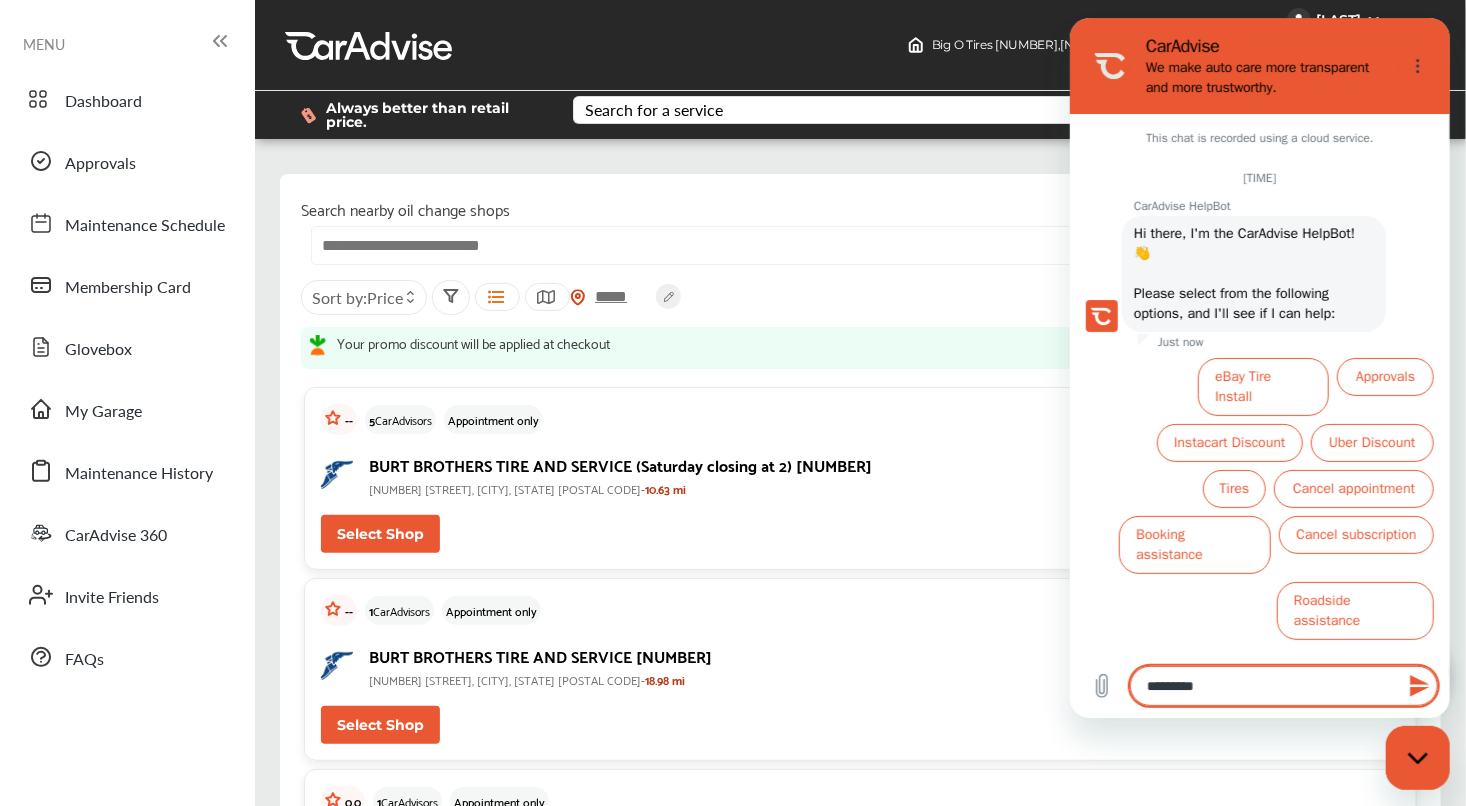type on "**********" 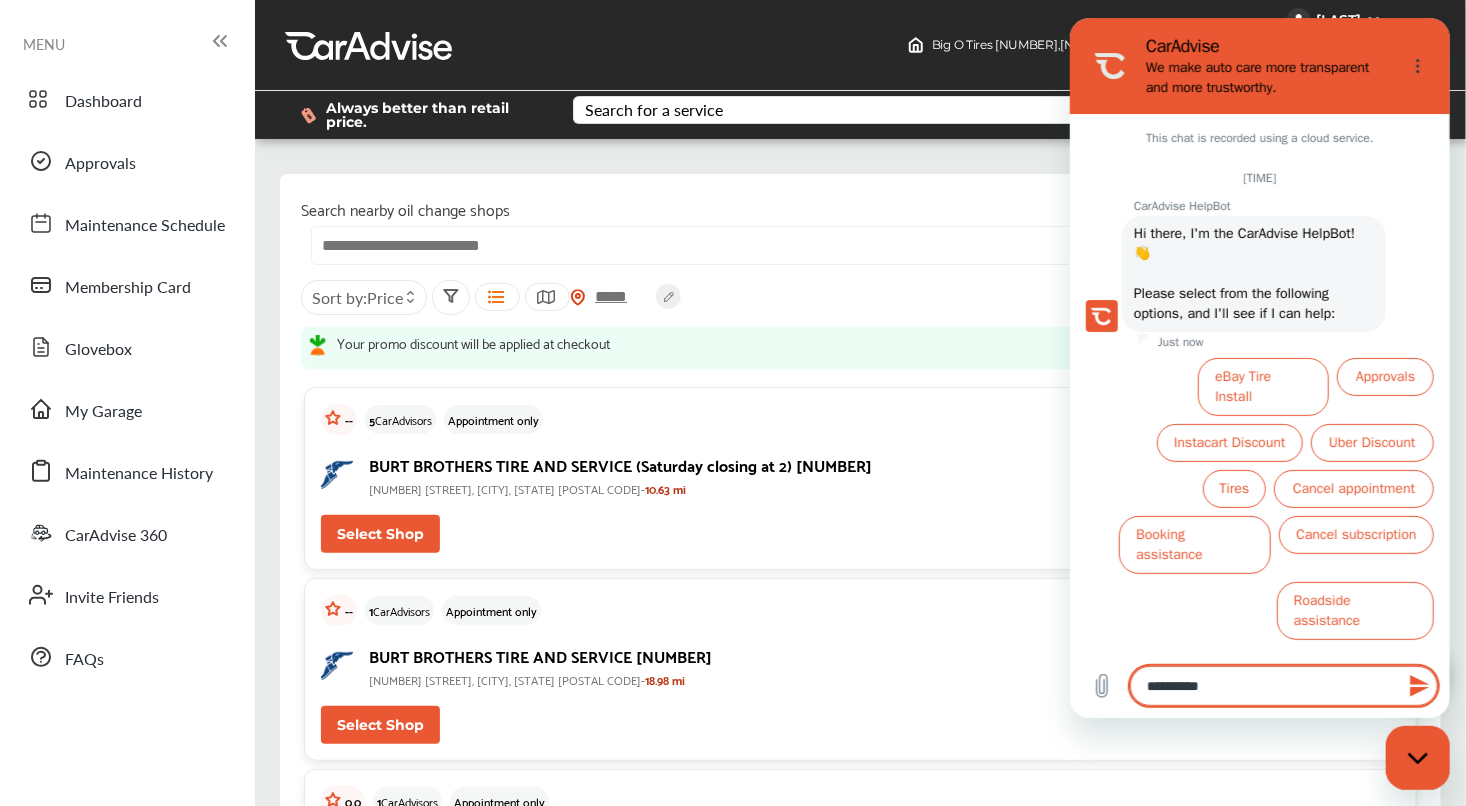 type on "**********" 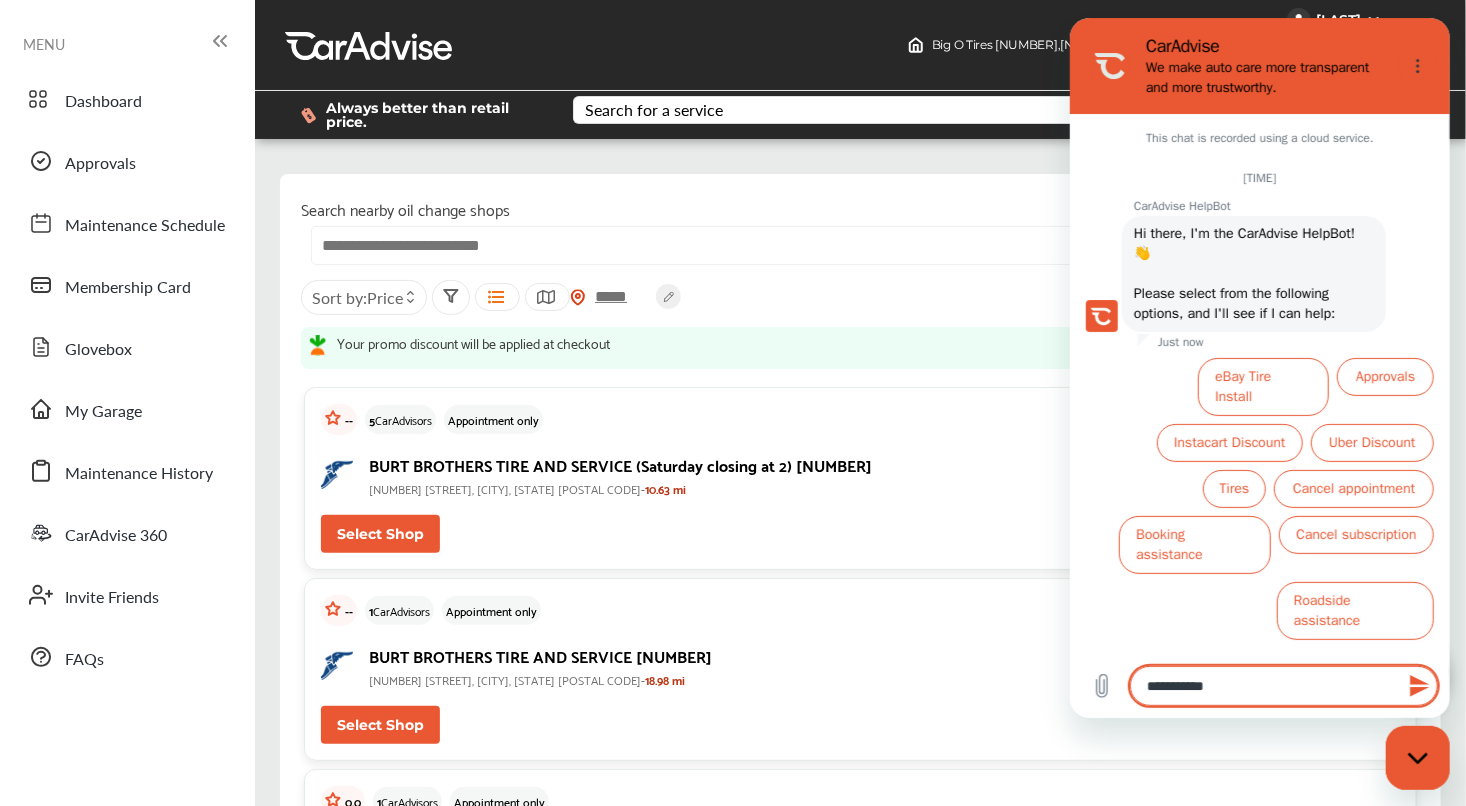 type on "**********" 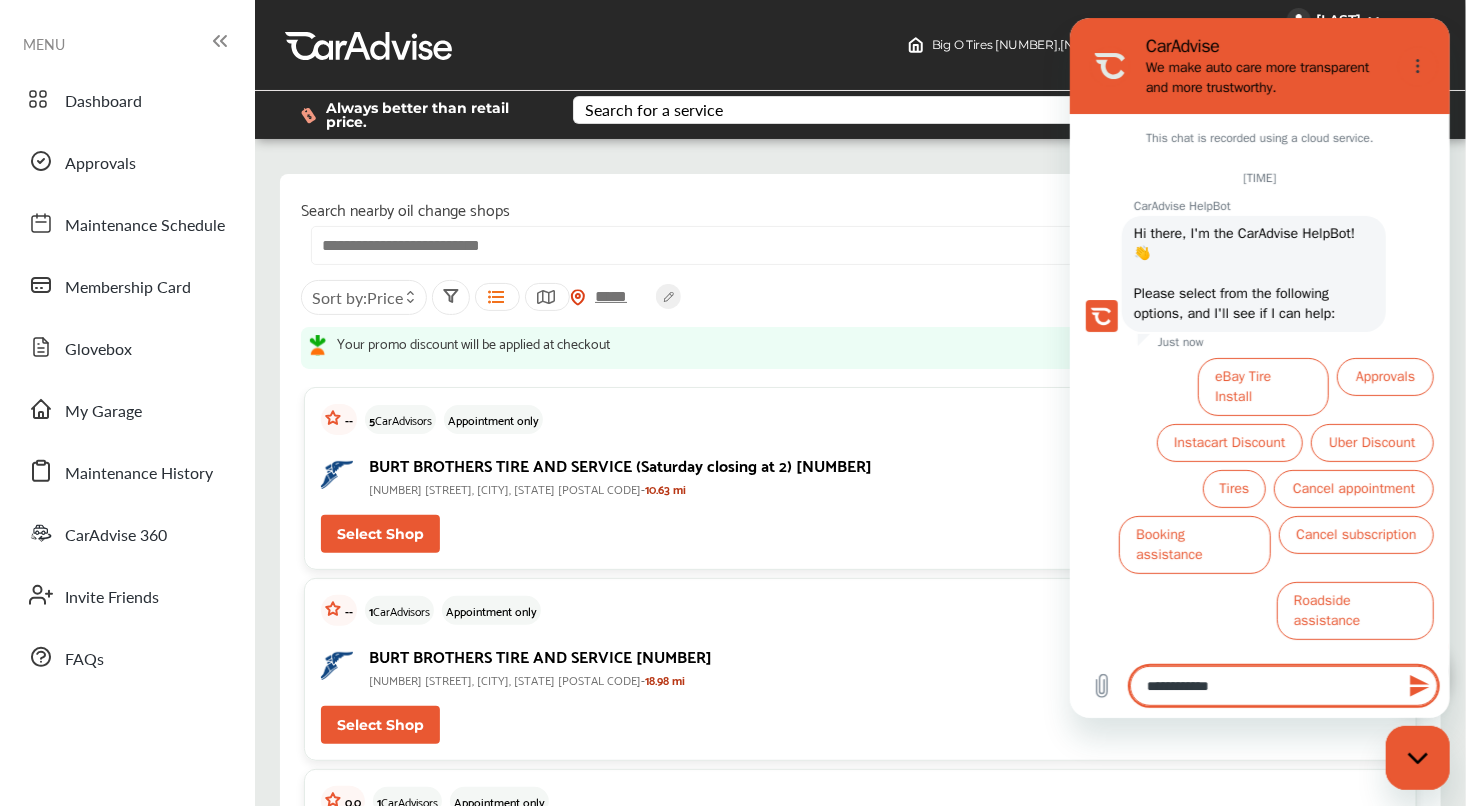 type on "**********" 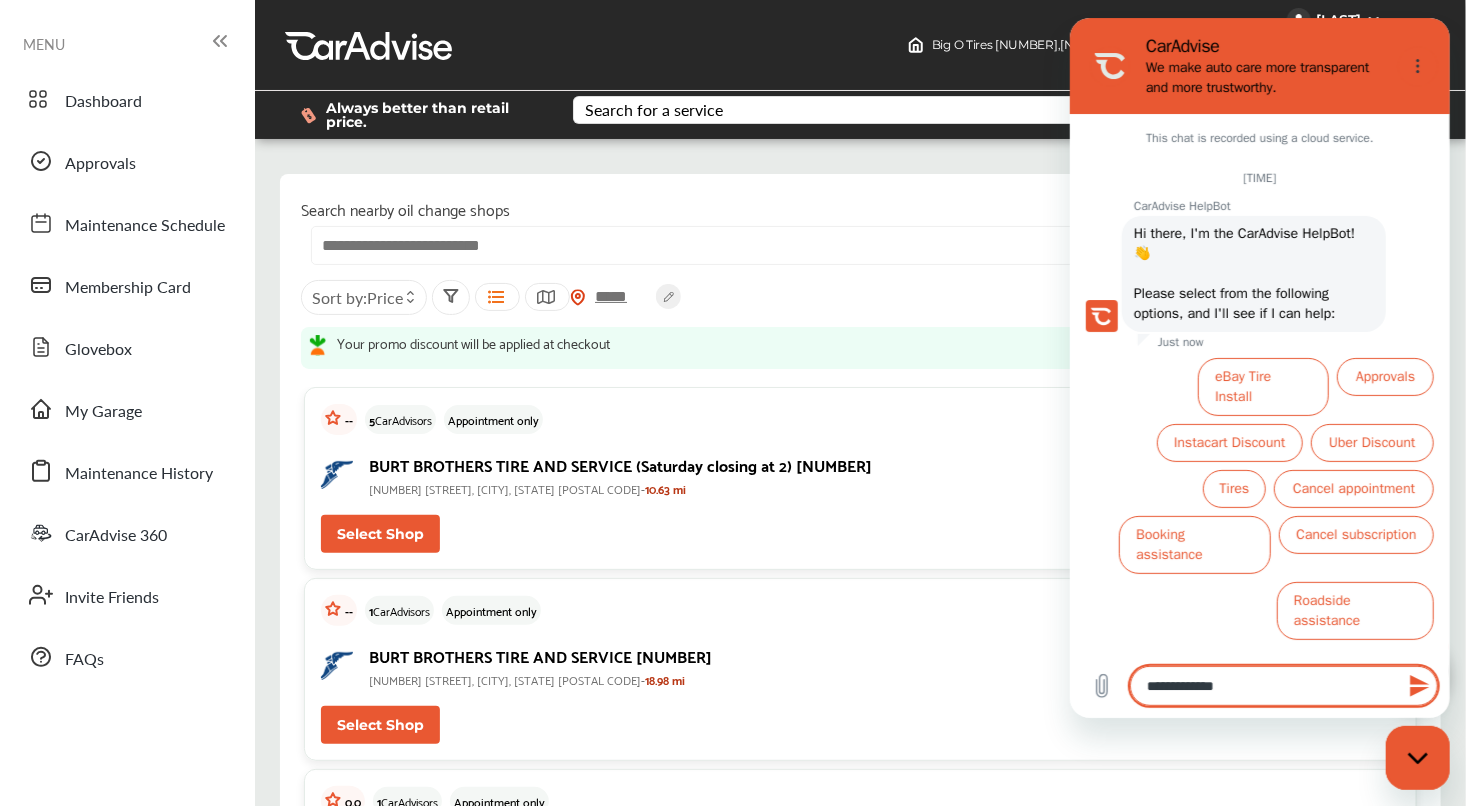 type on "**********" 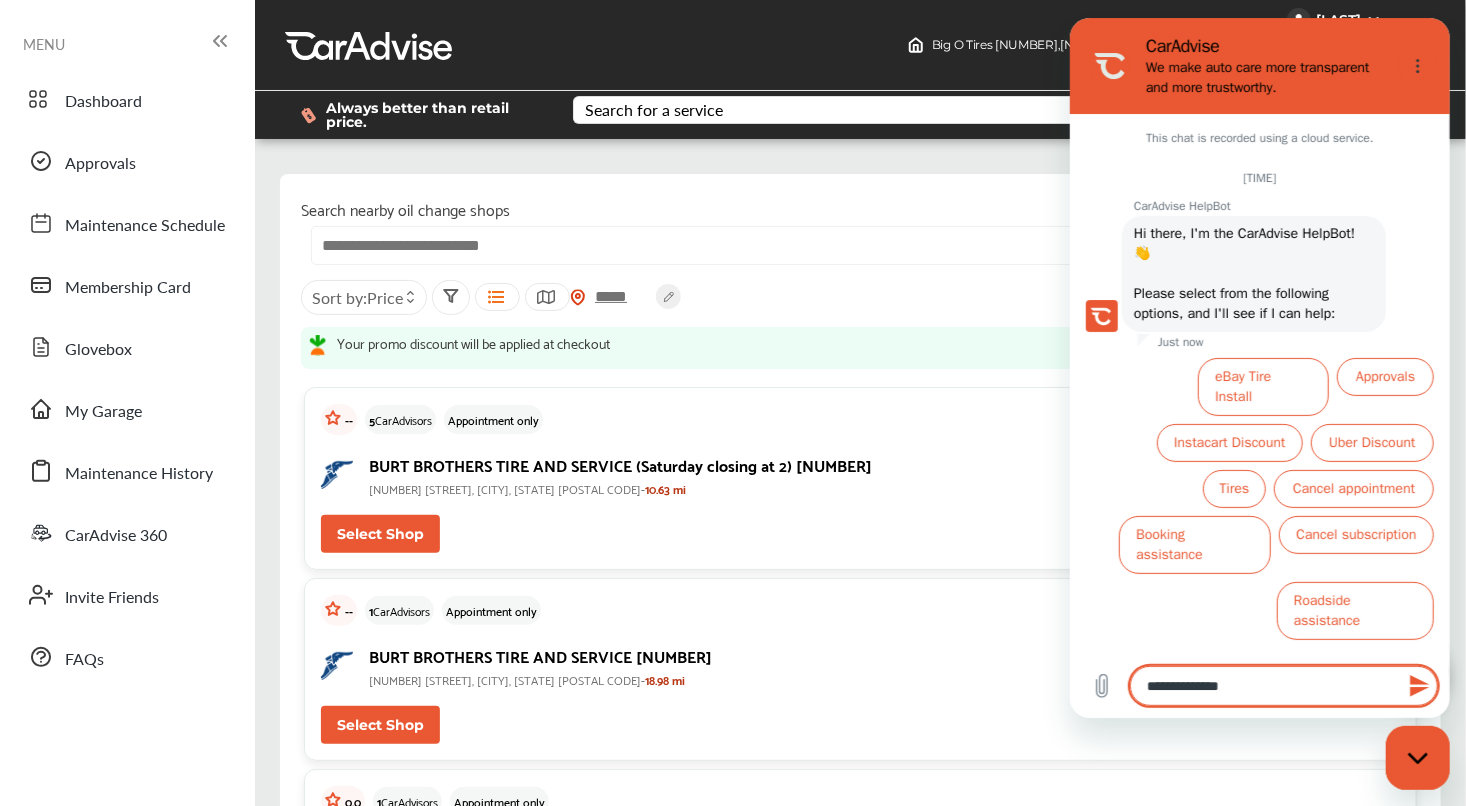 type on "**********" 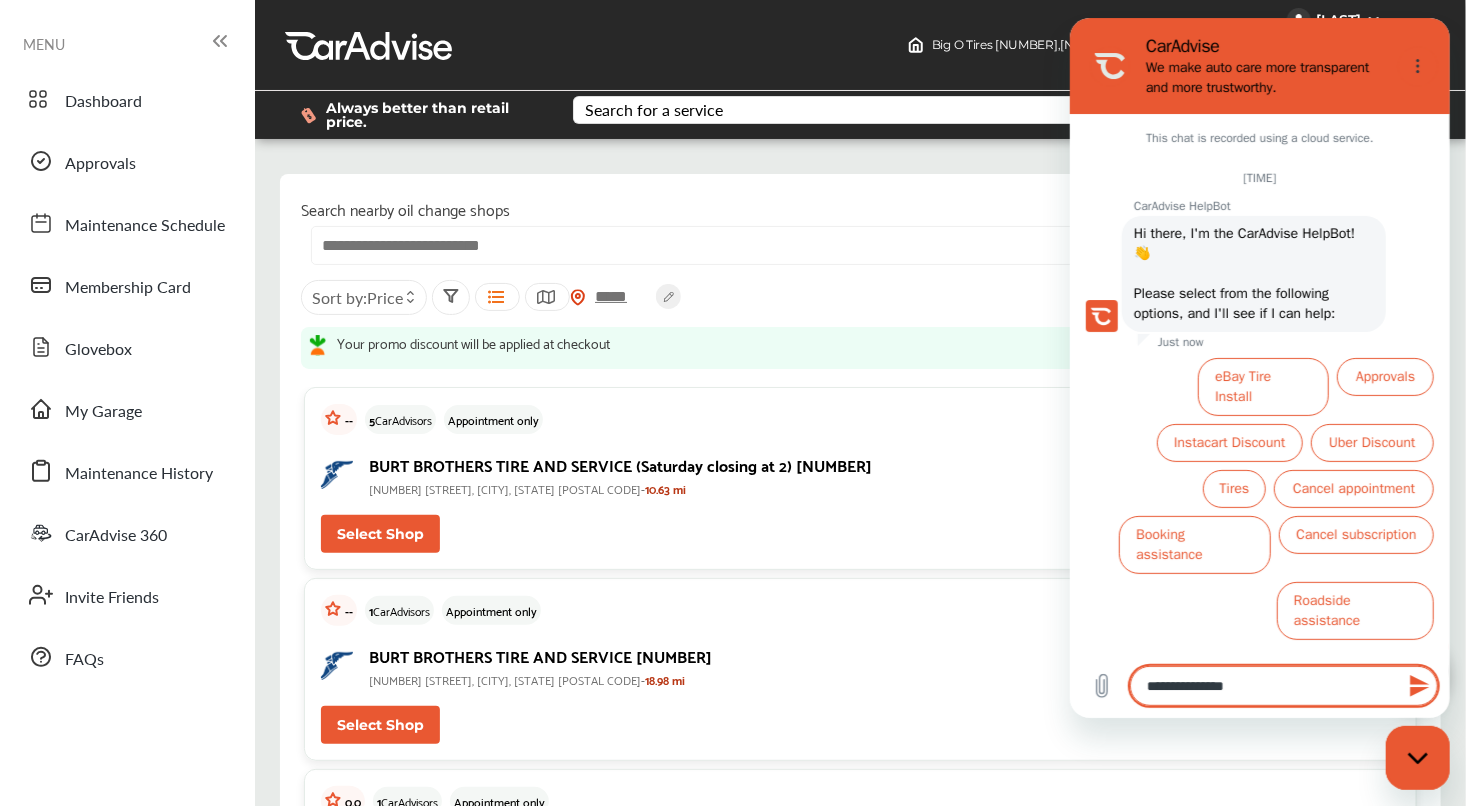 type on "**********" 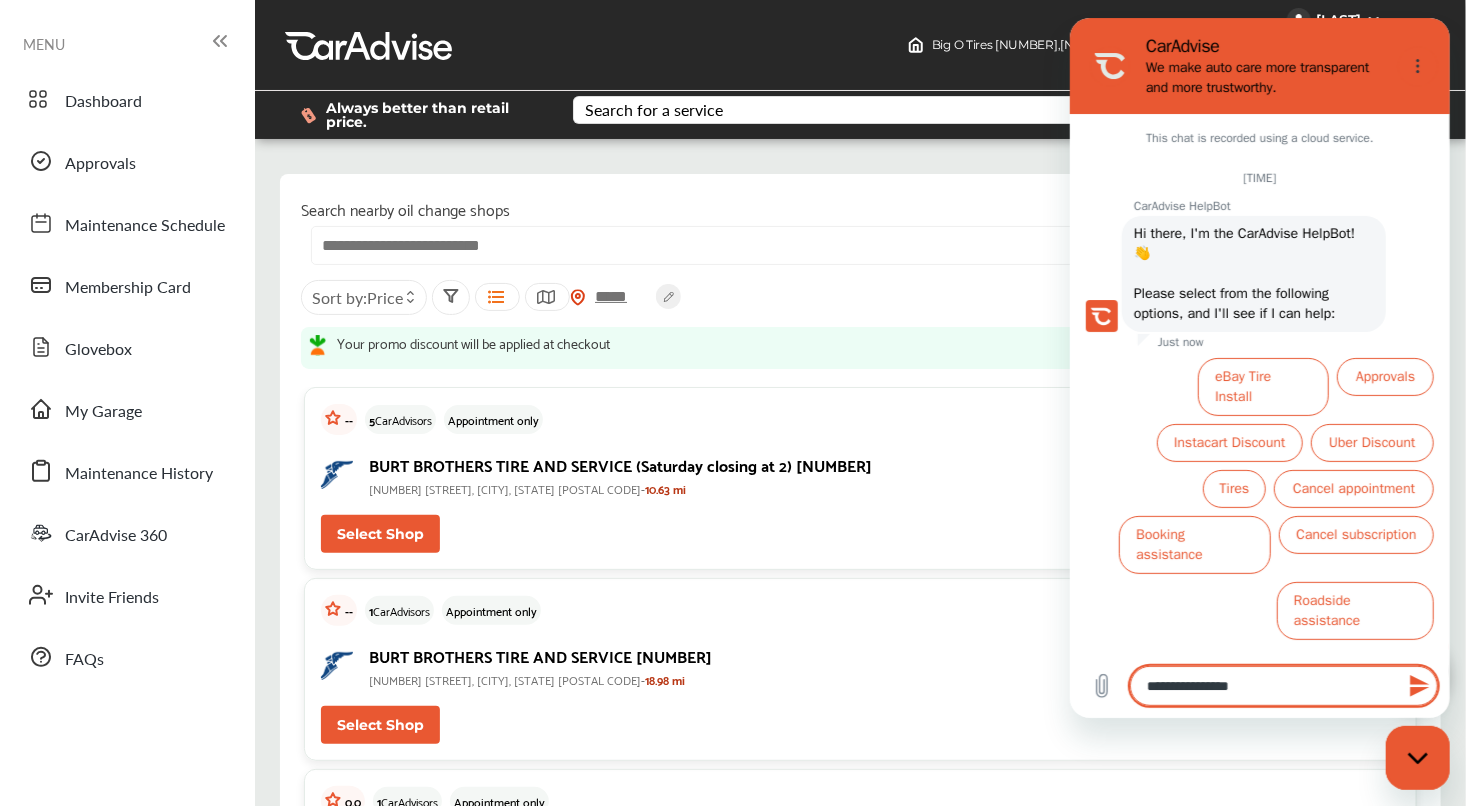 type on "**********" 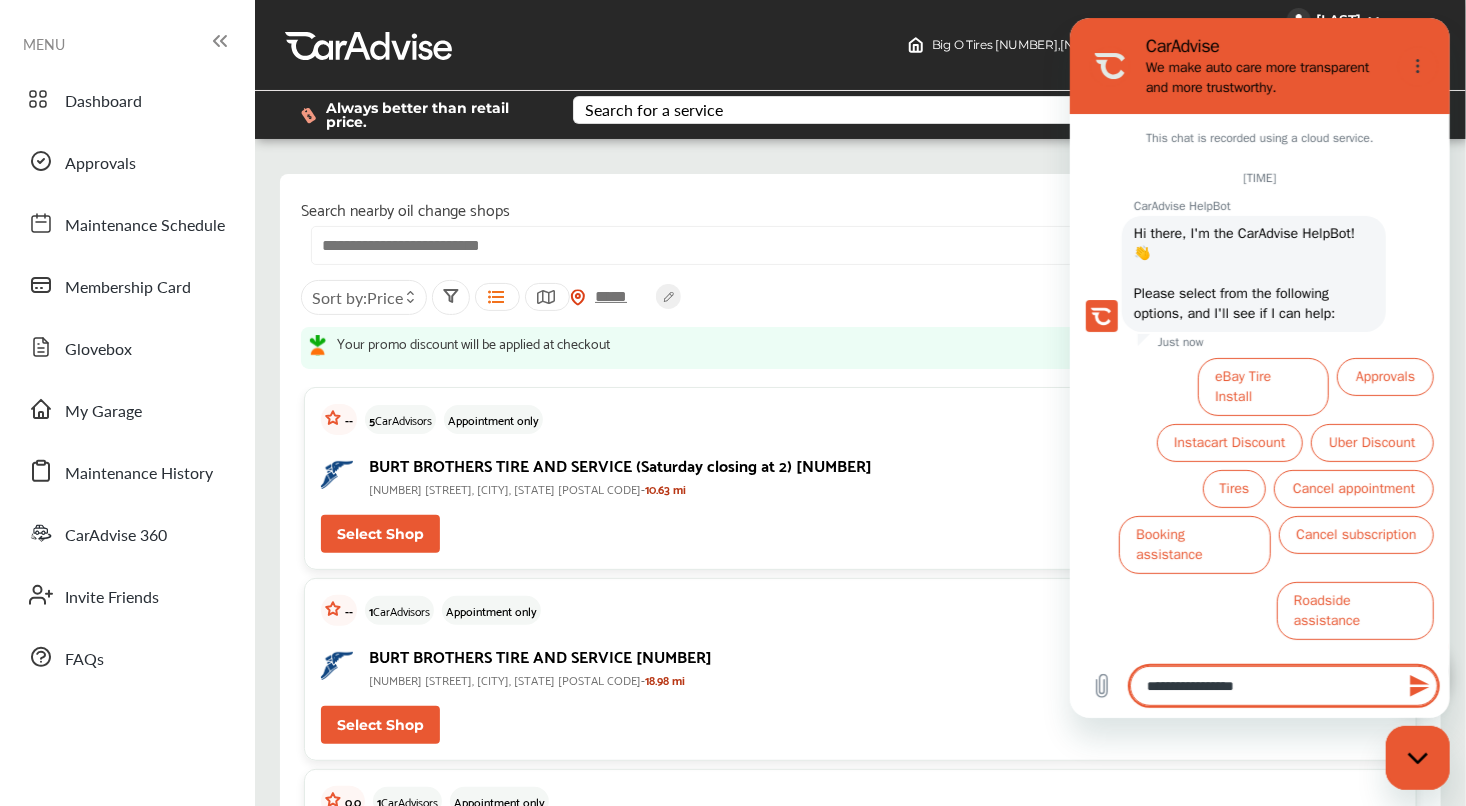 type on "**********" 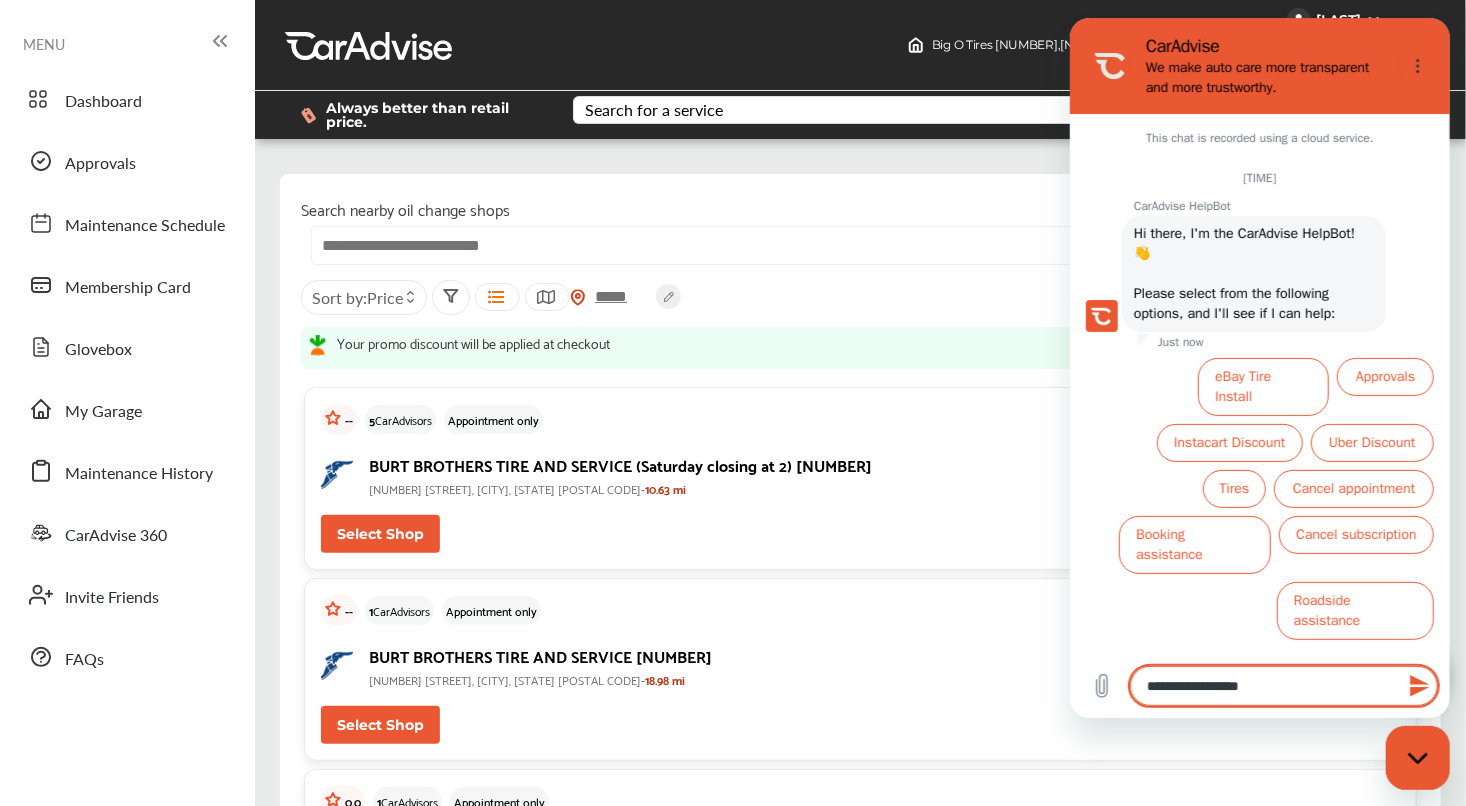 type on "**********" 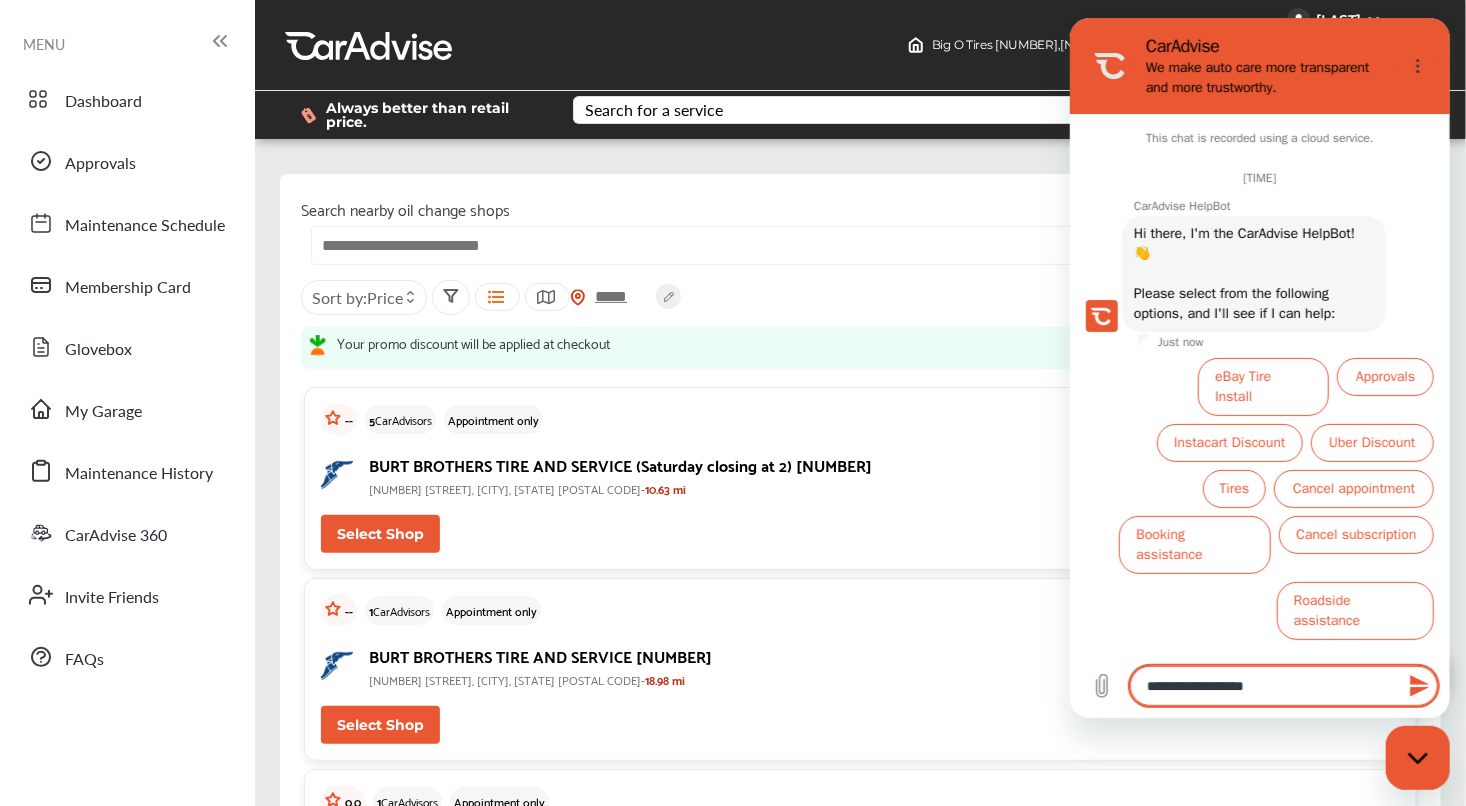type on "**********" 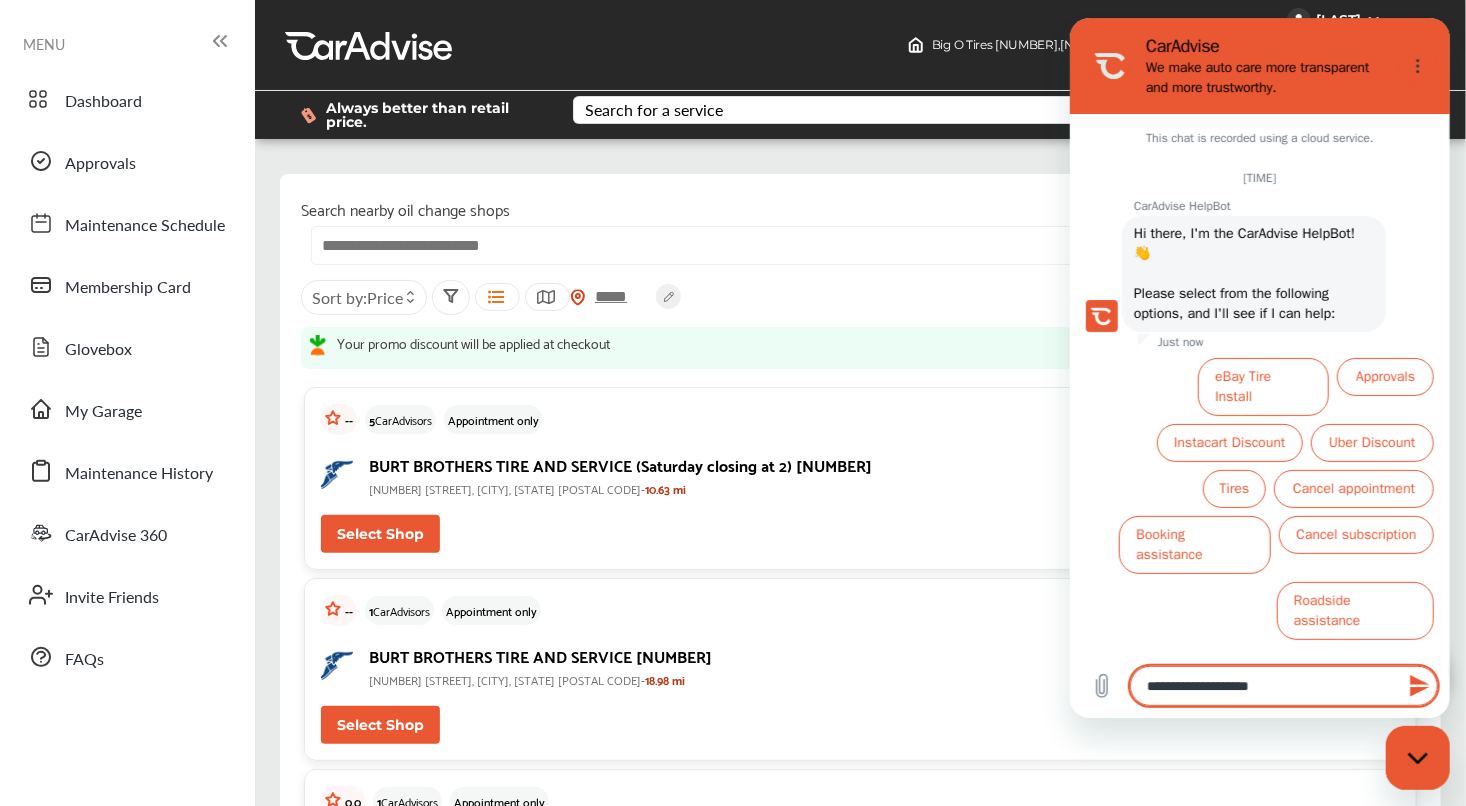 type on "**********" 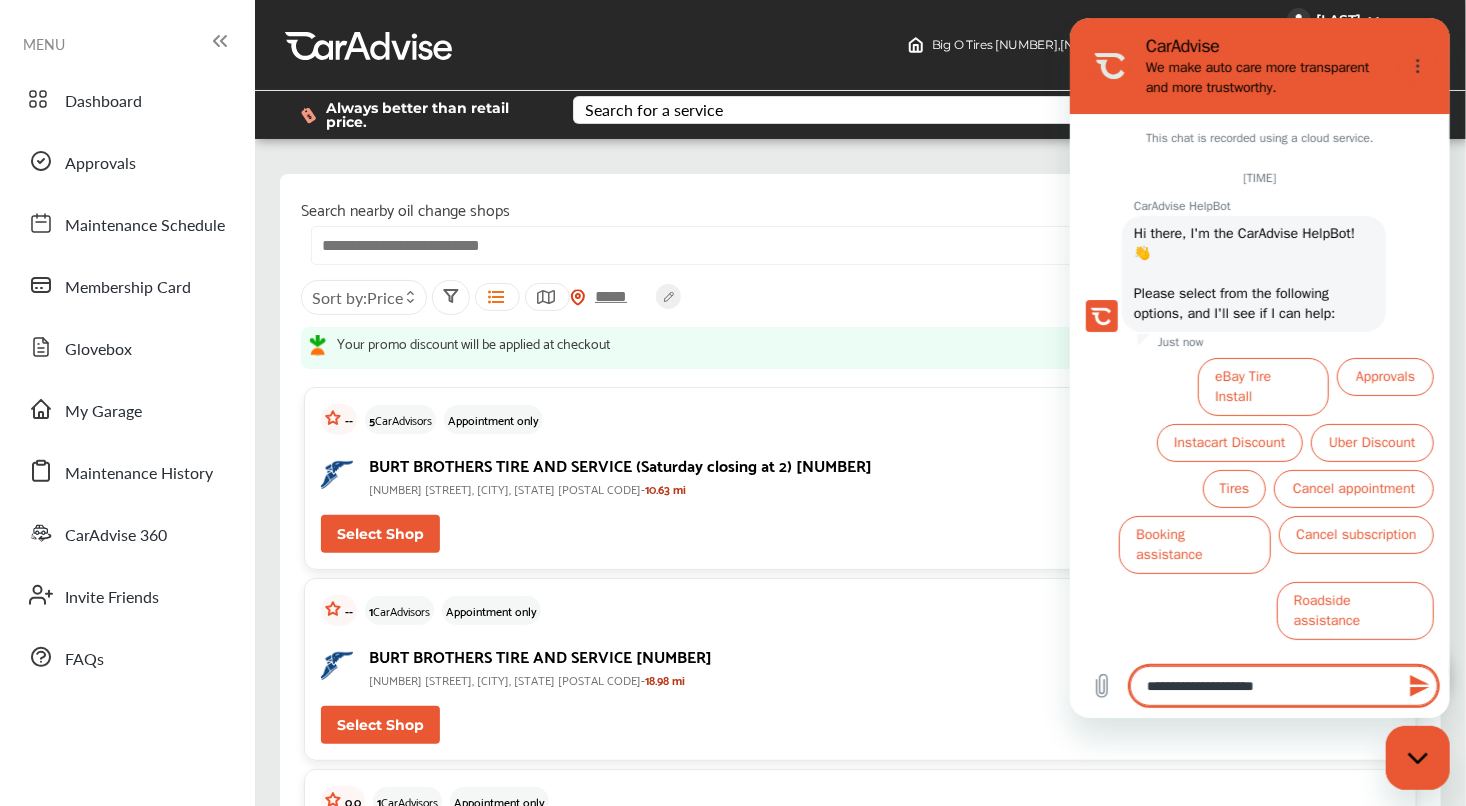 type on "**********" 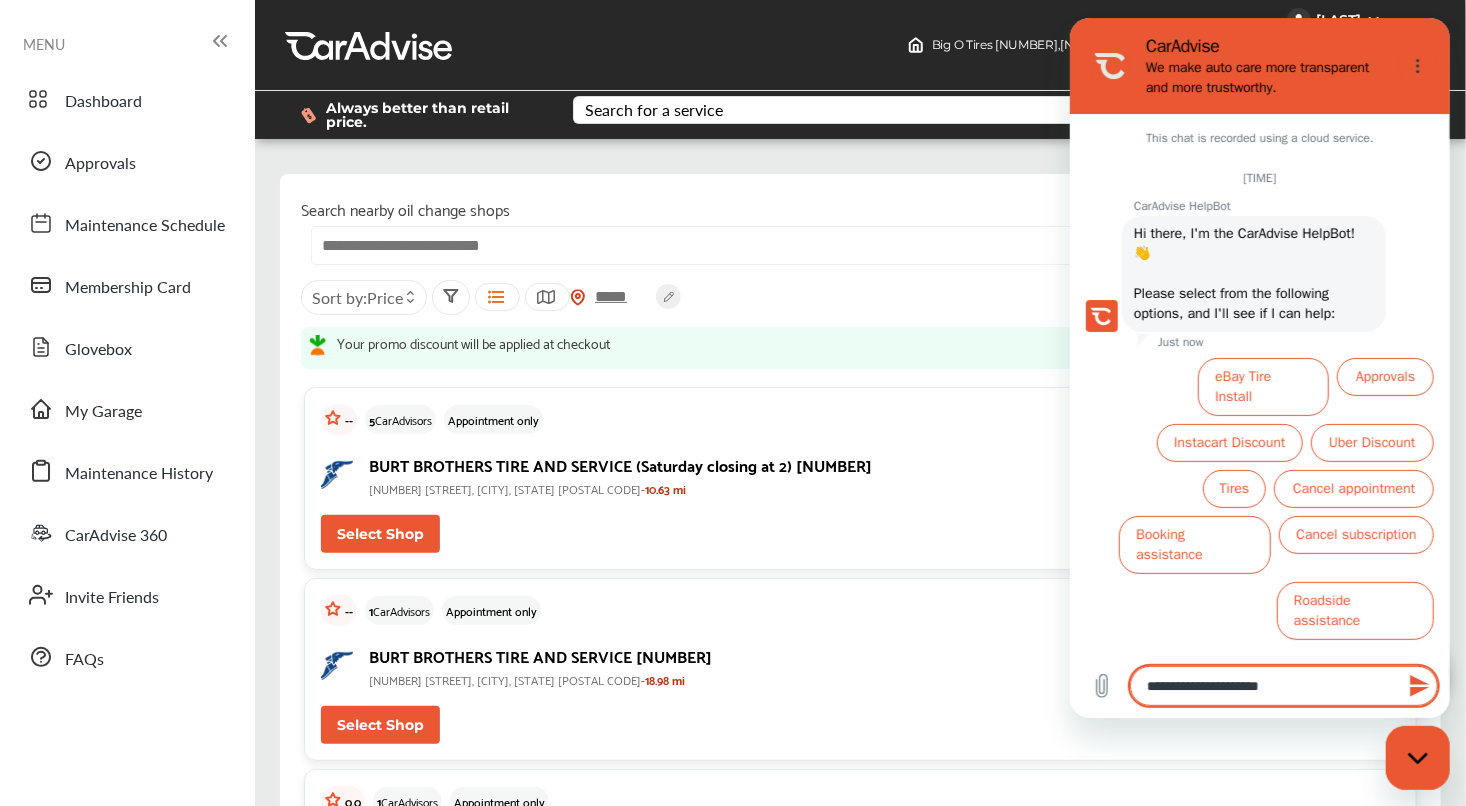 type on "**********" 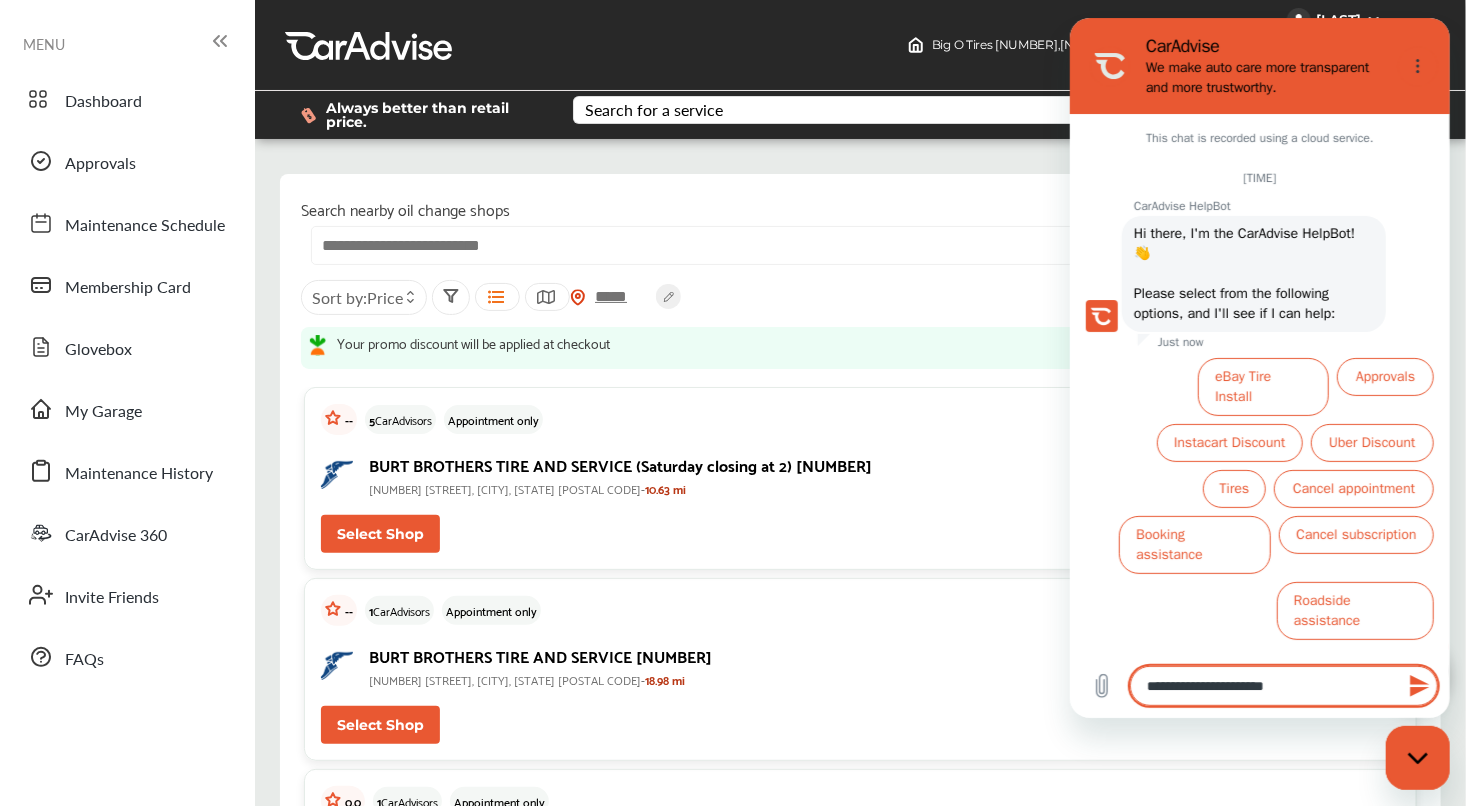 type on "**********" 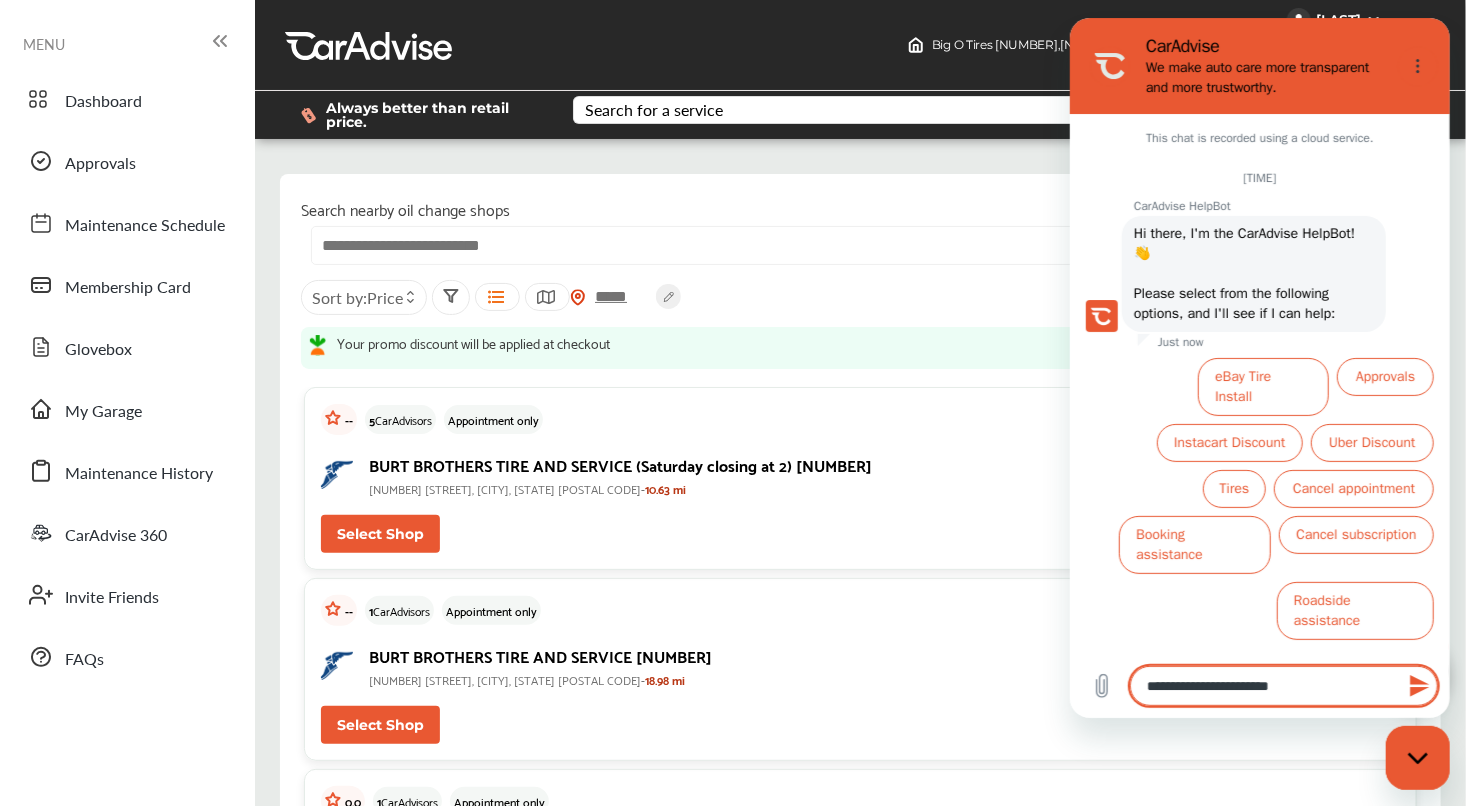 type on "**********" 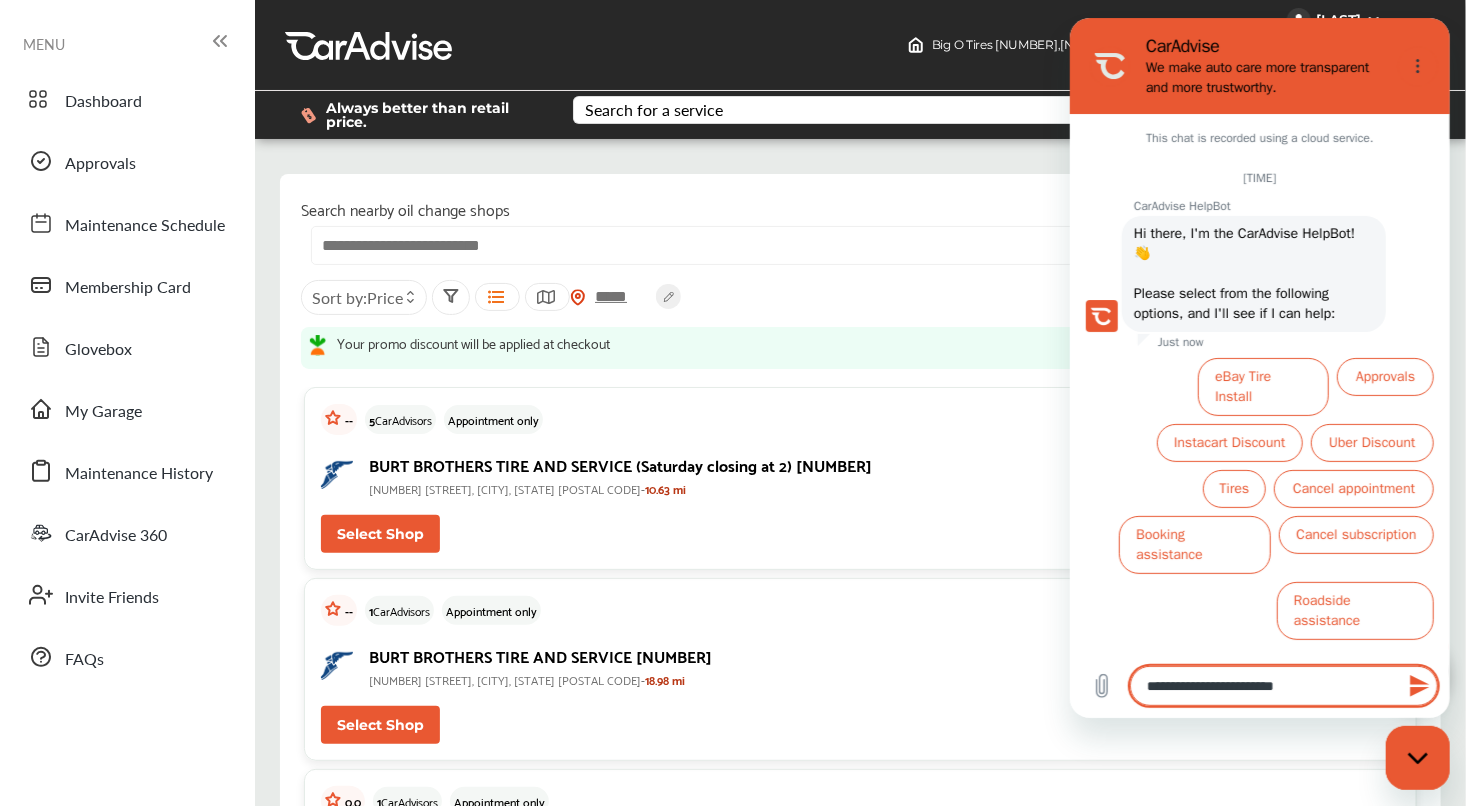 type on "**********" 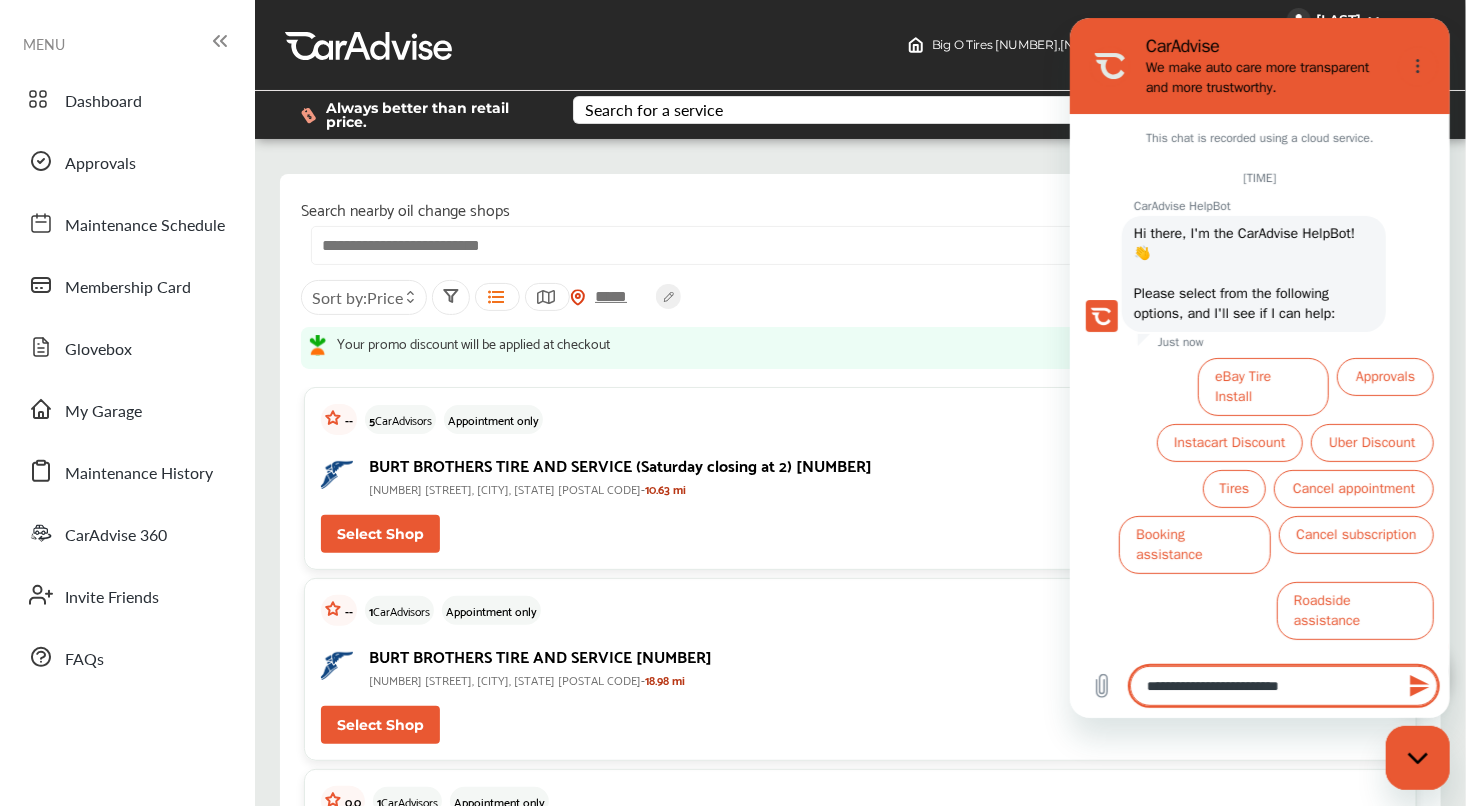 type on "**********" 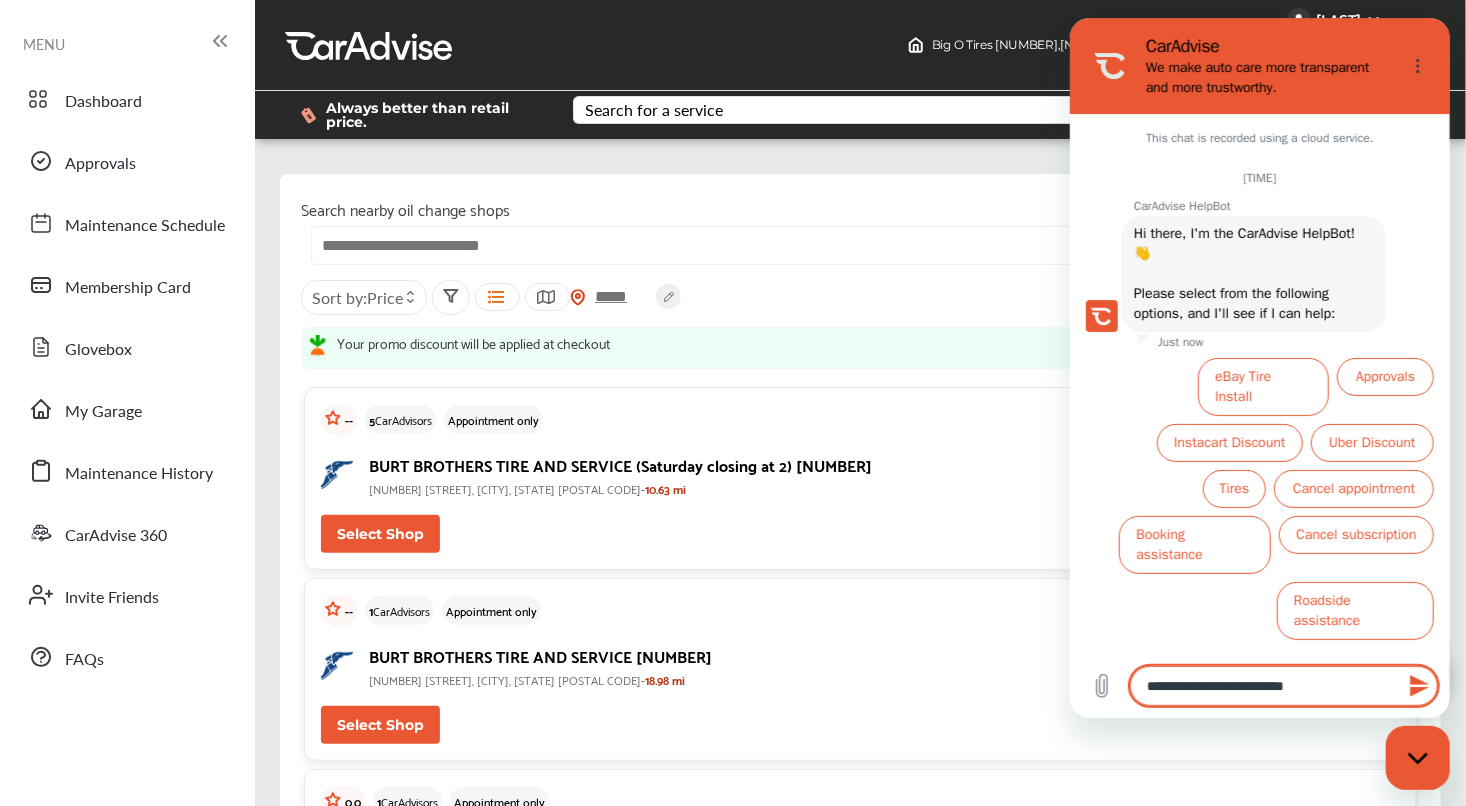 type on "**********" 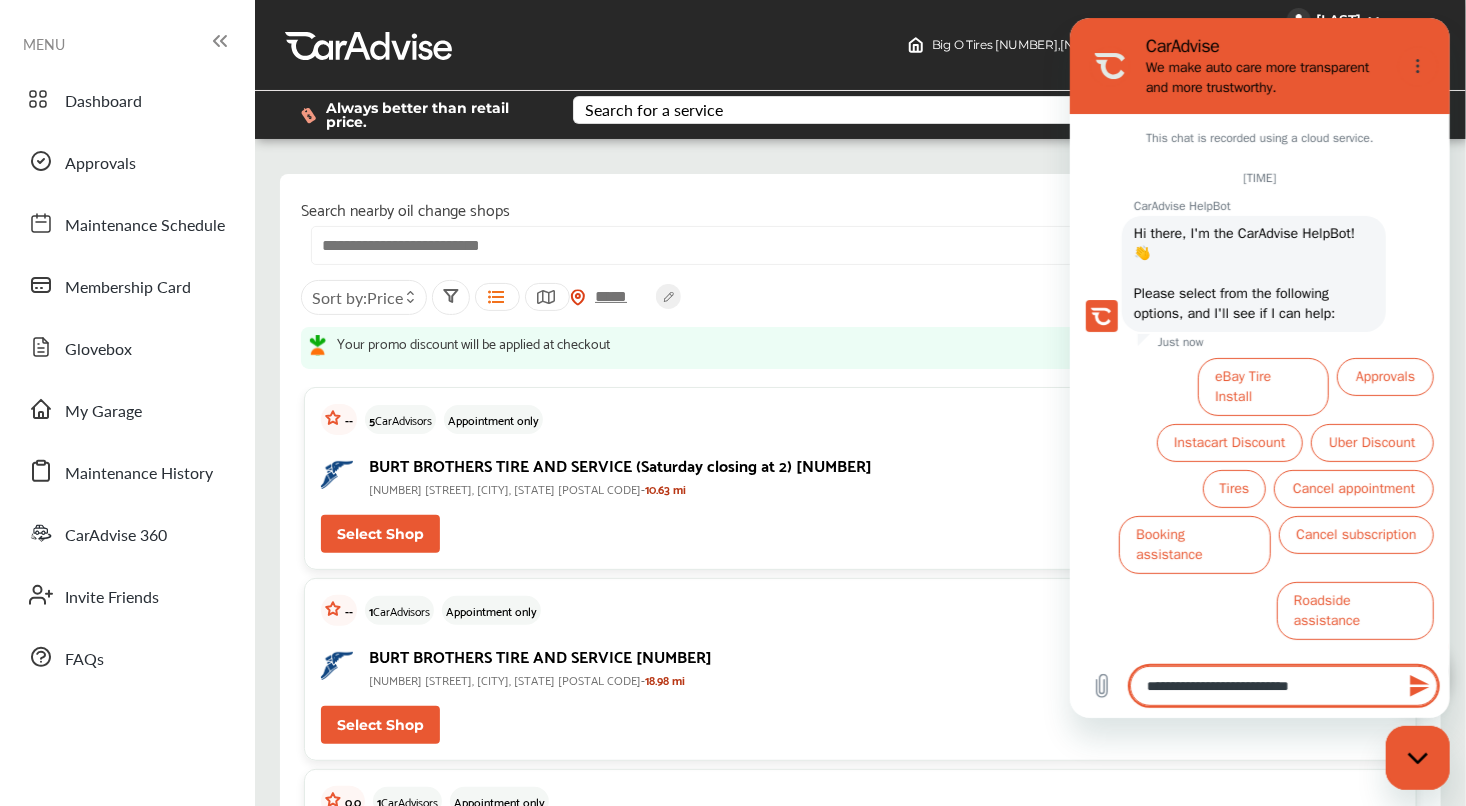 type on "**********" 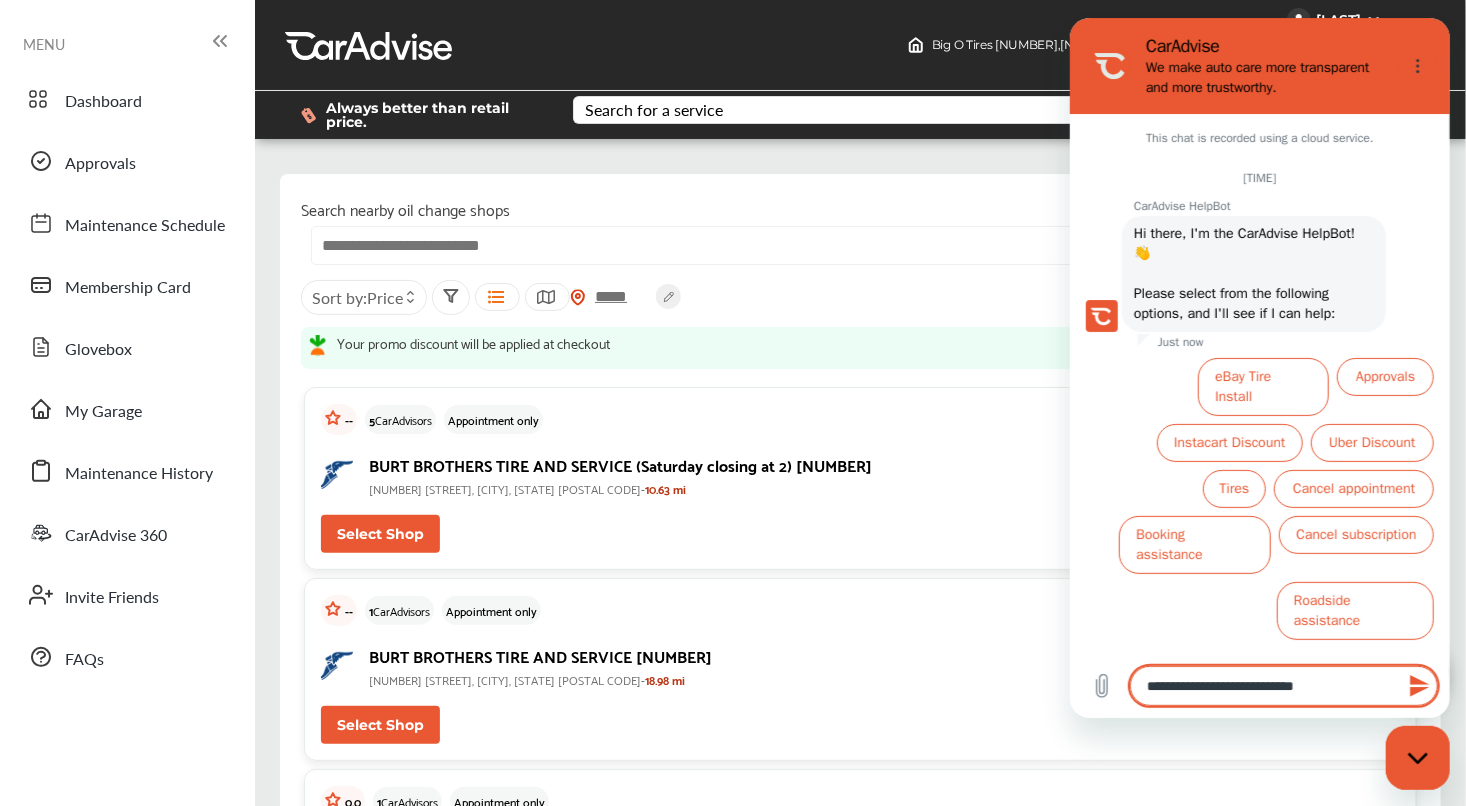 type on "**********" 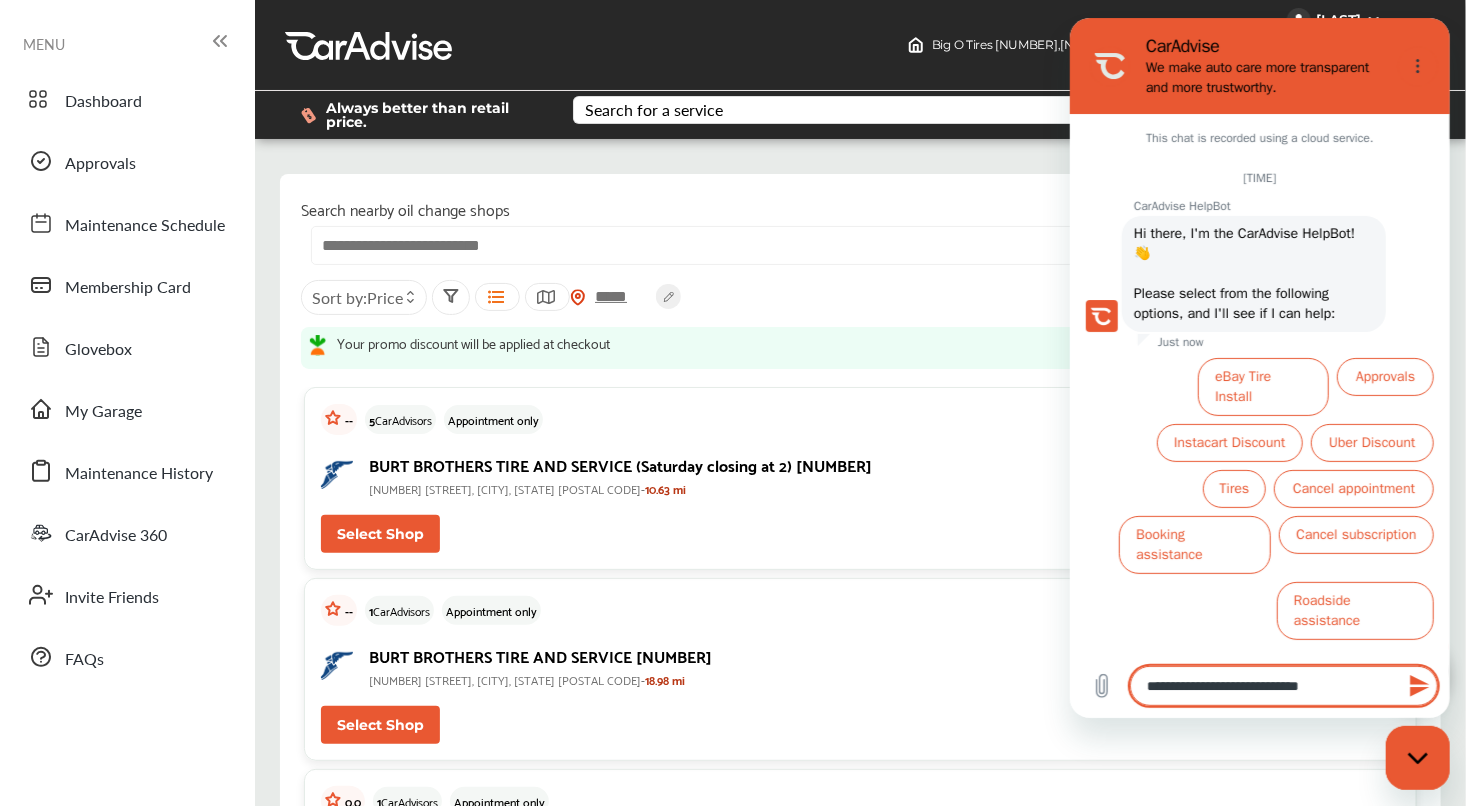 type on "**********" 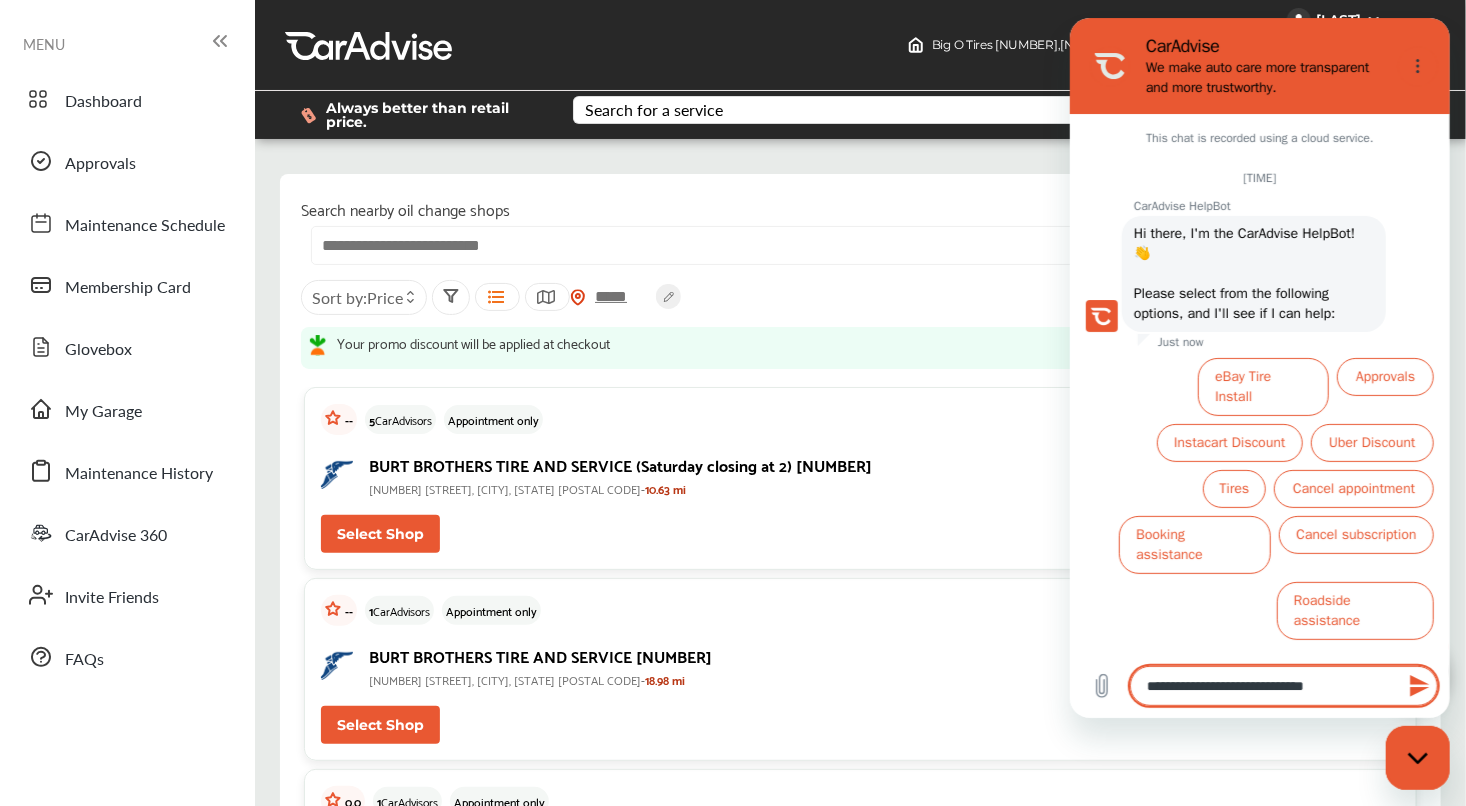 type on "**********" 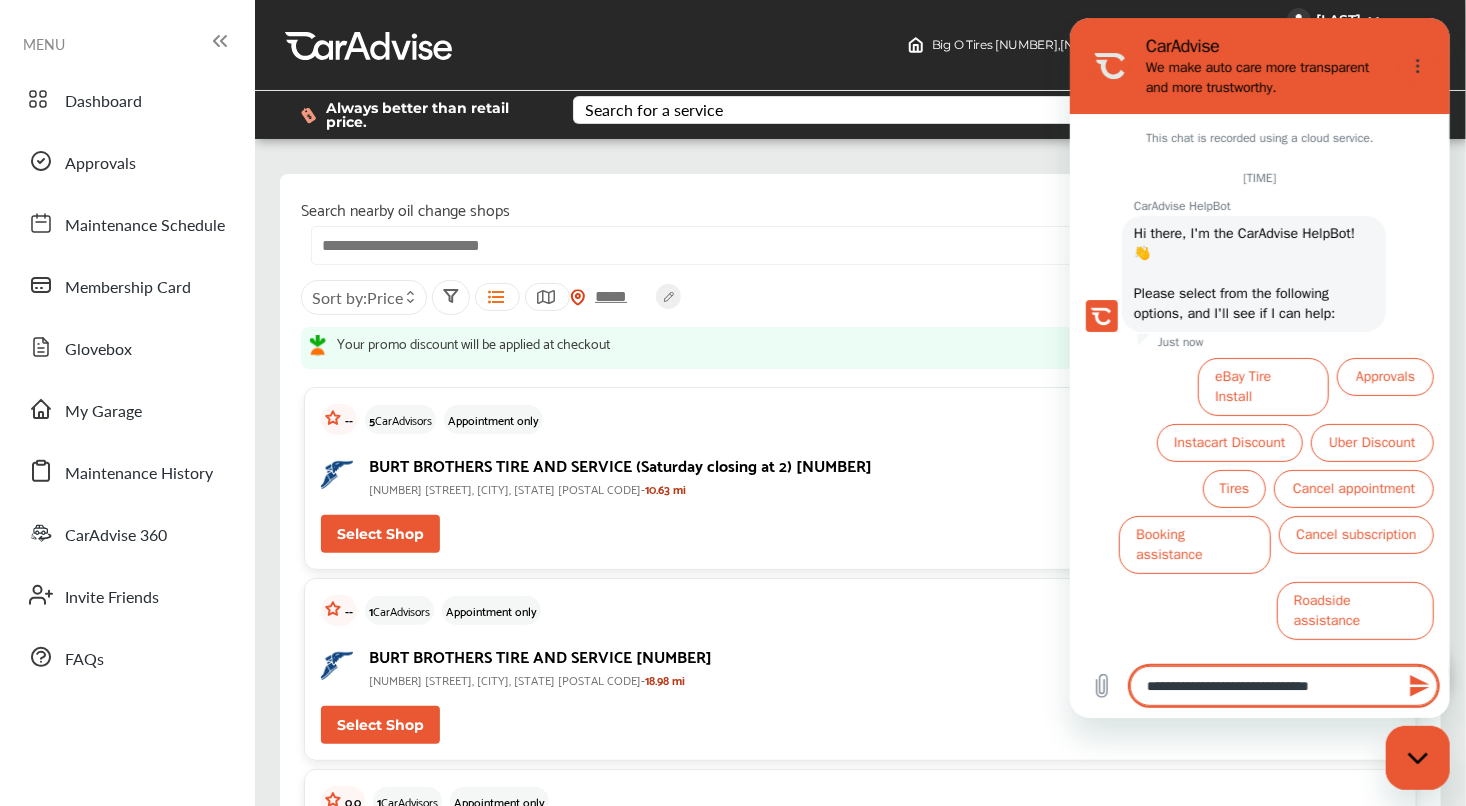 type on "**********" 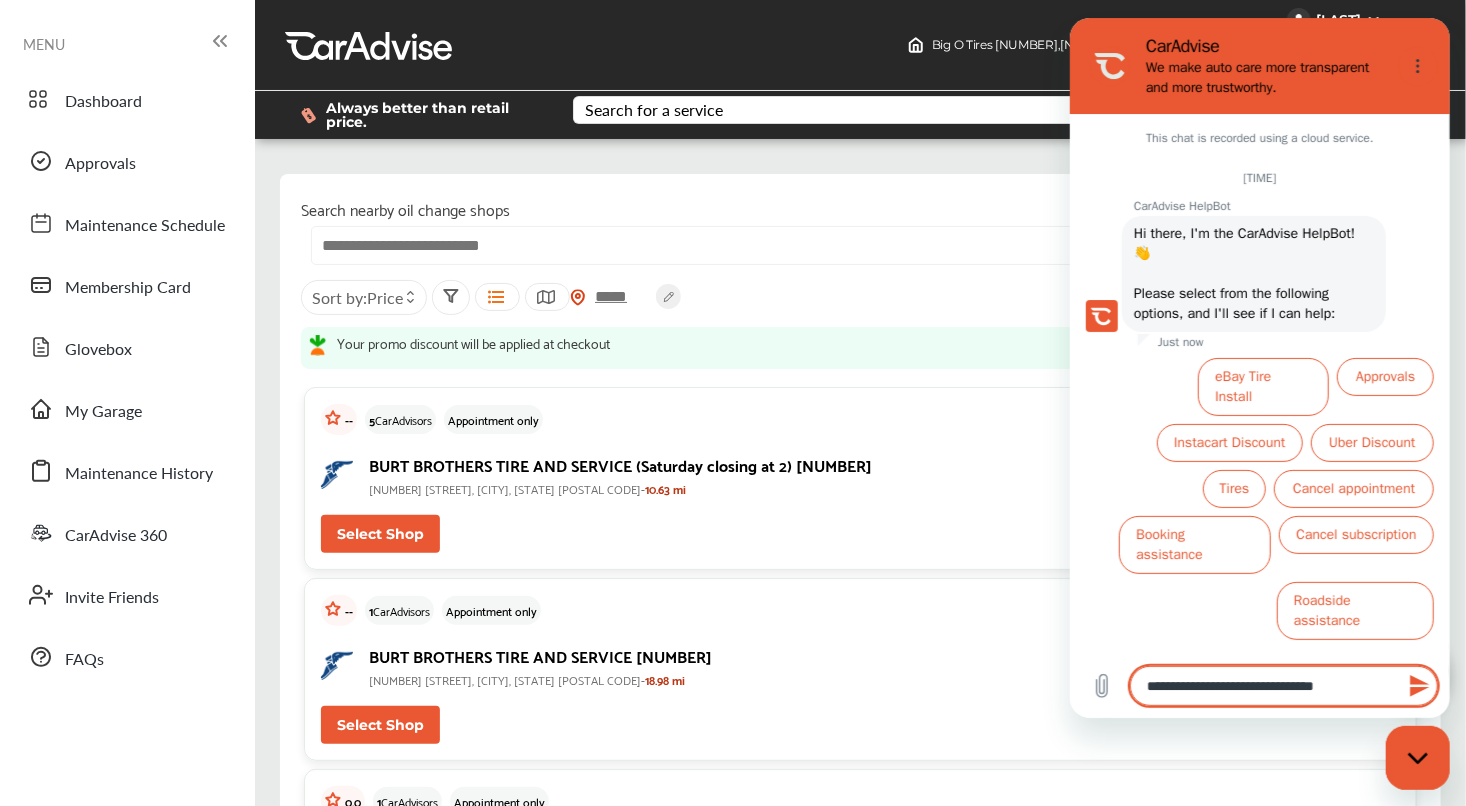 type on "*" 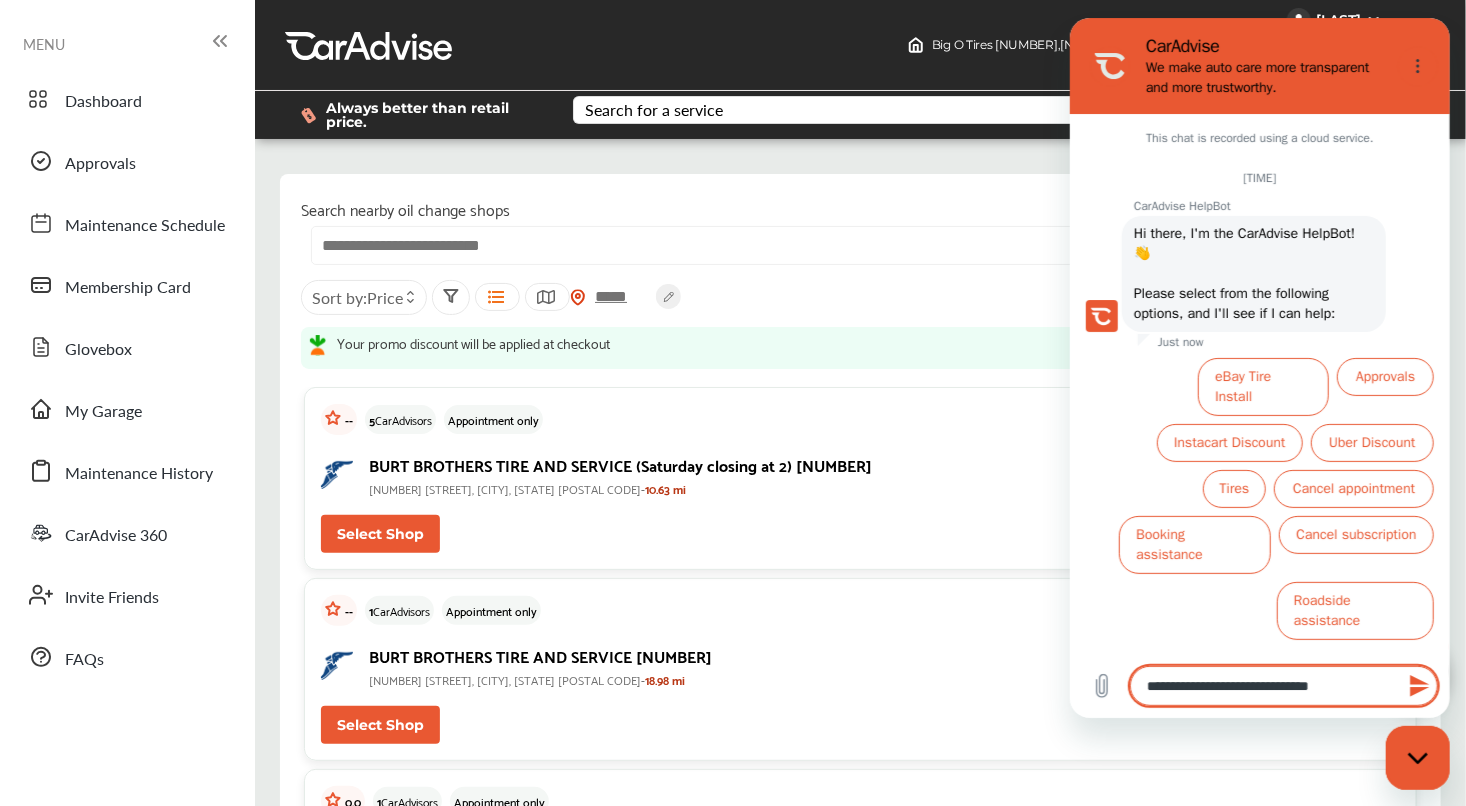 type on "**********" 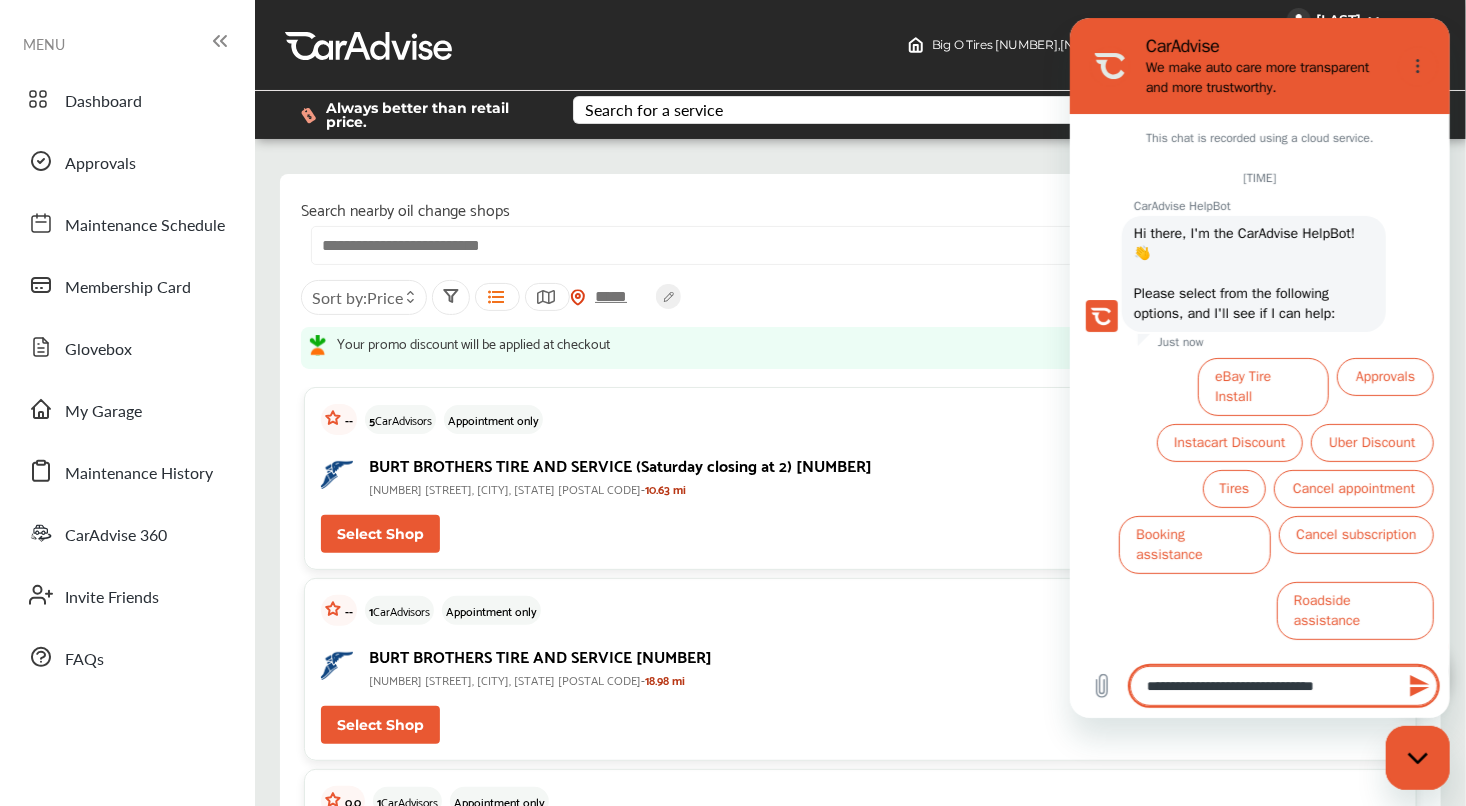type on "**********" 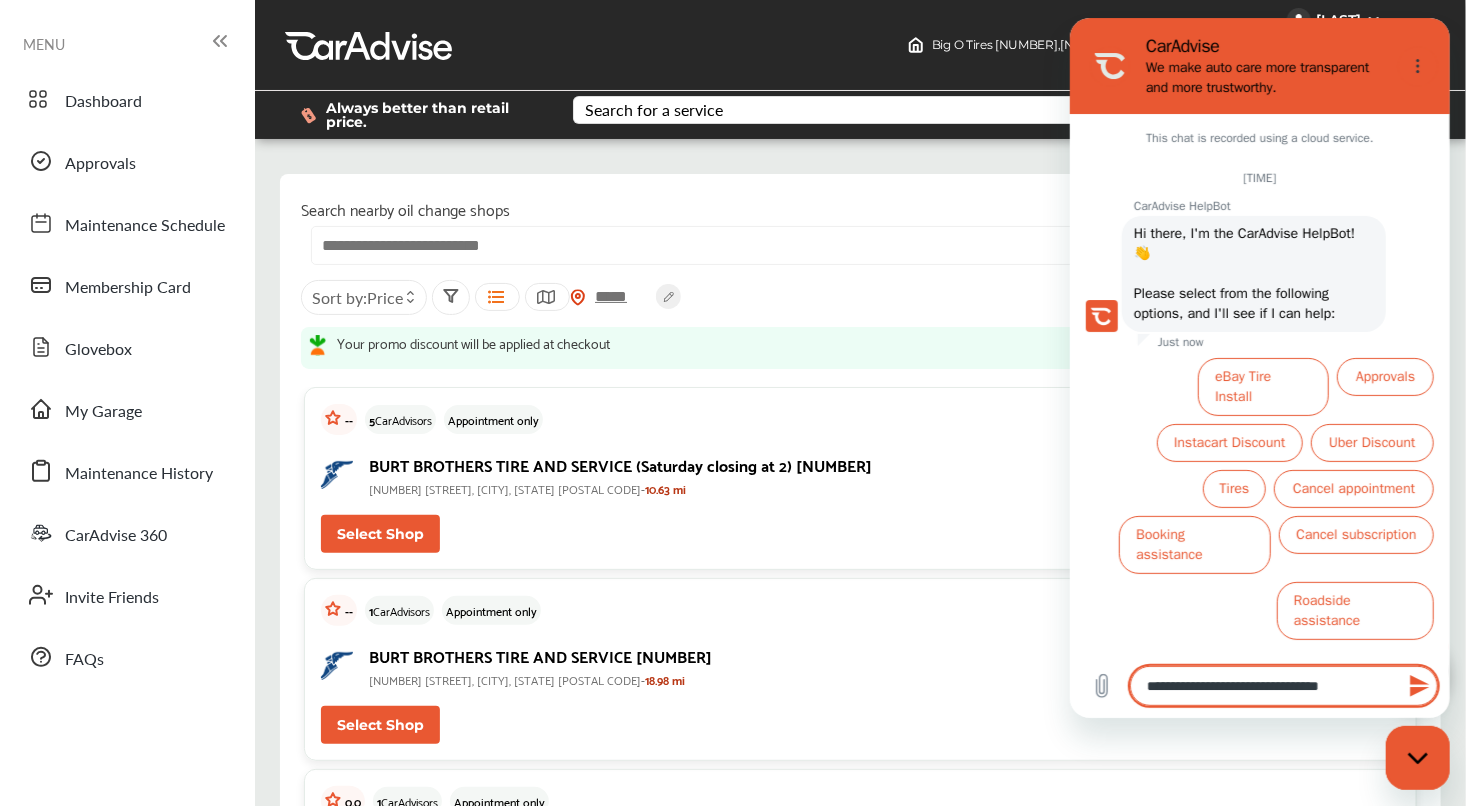type on "**********" 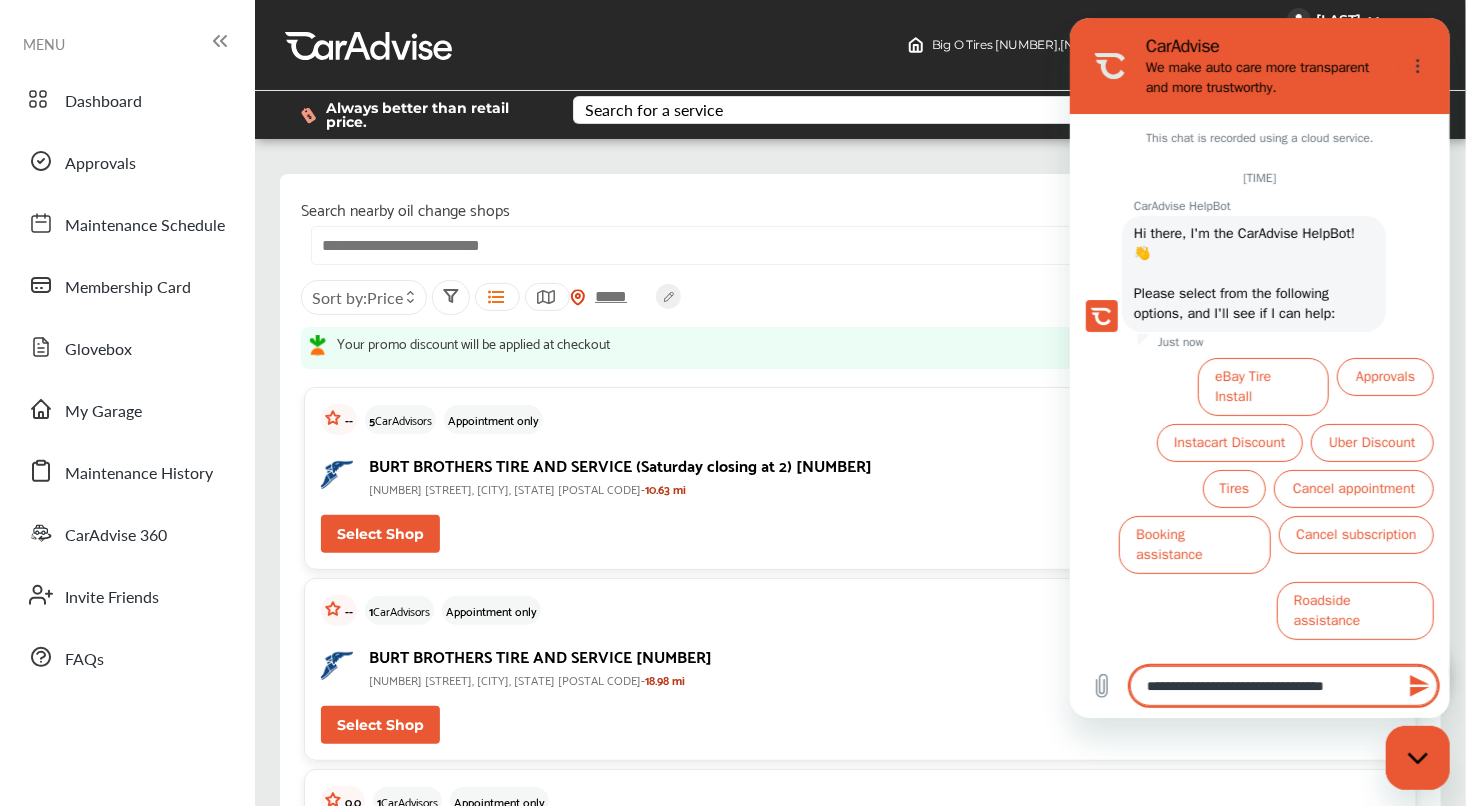 type on "**********" 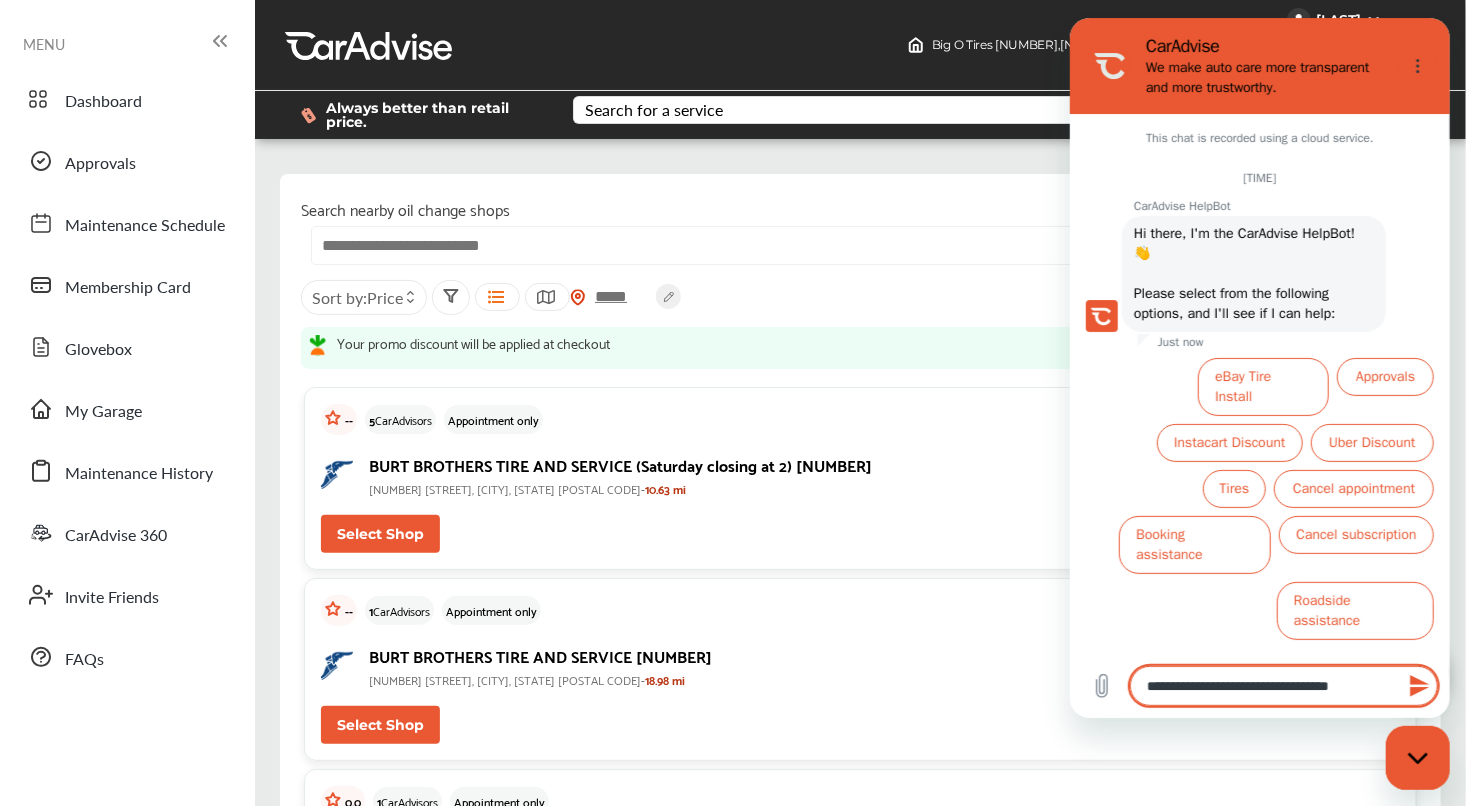 type on "**********" 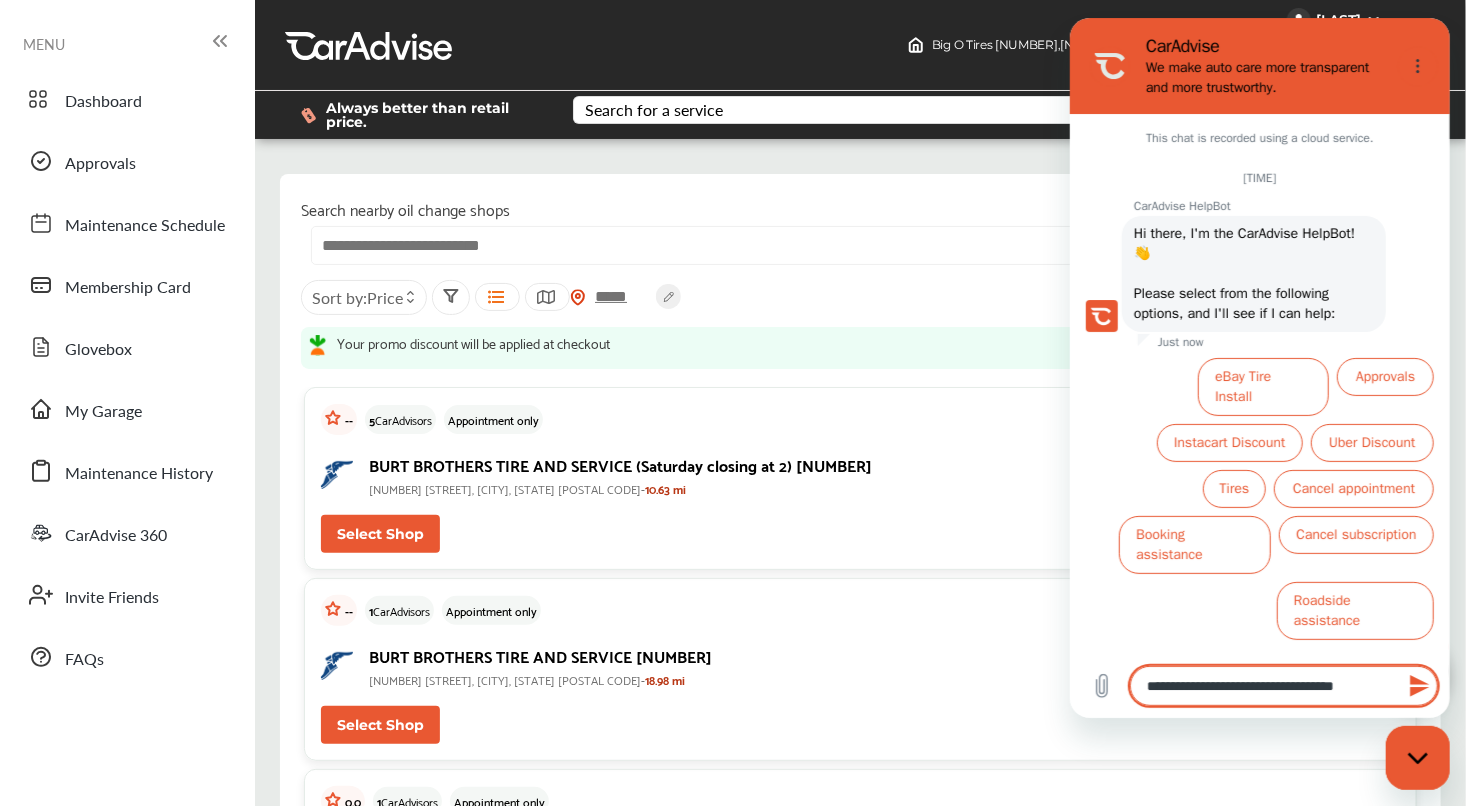 type on "**********" 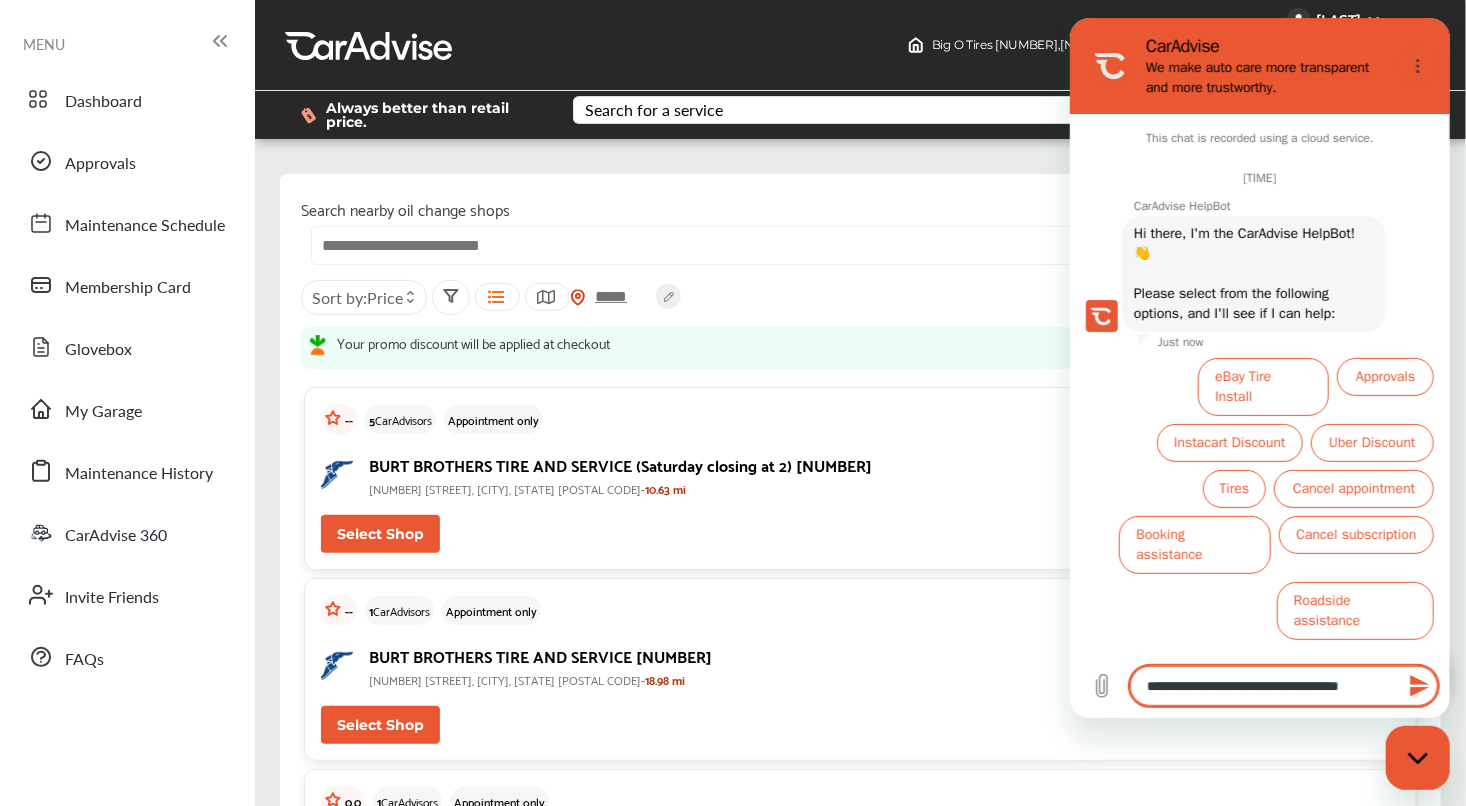 type on "**********" 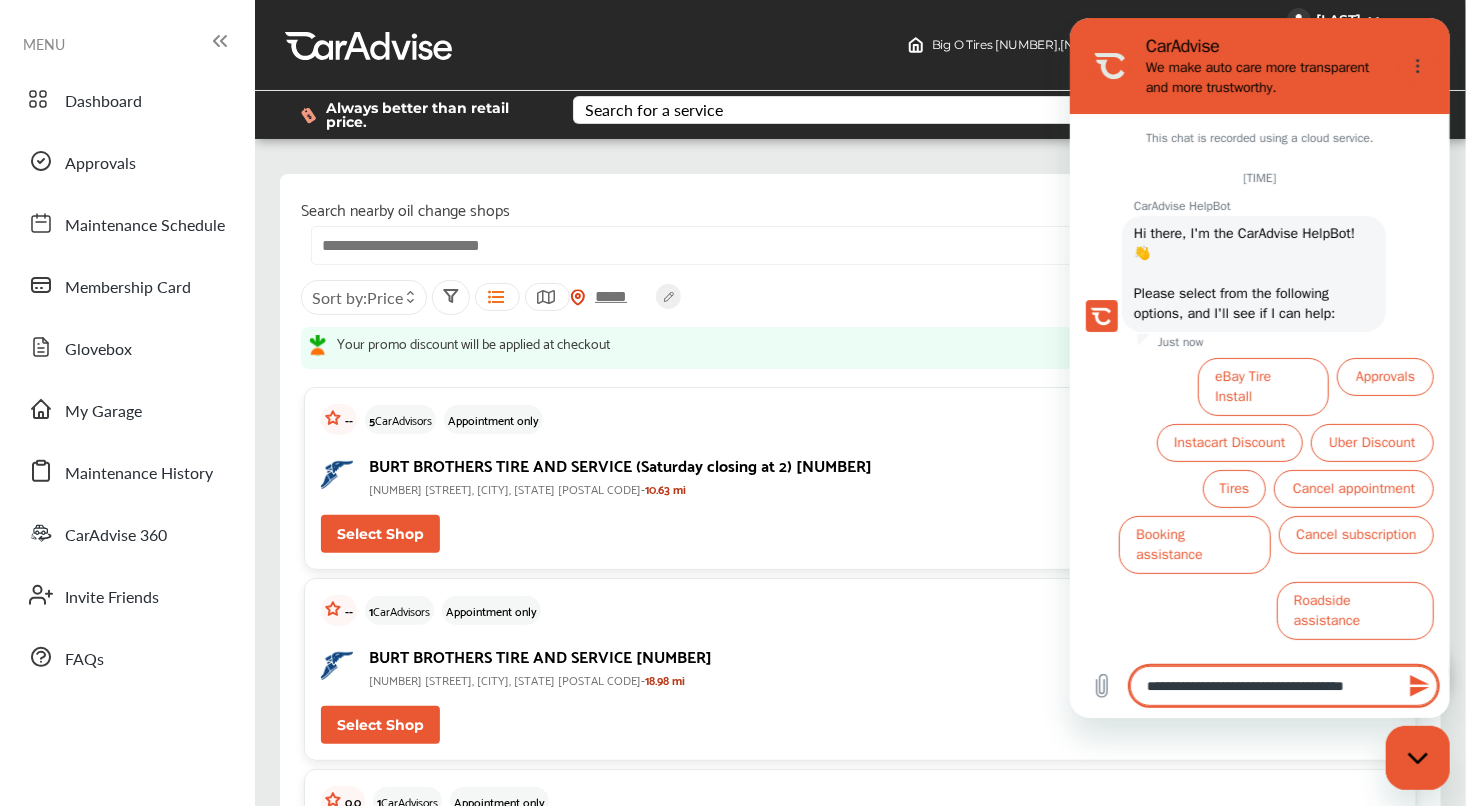 type on "**********" 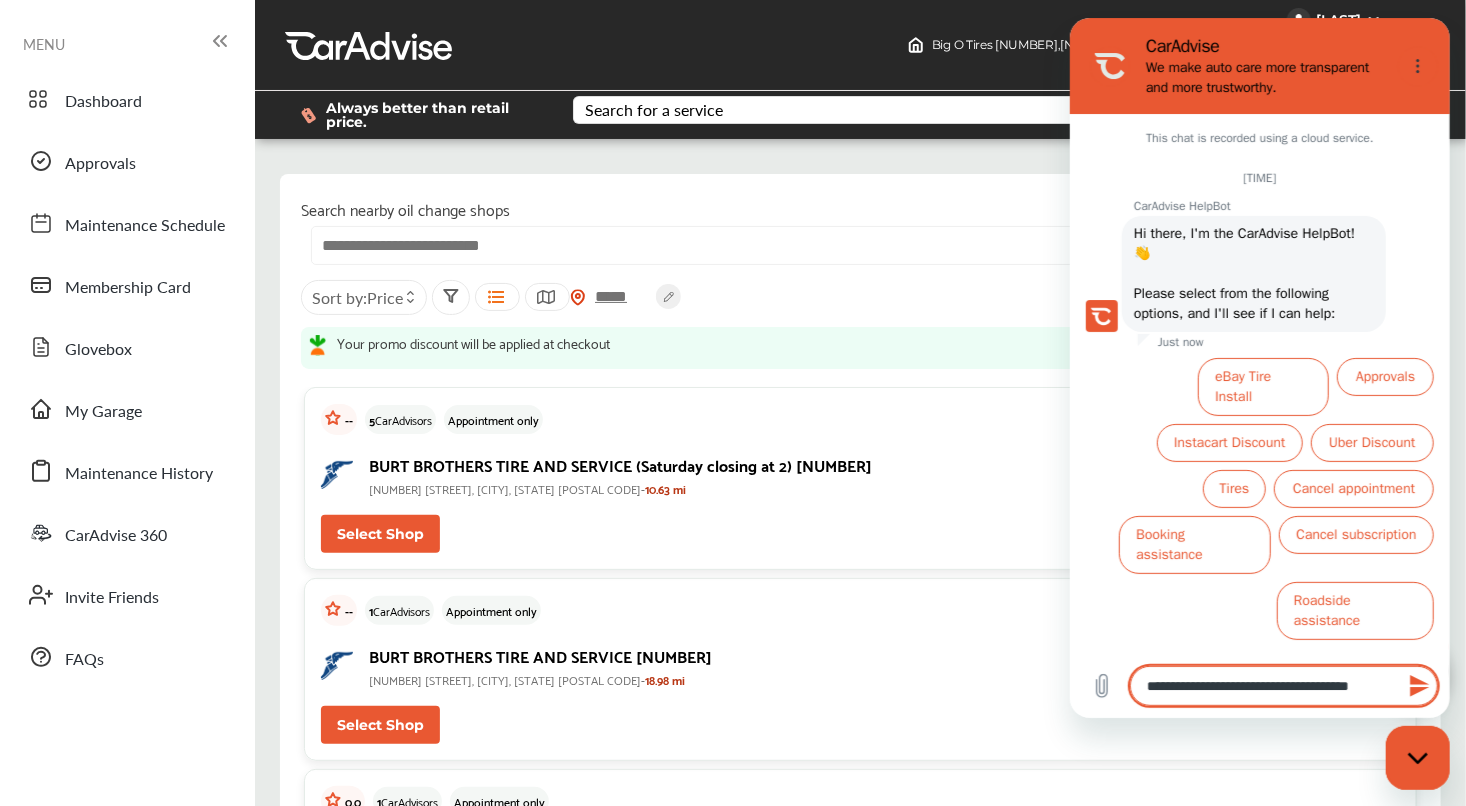 type on "**********" 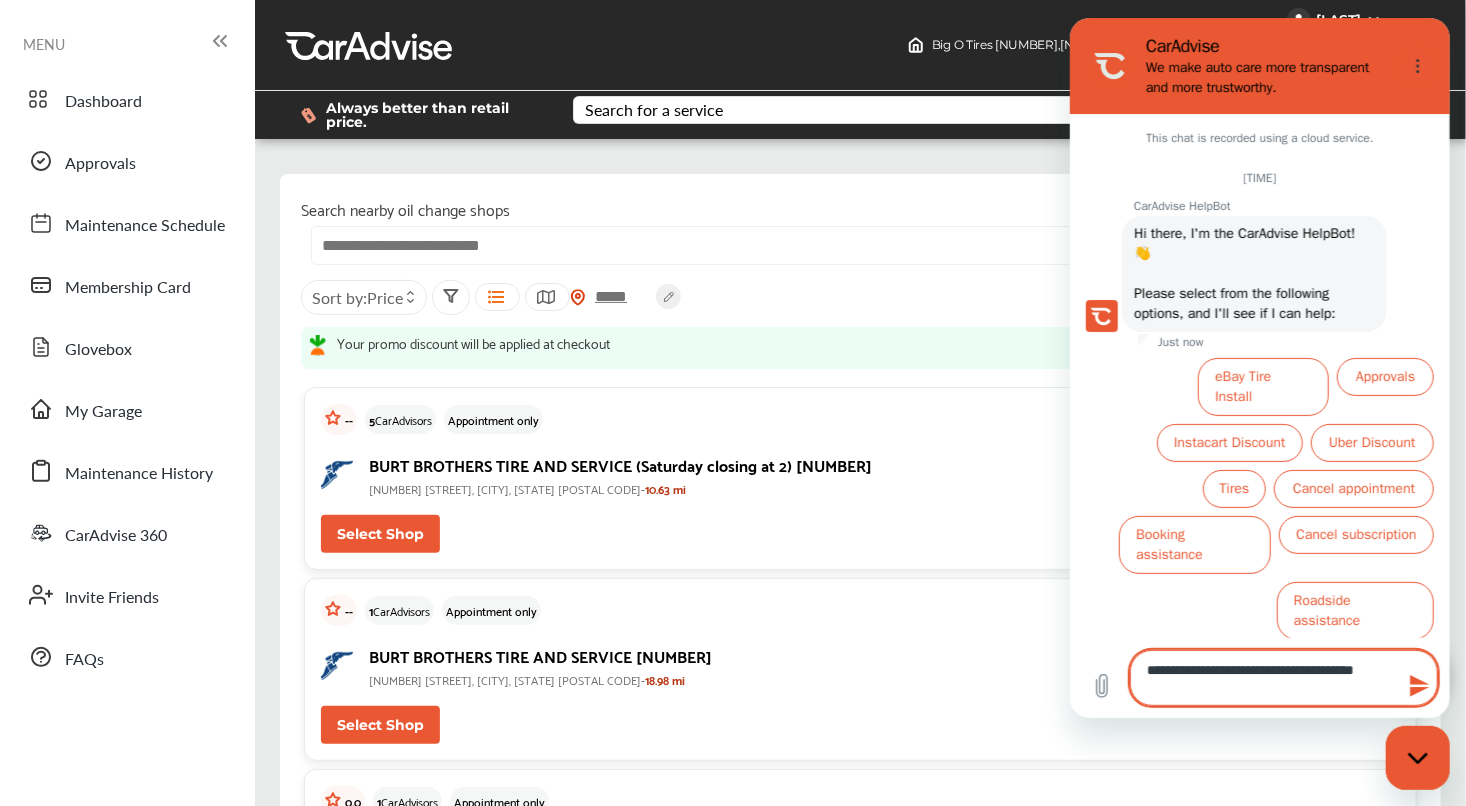 type on "**********" 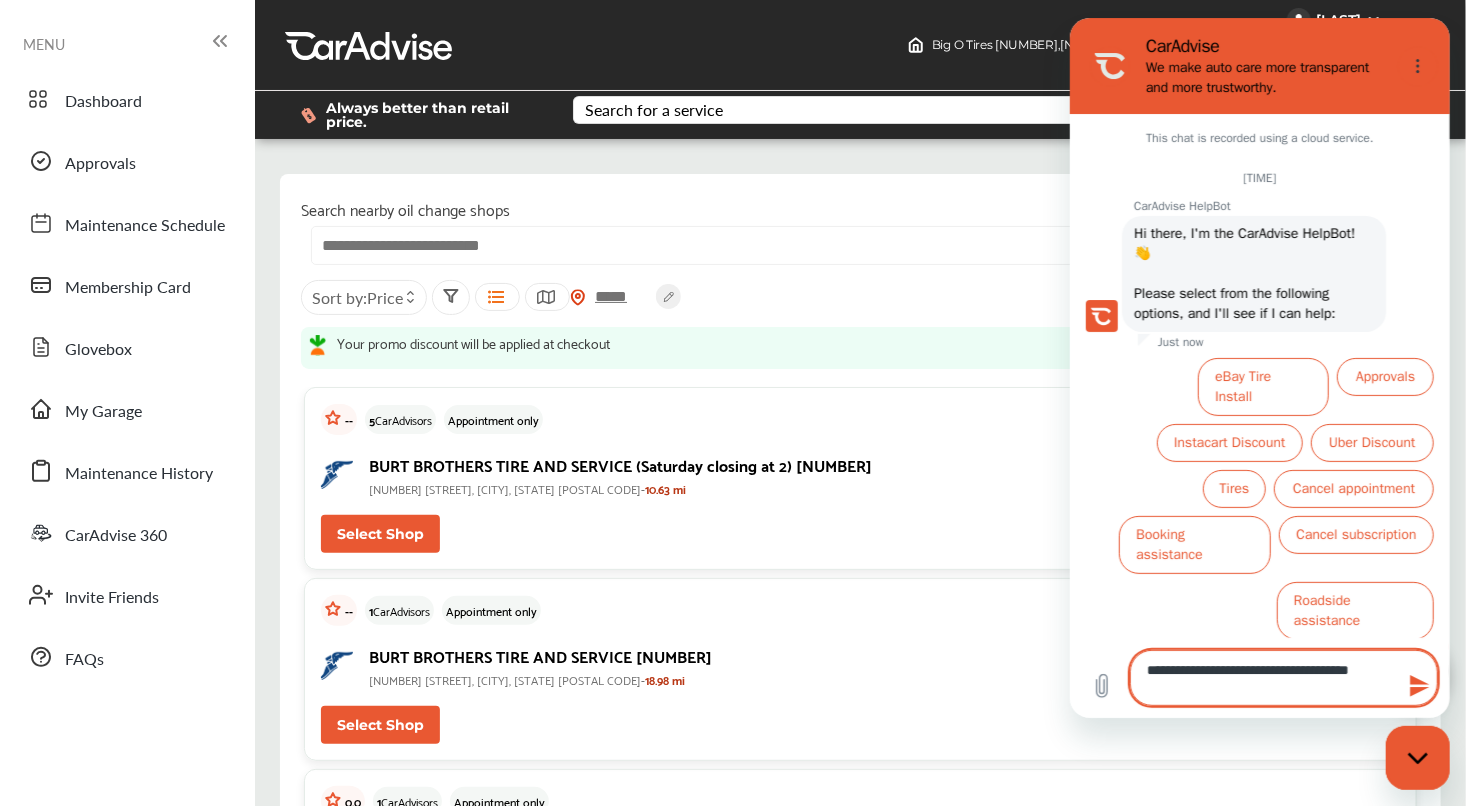 type on "**********" 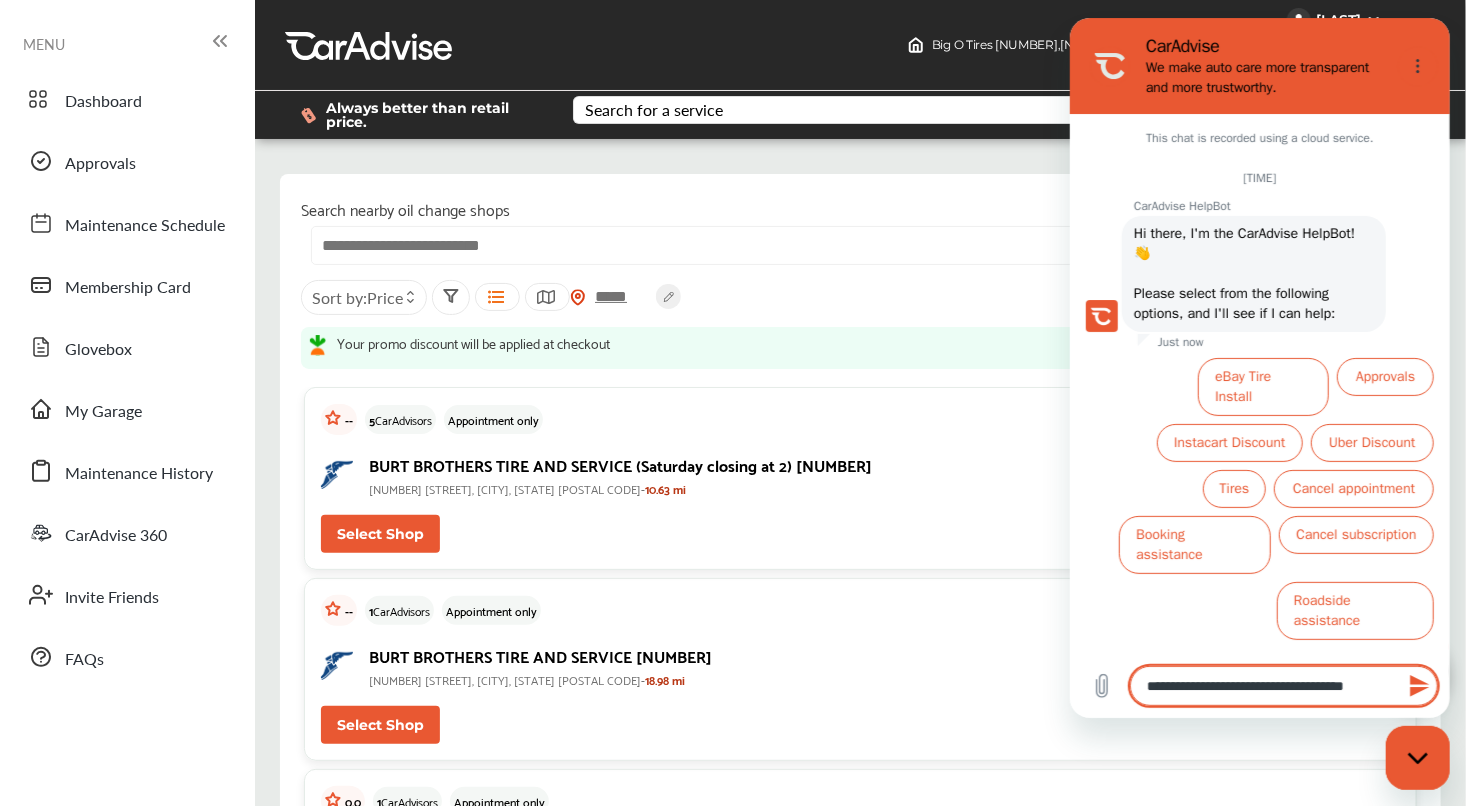 type on "**********" 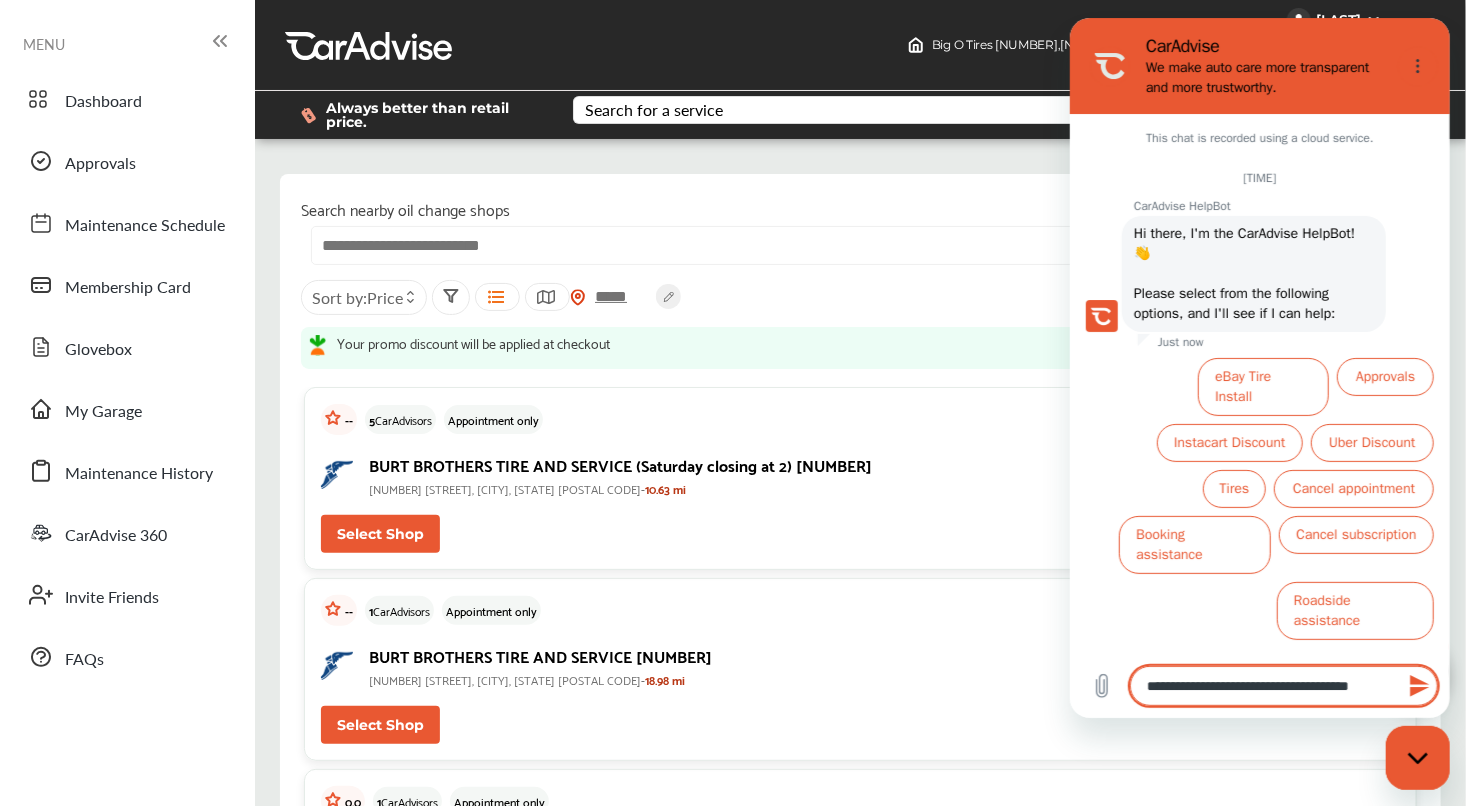 type on "**********" 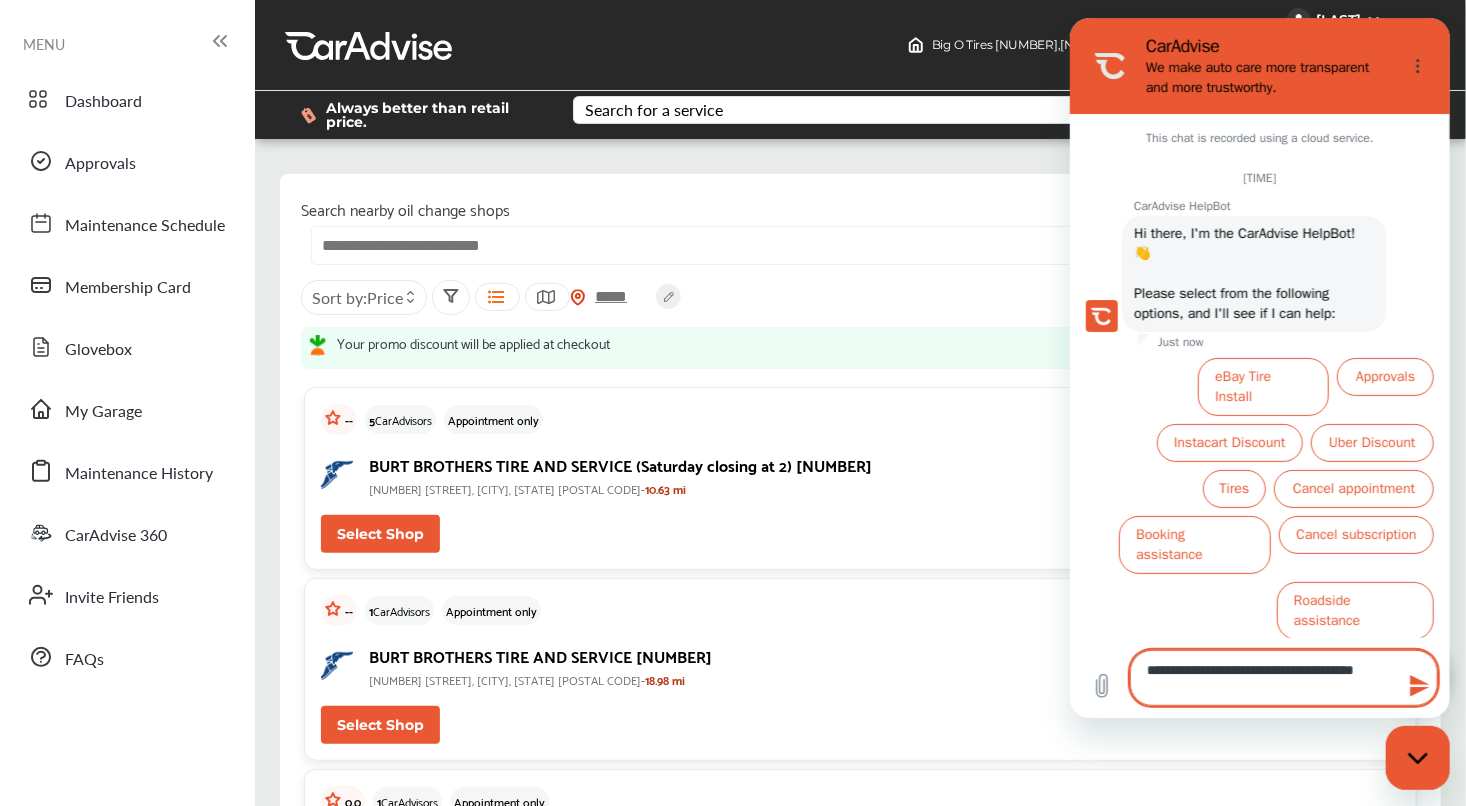 type on "**********" 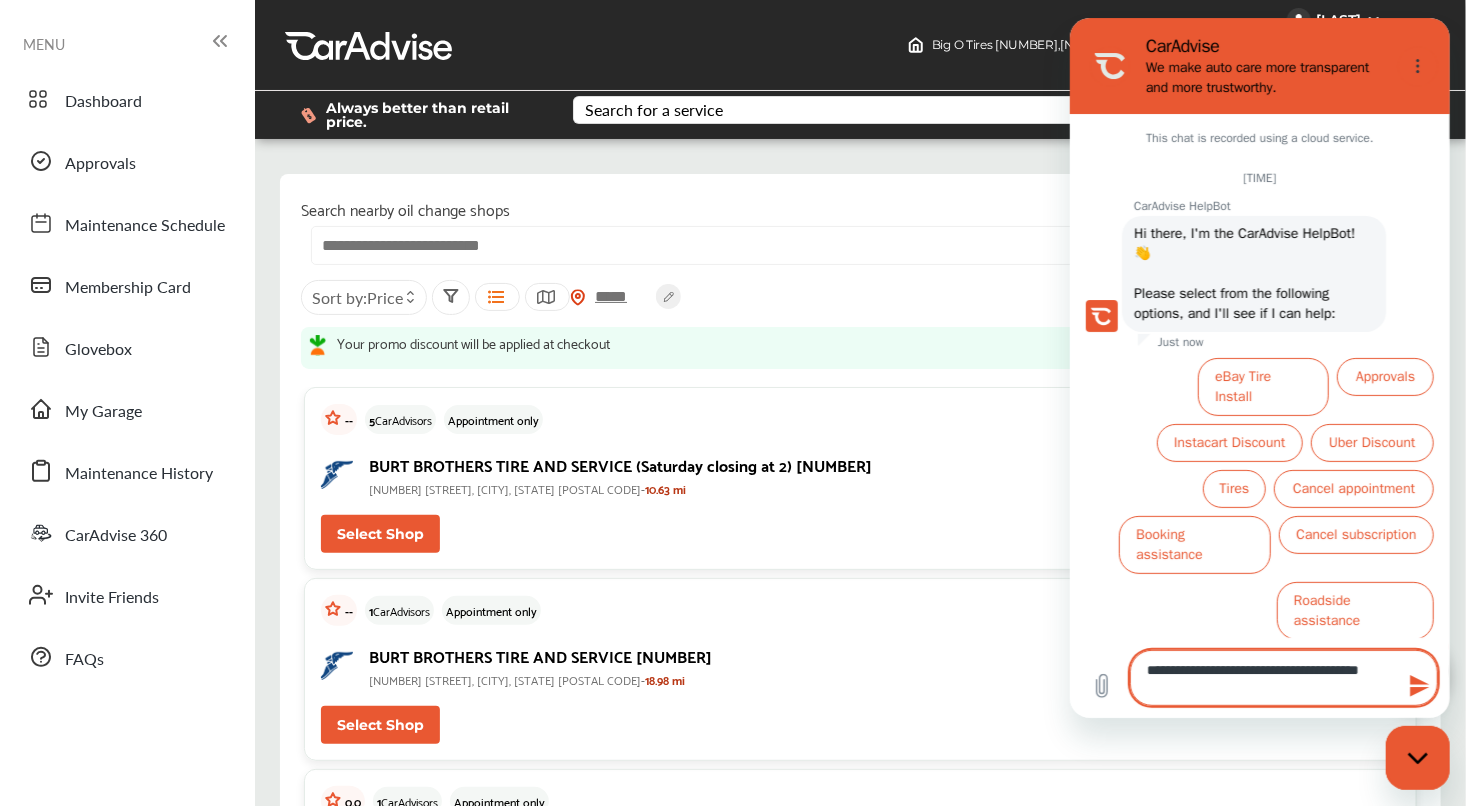 type on "**********" 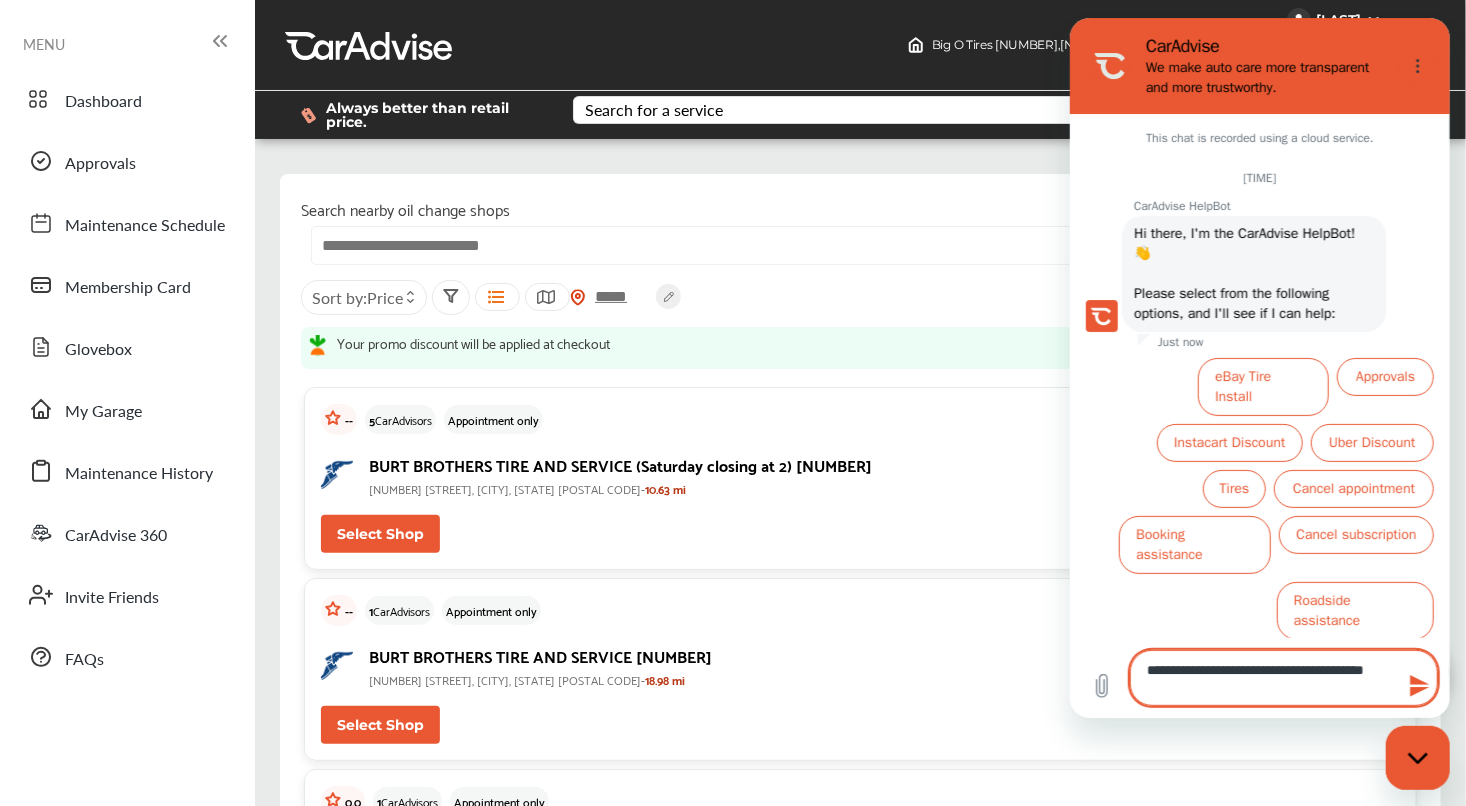 type on "**********" 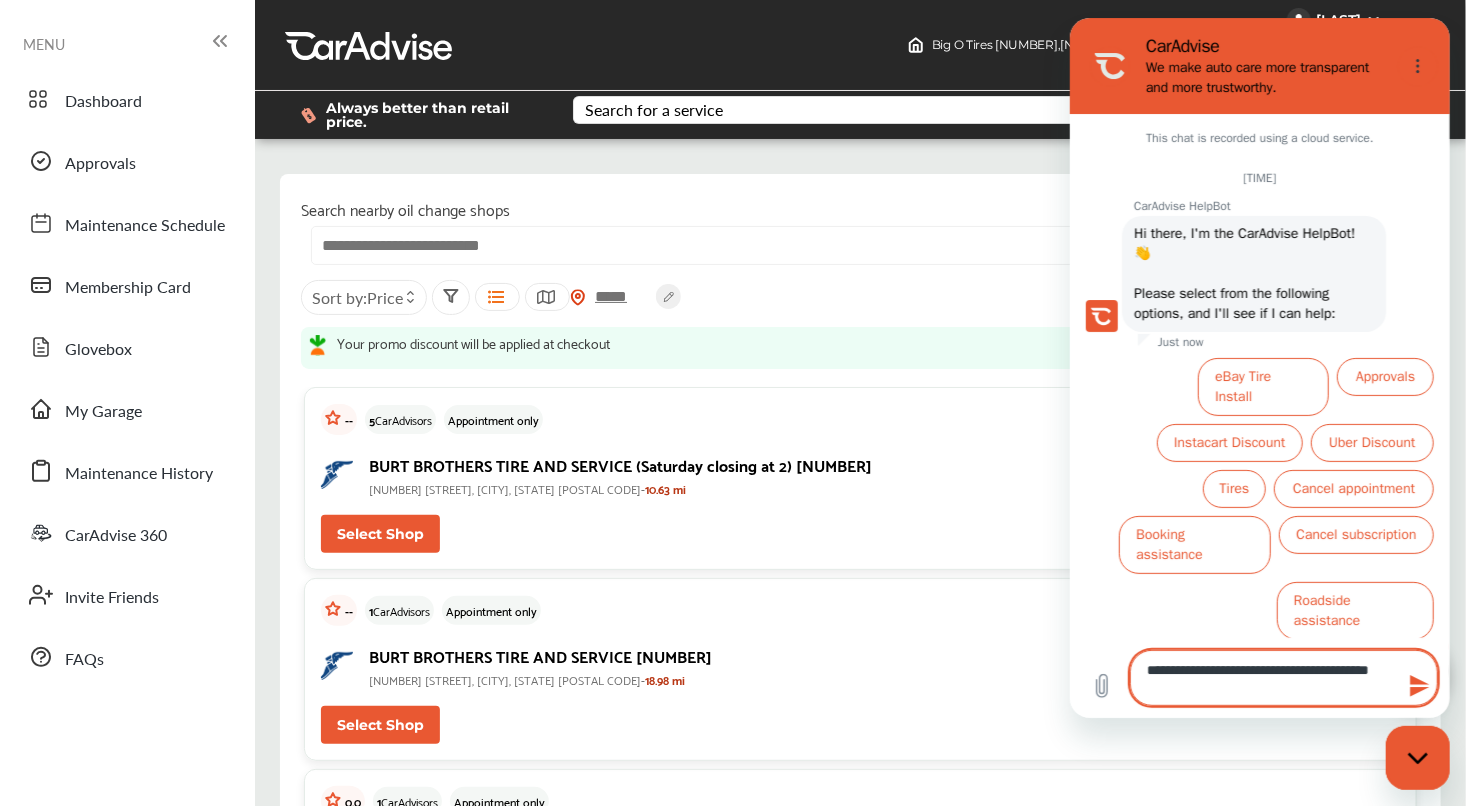 type on "**********" 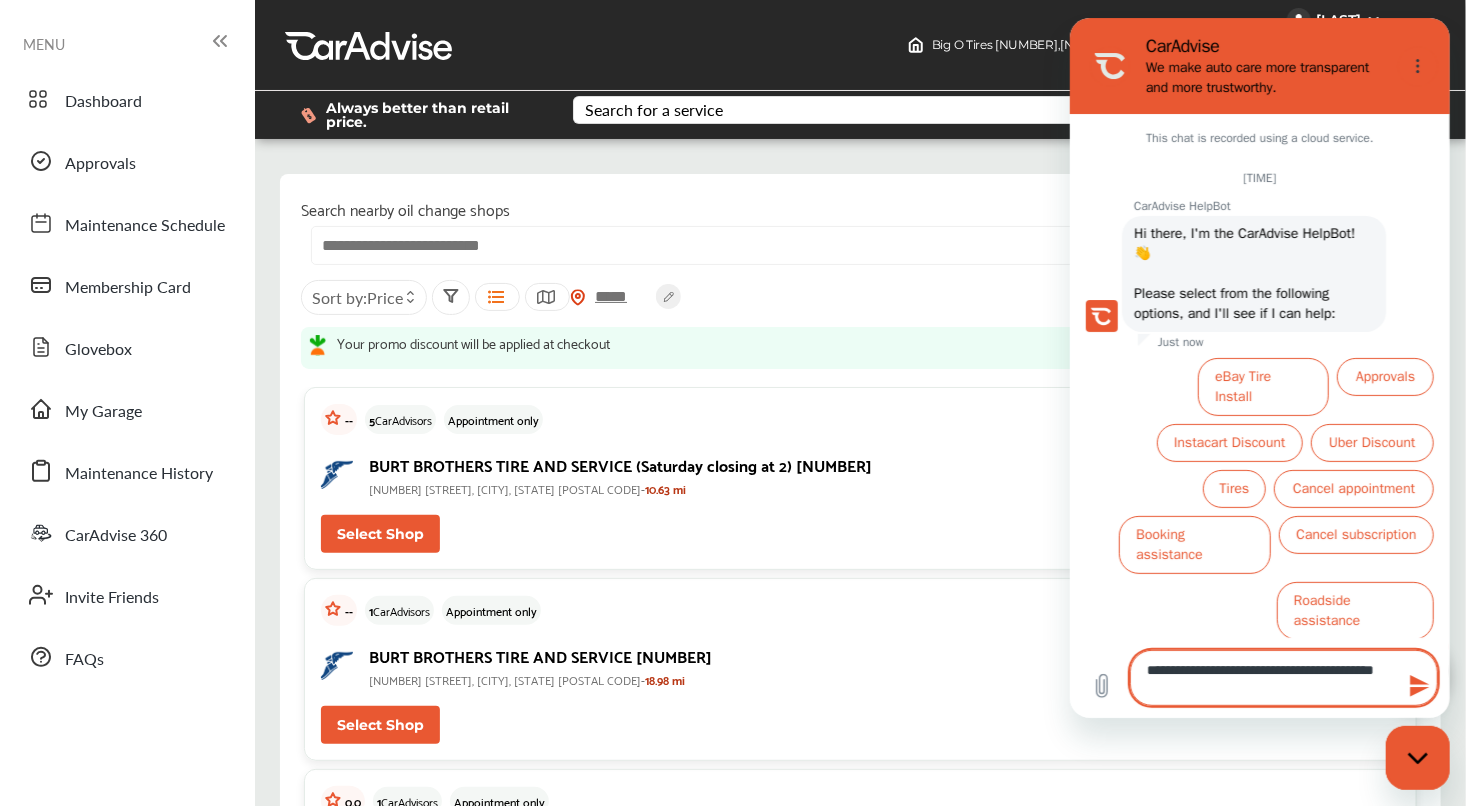 type on "**********" 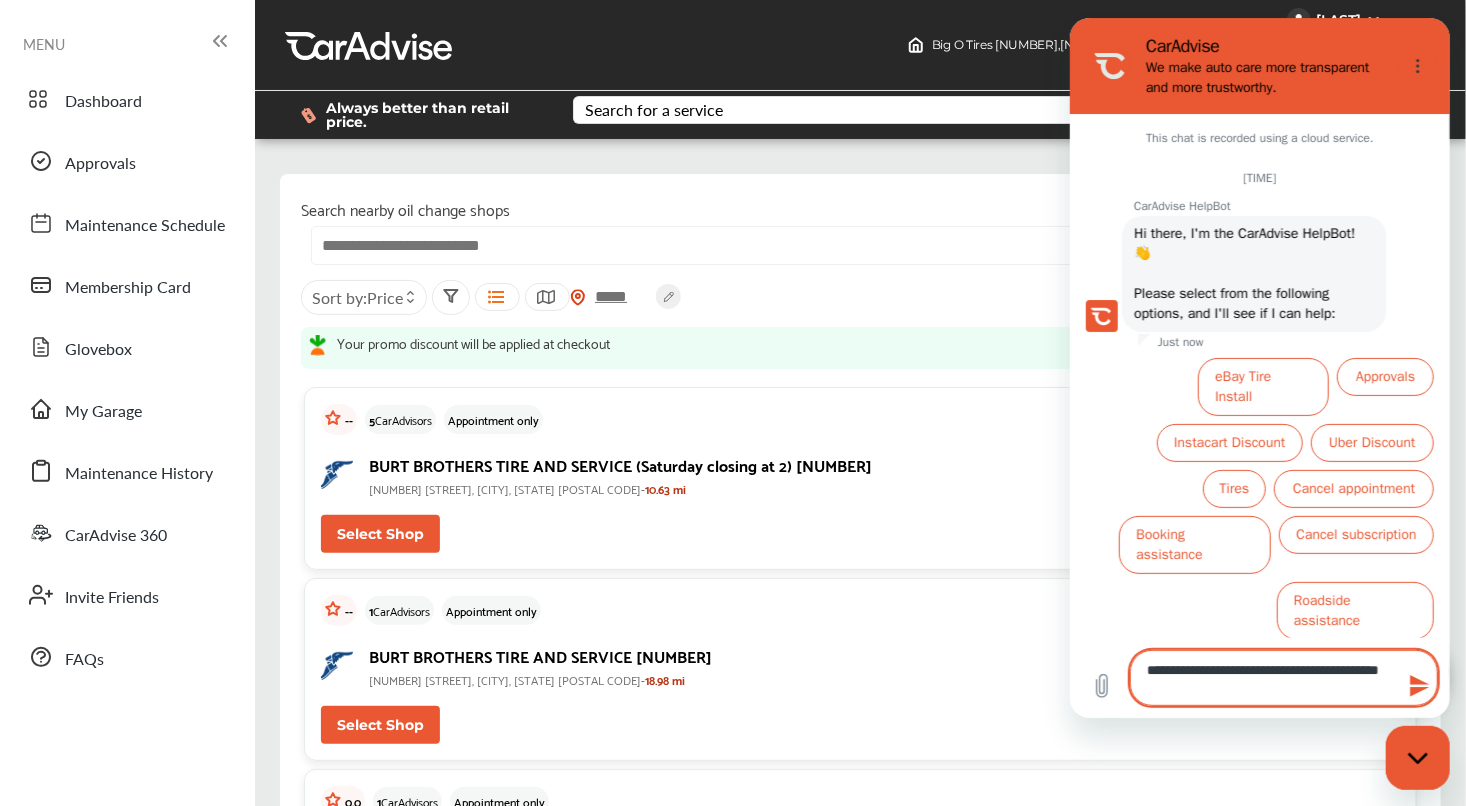 type on "*" 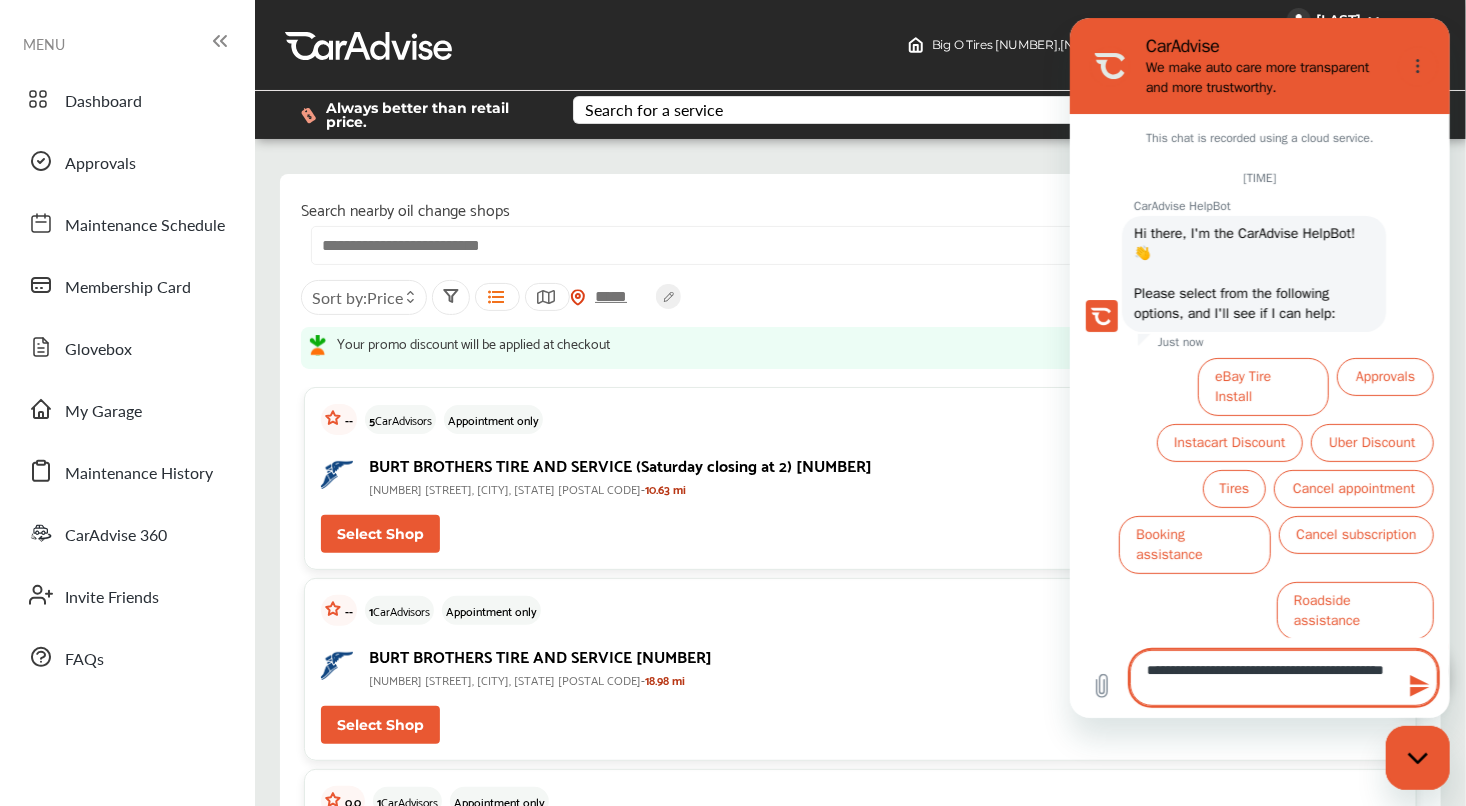 type on "**********" 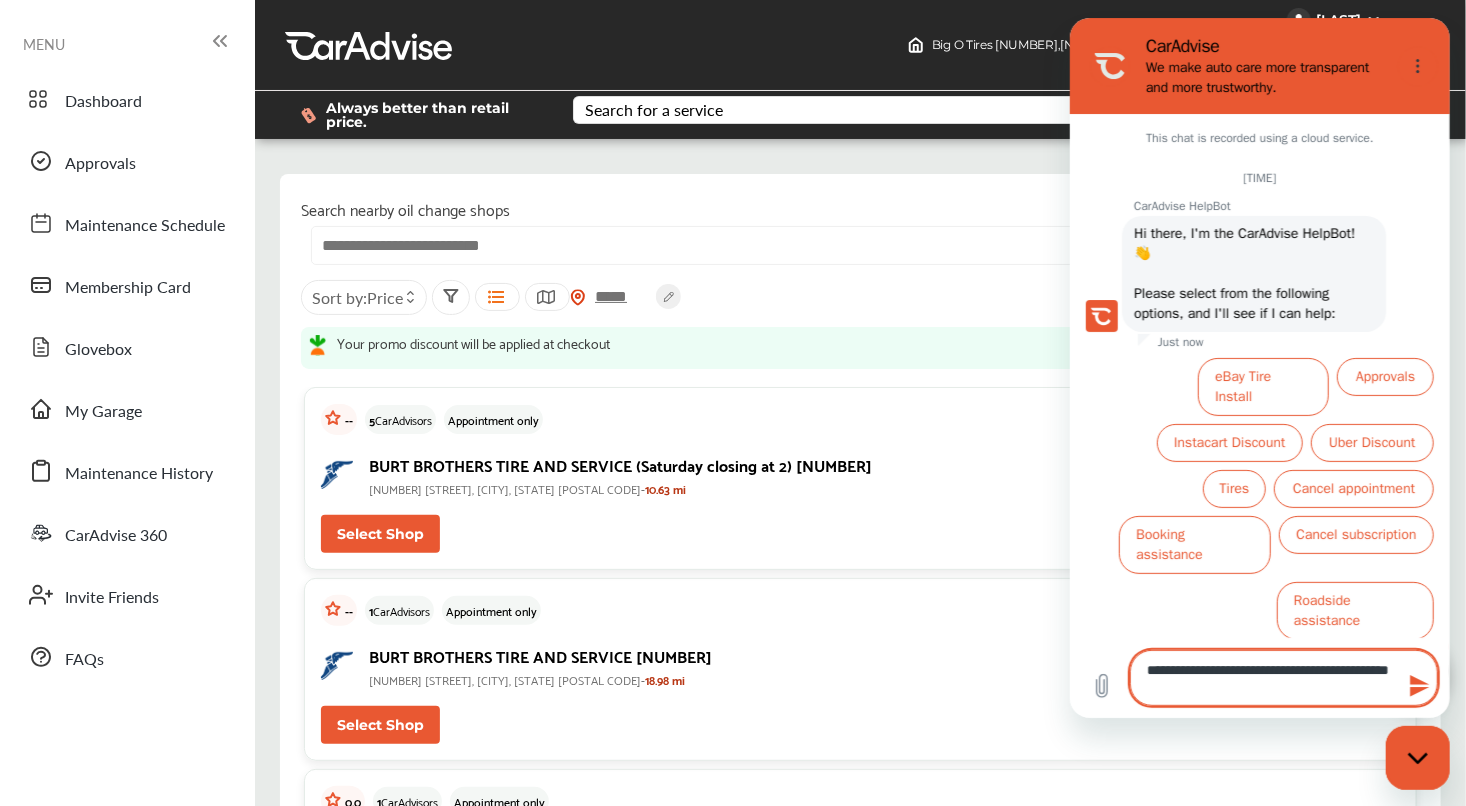 type on "**********" 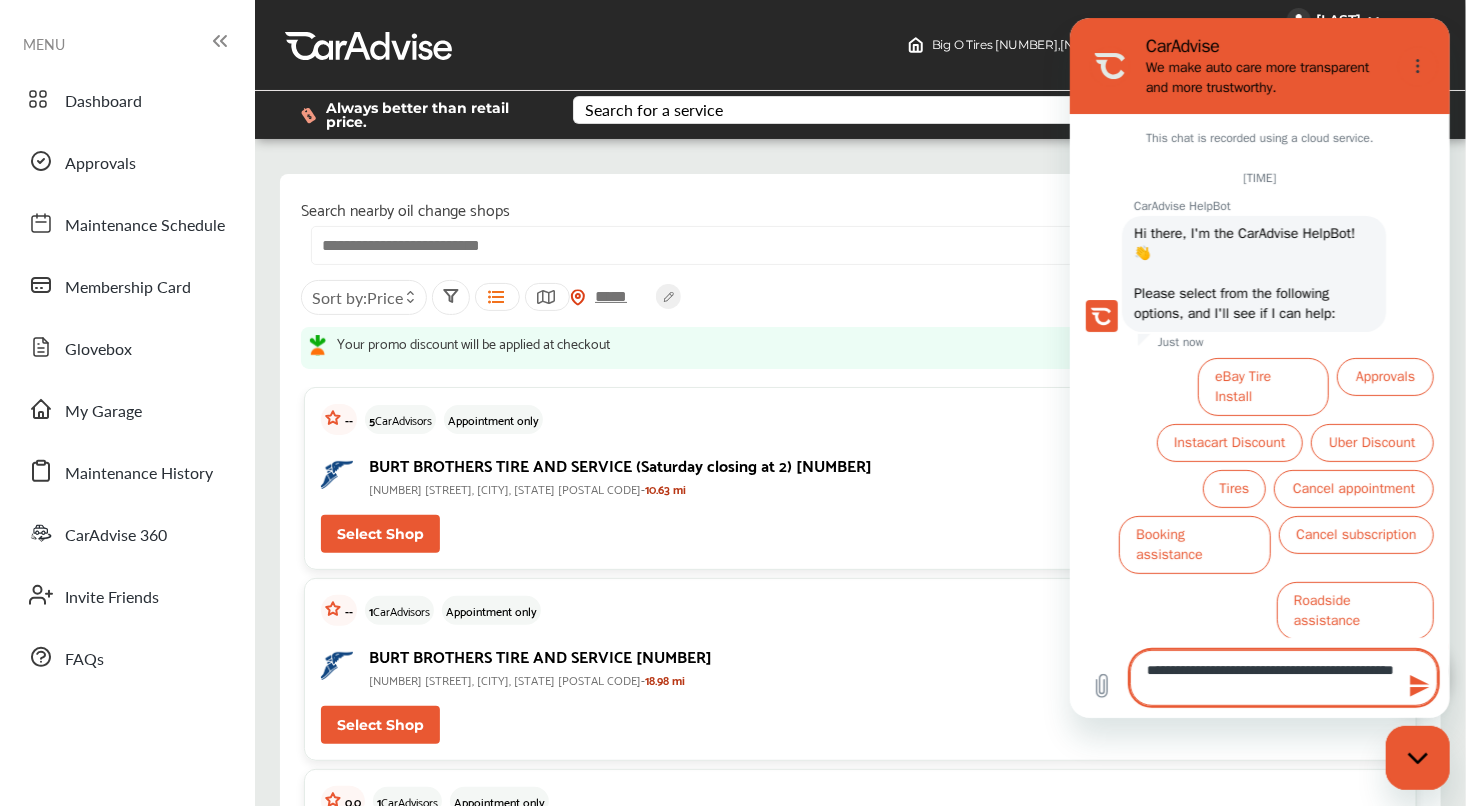 type on "**********" 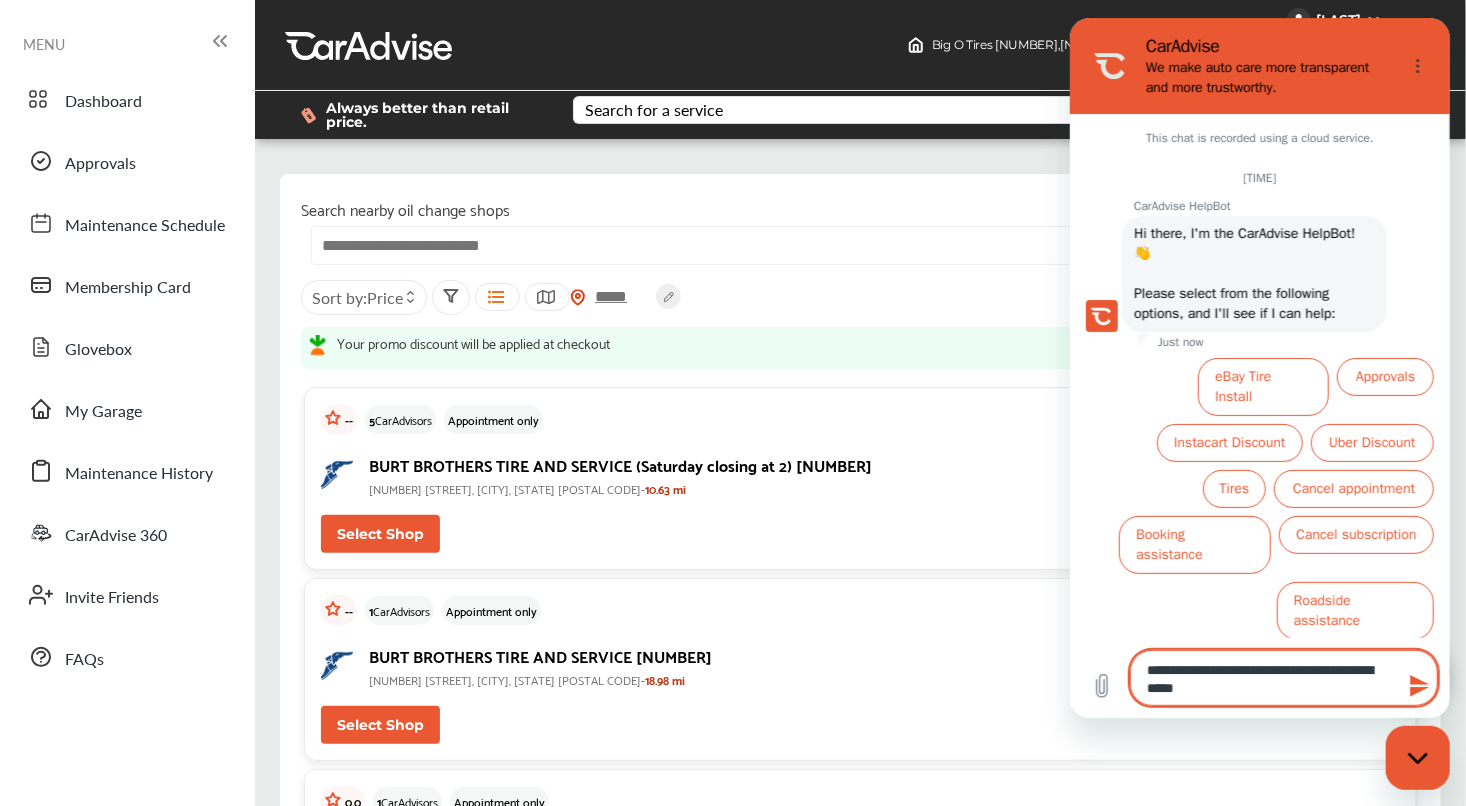 type on "**********" 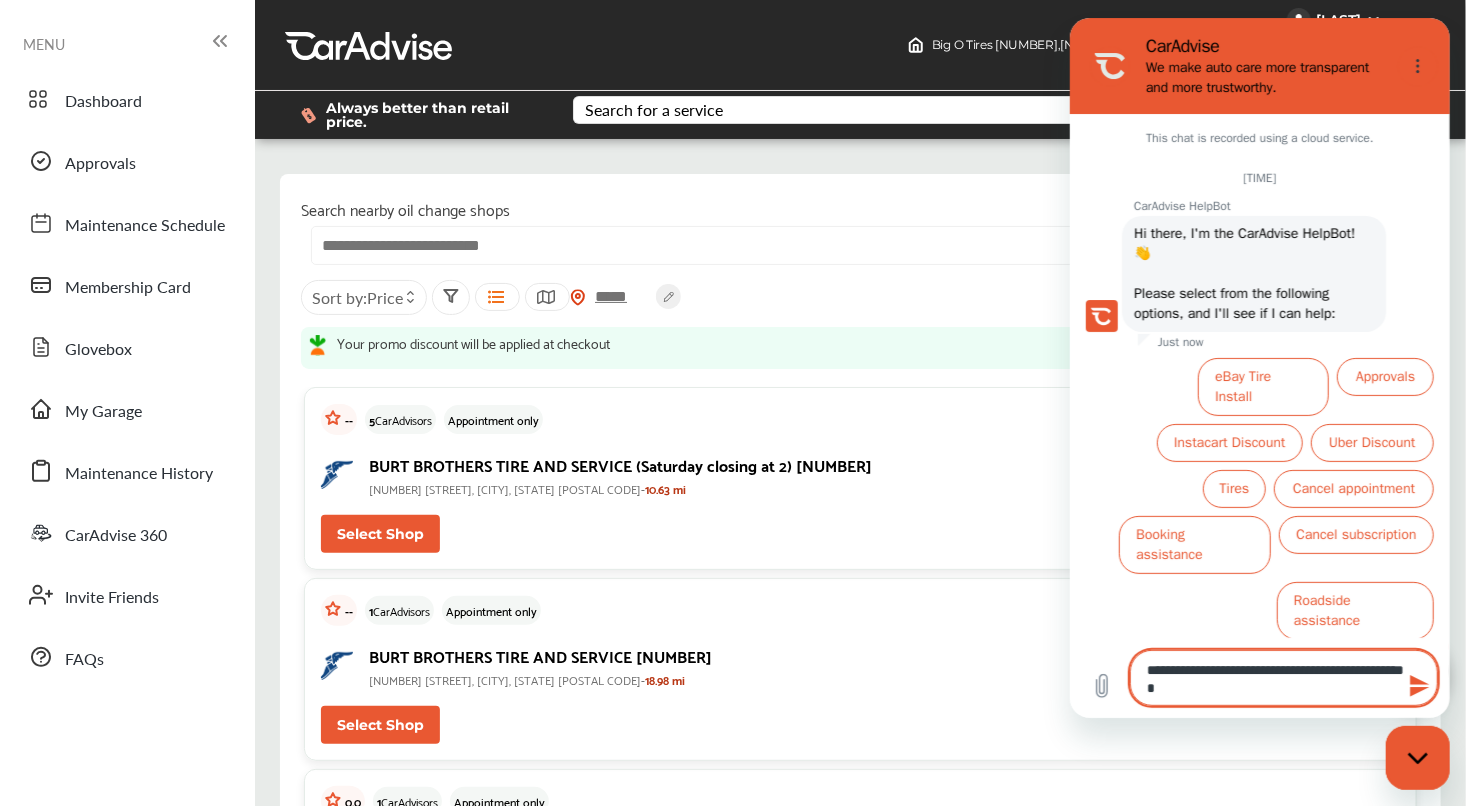 type on "**********" 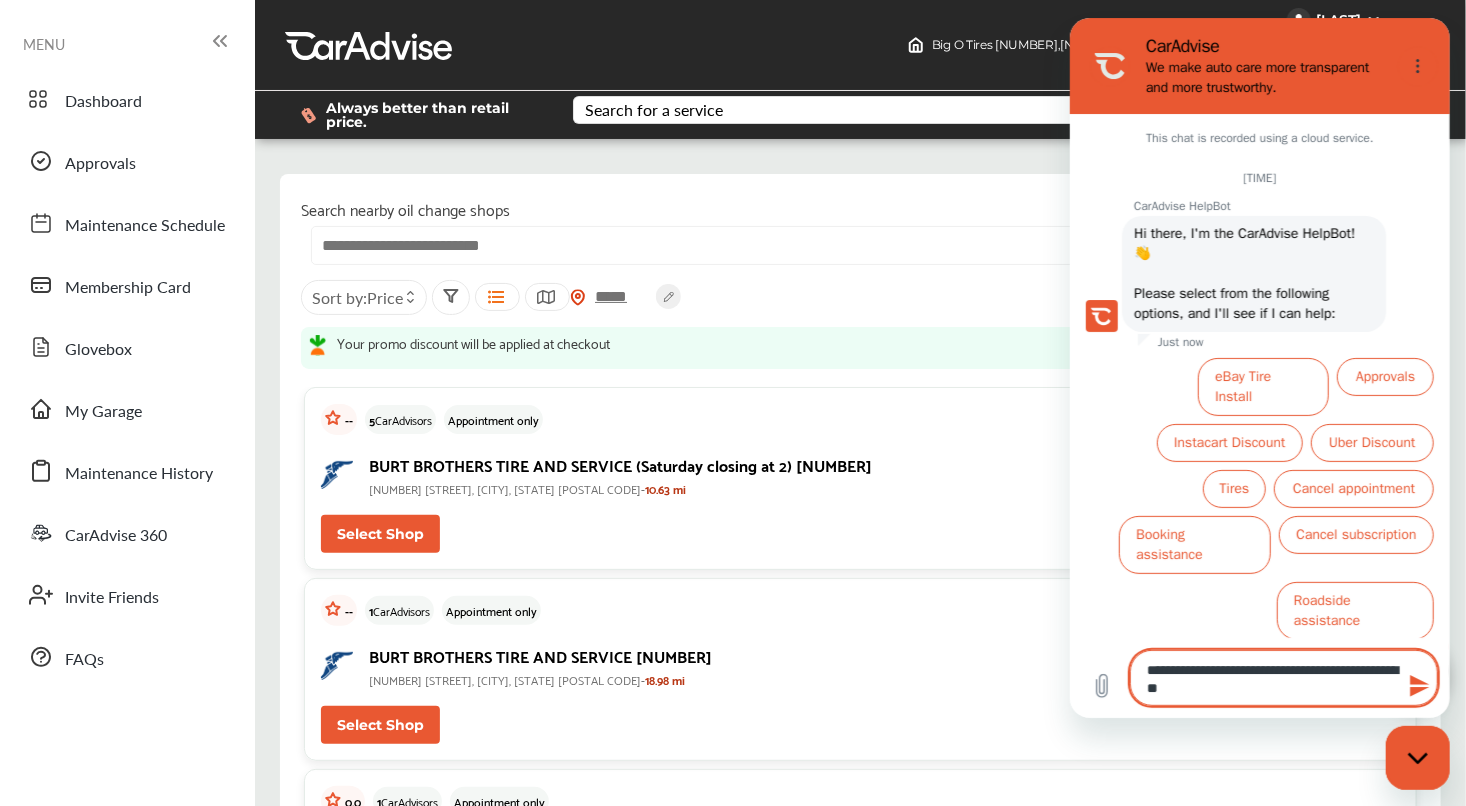type on "**********" 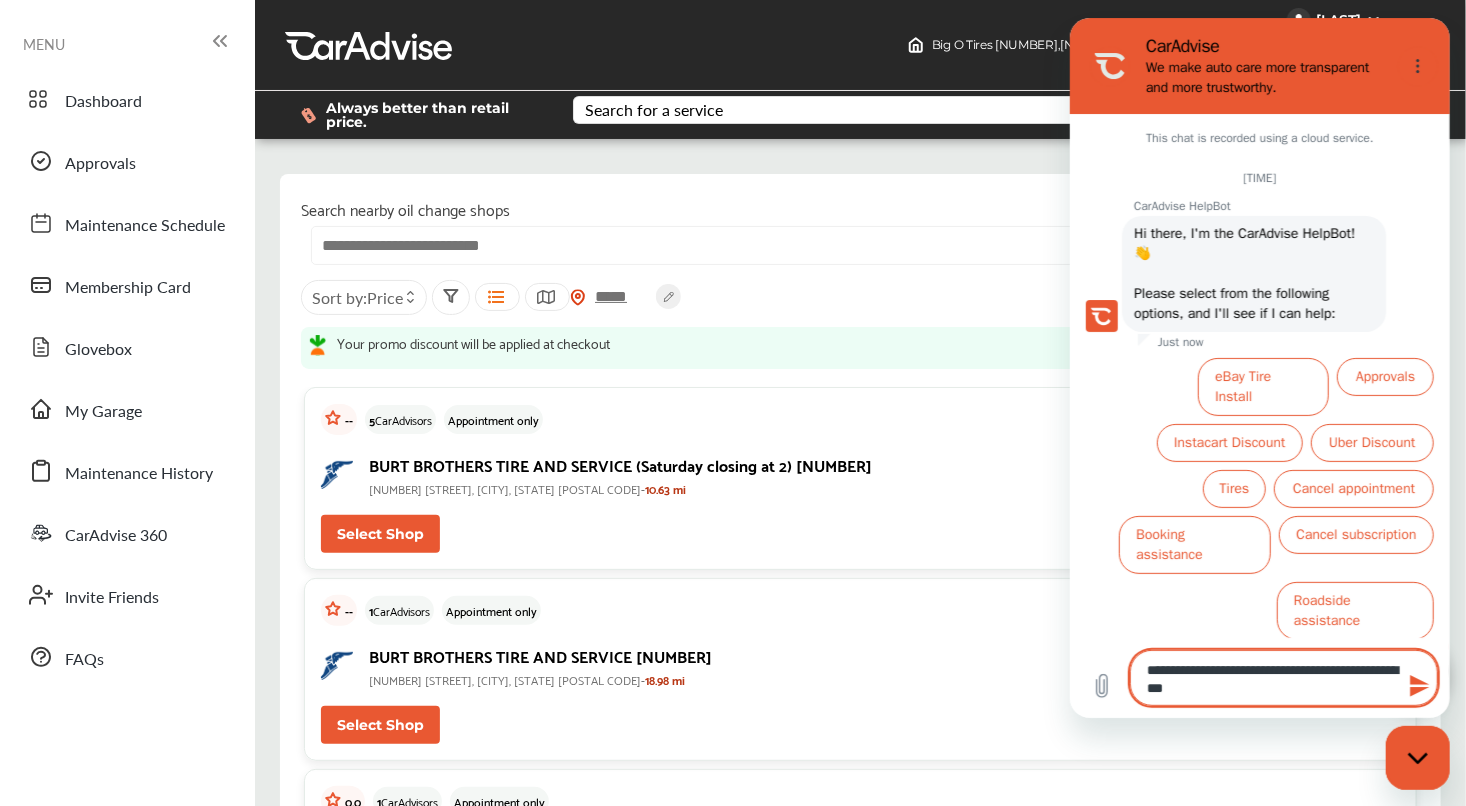 type on "**********" 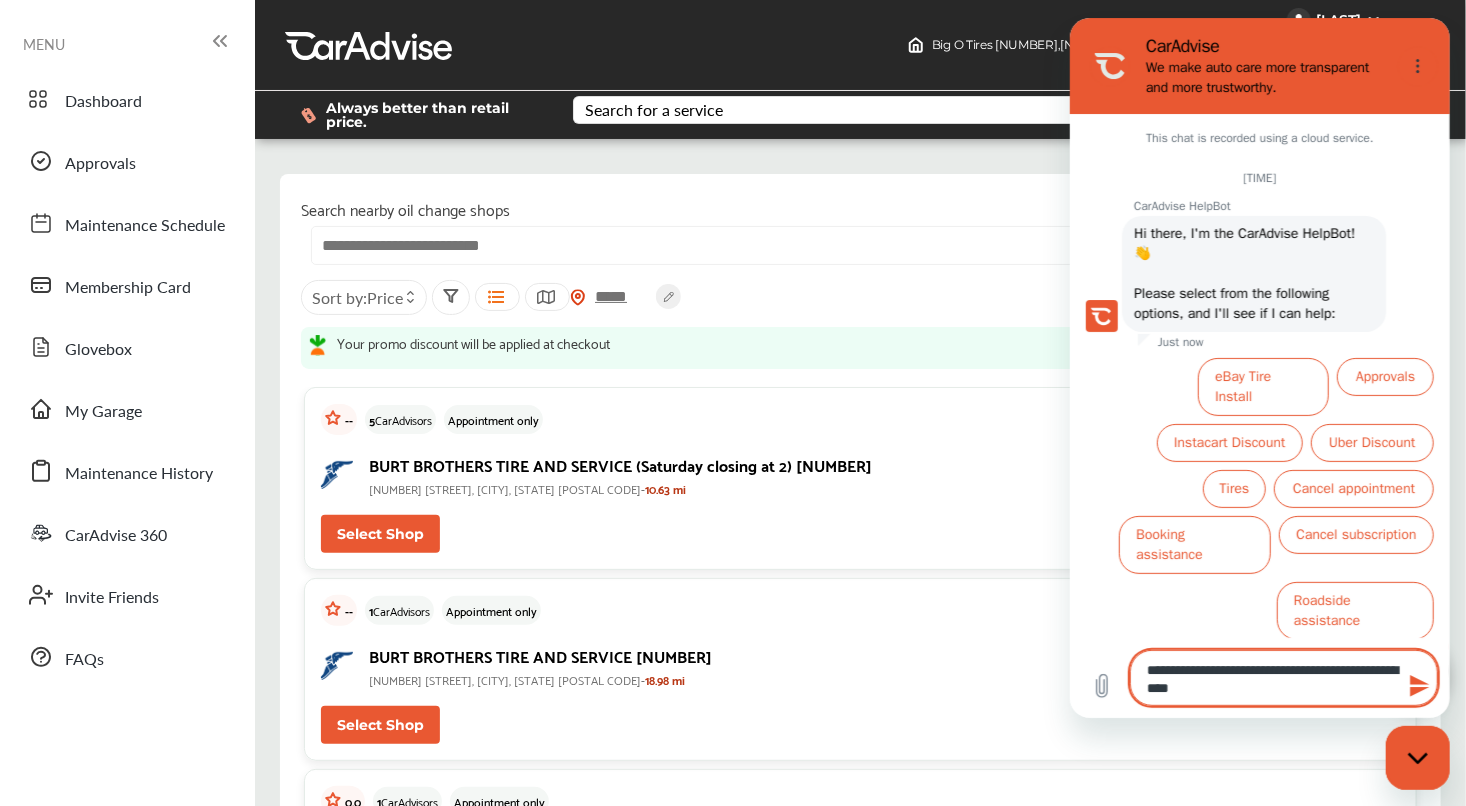 type on "**********" 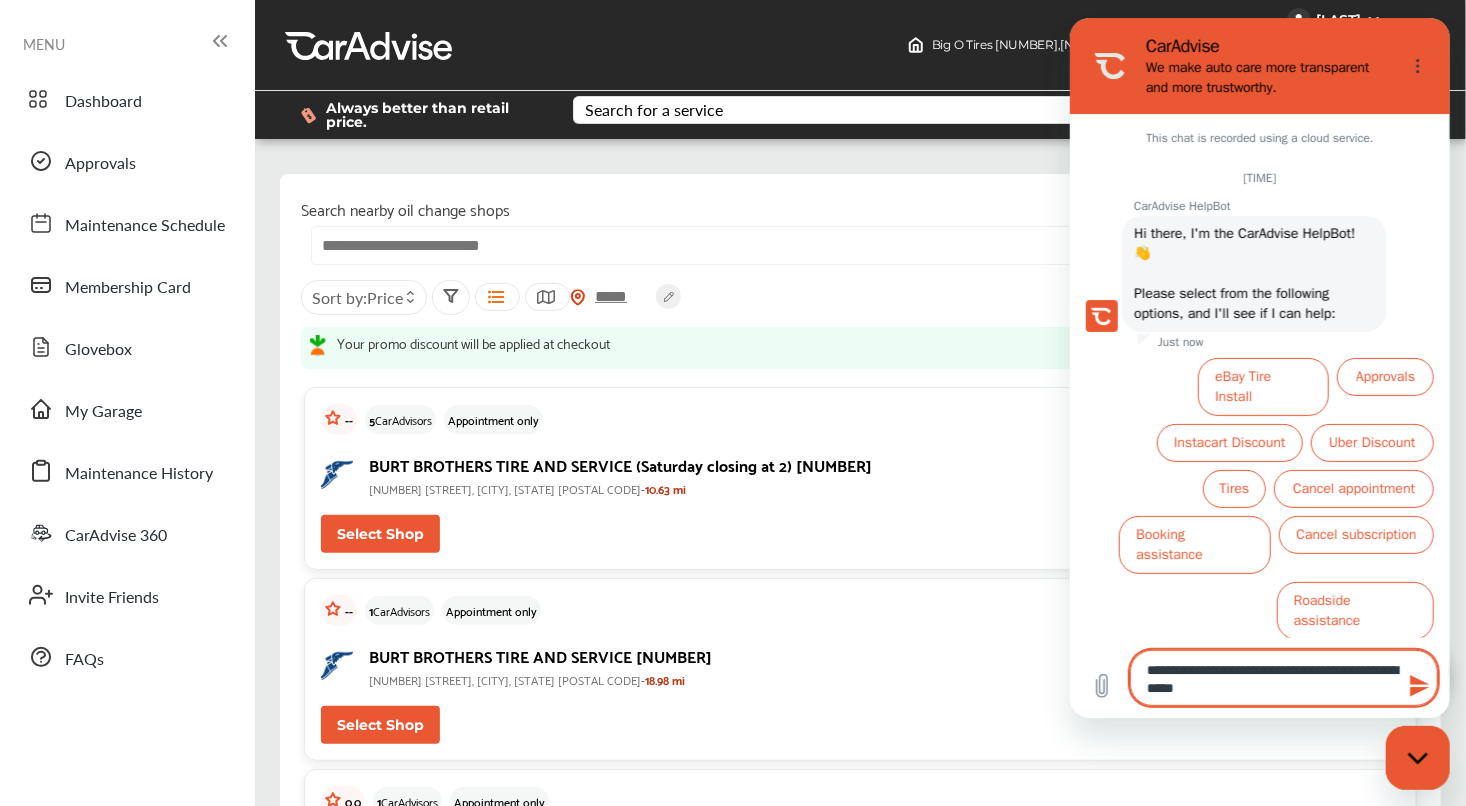 type on "**********" 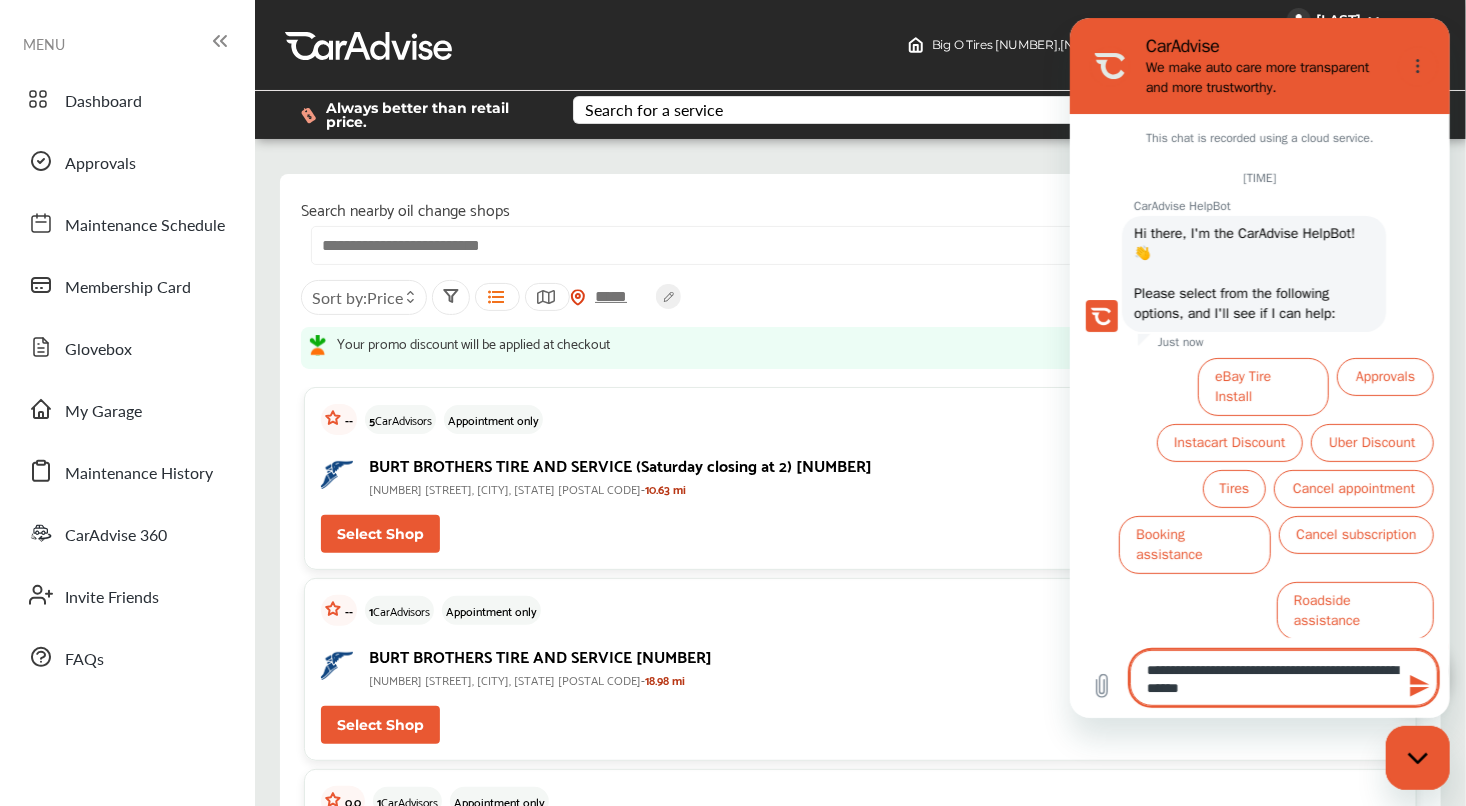 type on "**********" 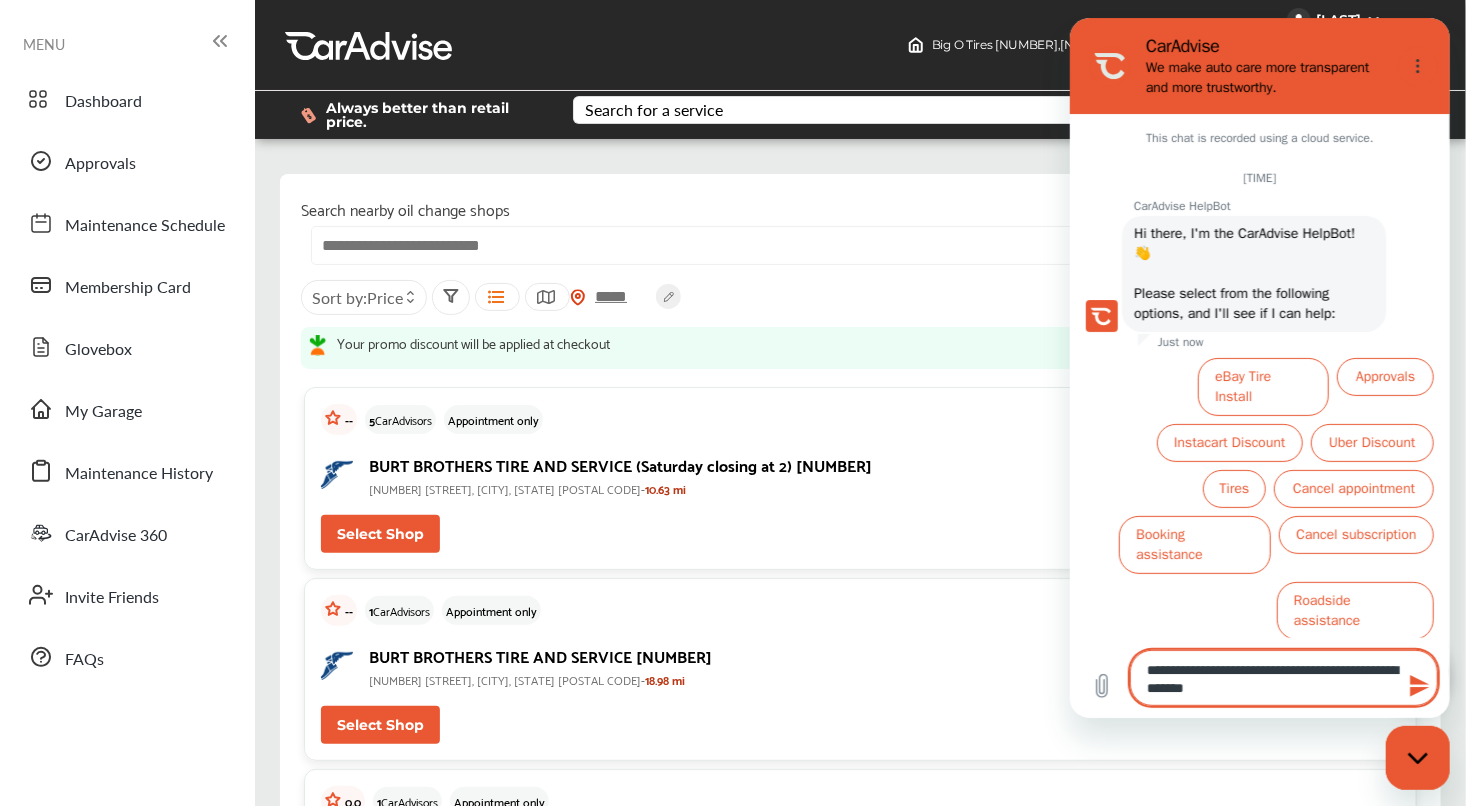 type on "**********" 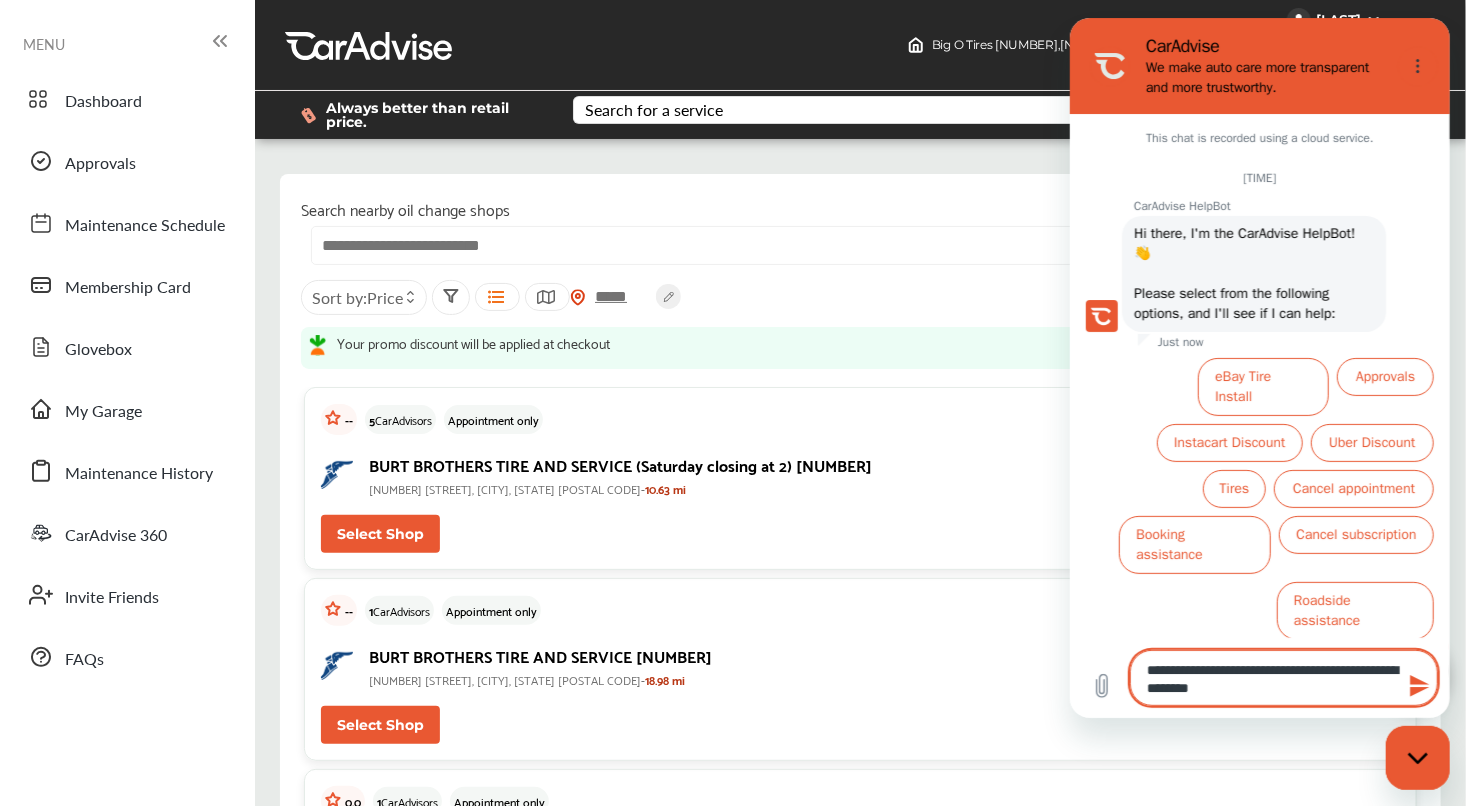 type on "**********" 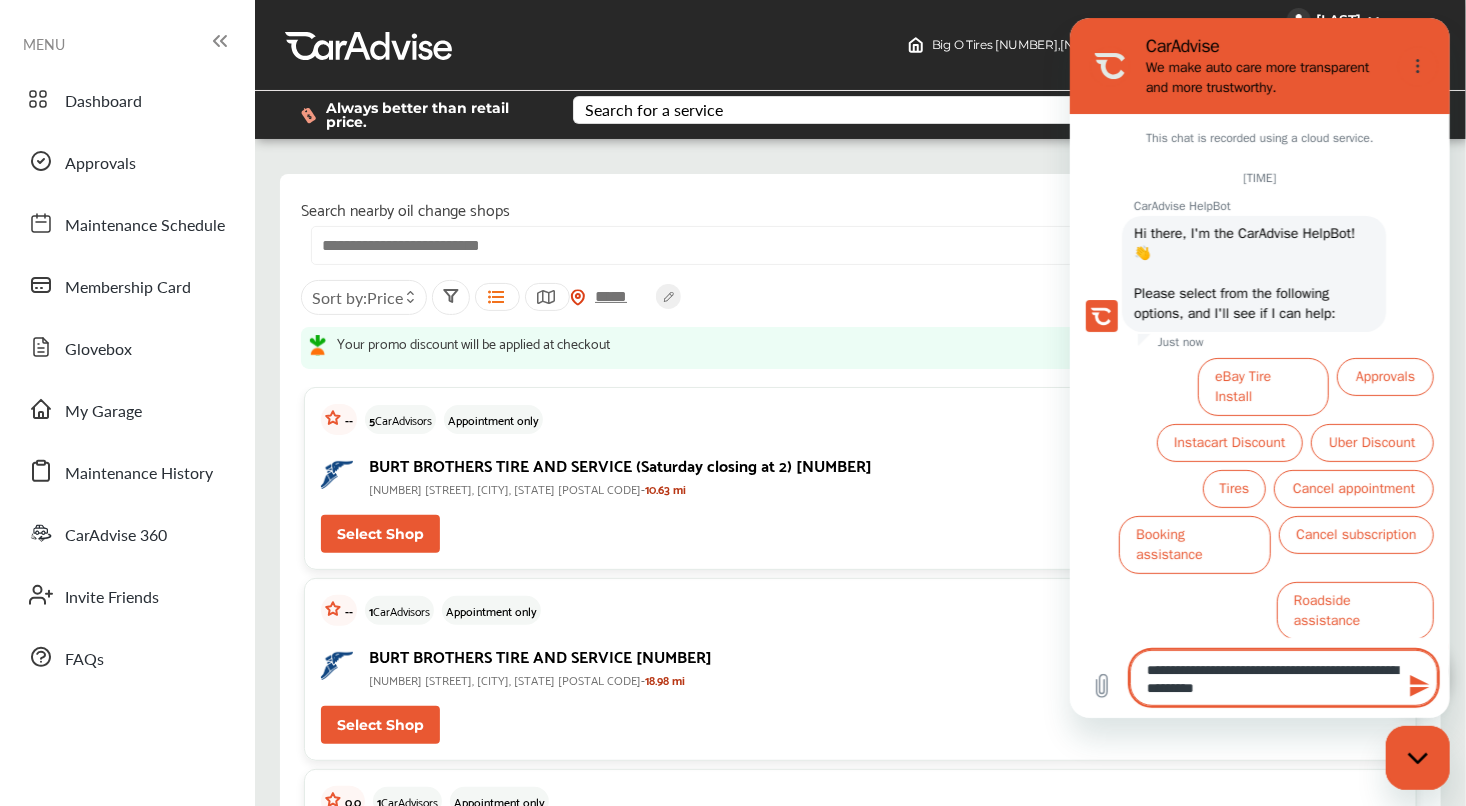 type on "**********" 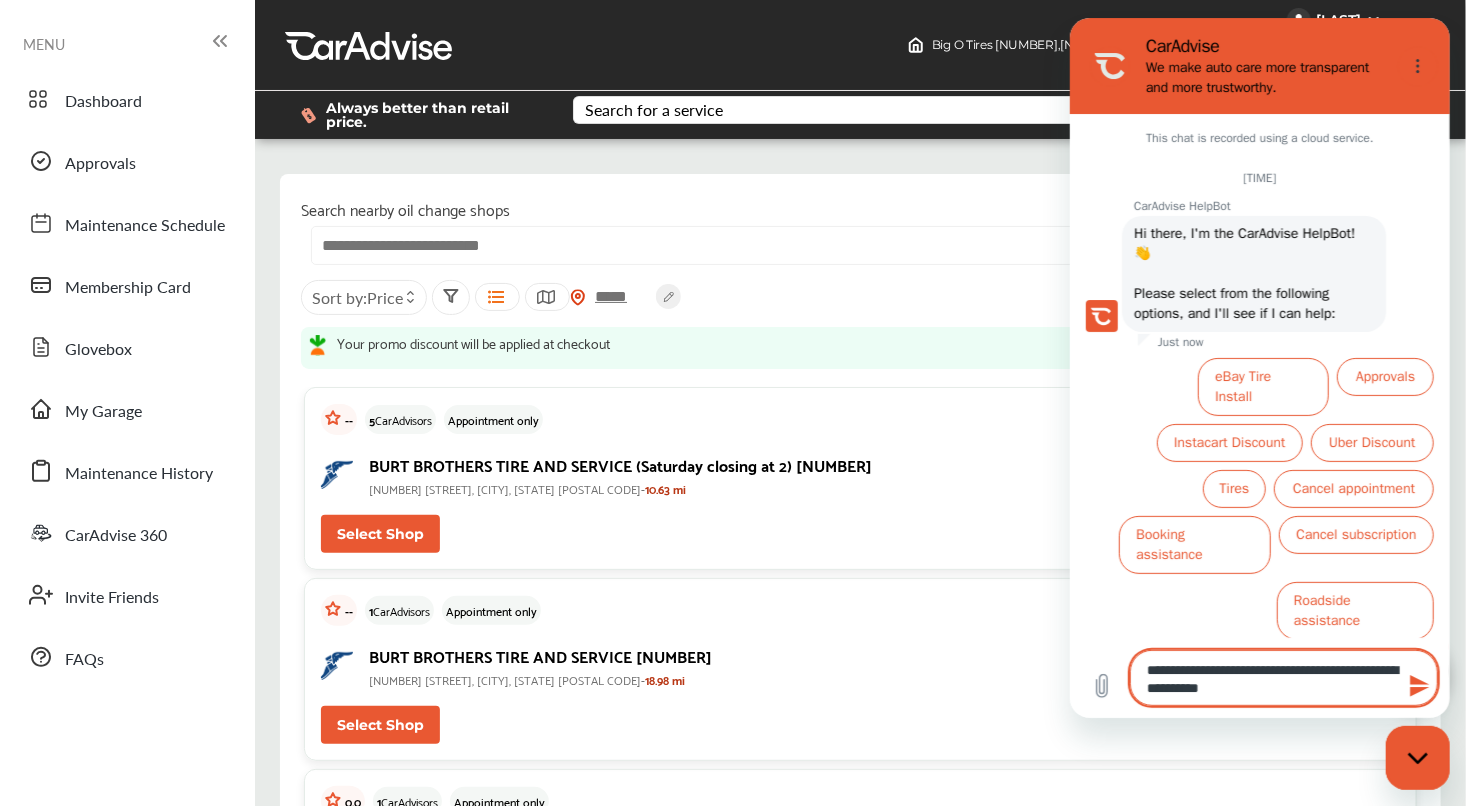 type on "**********" 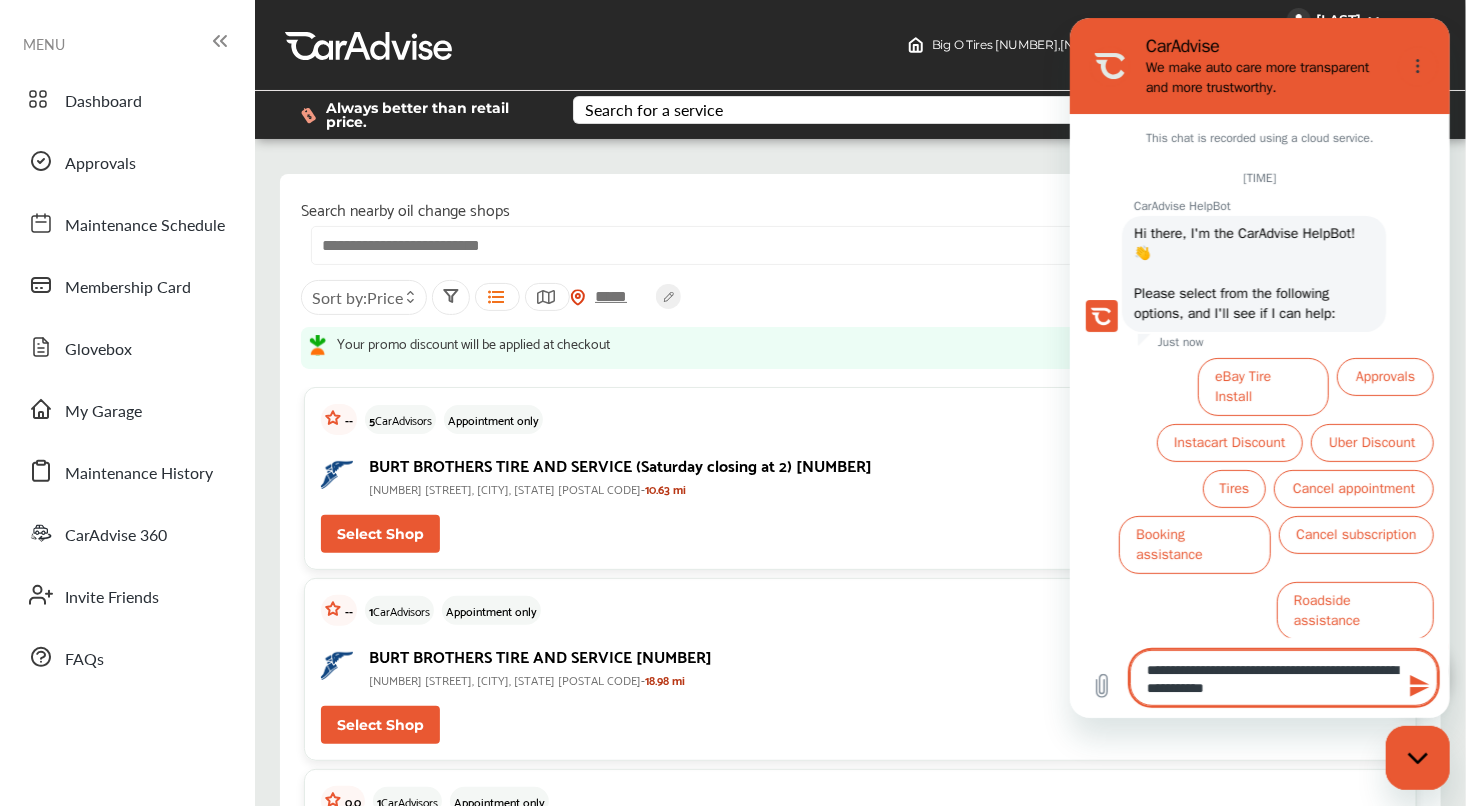 type on "**********" 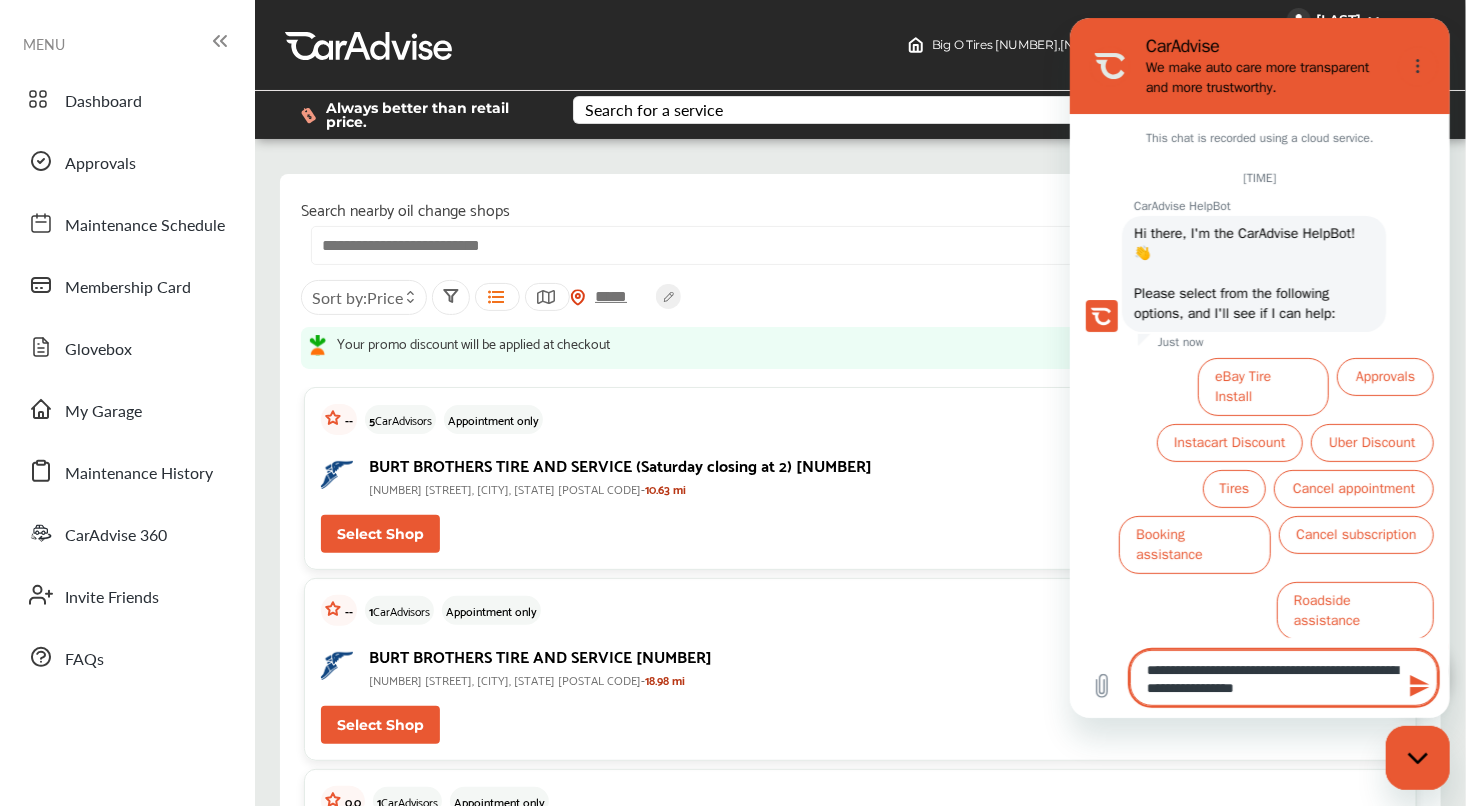 type on "**********" 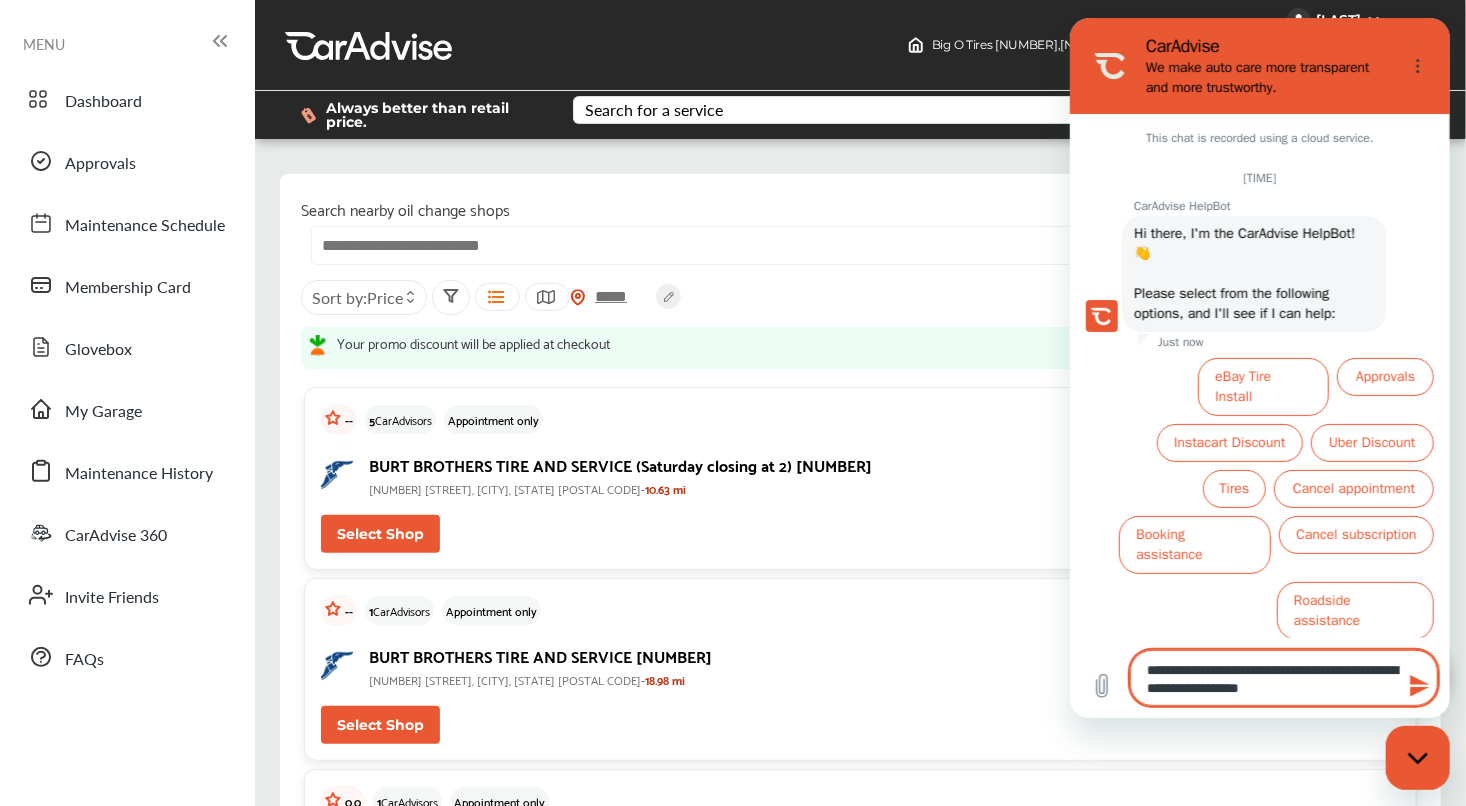 type on "**********" 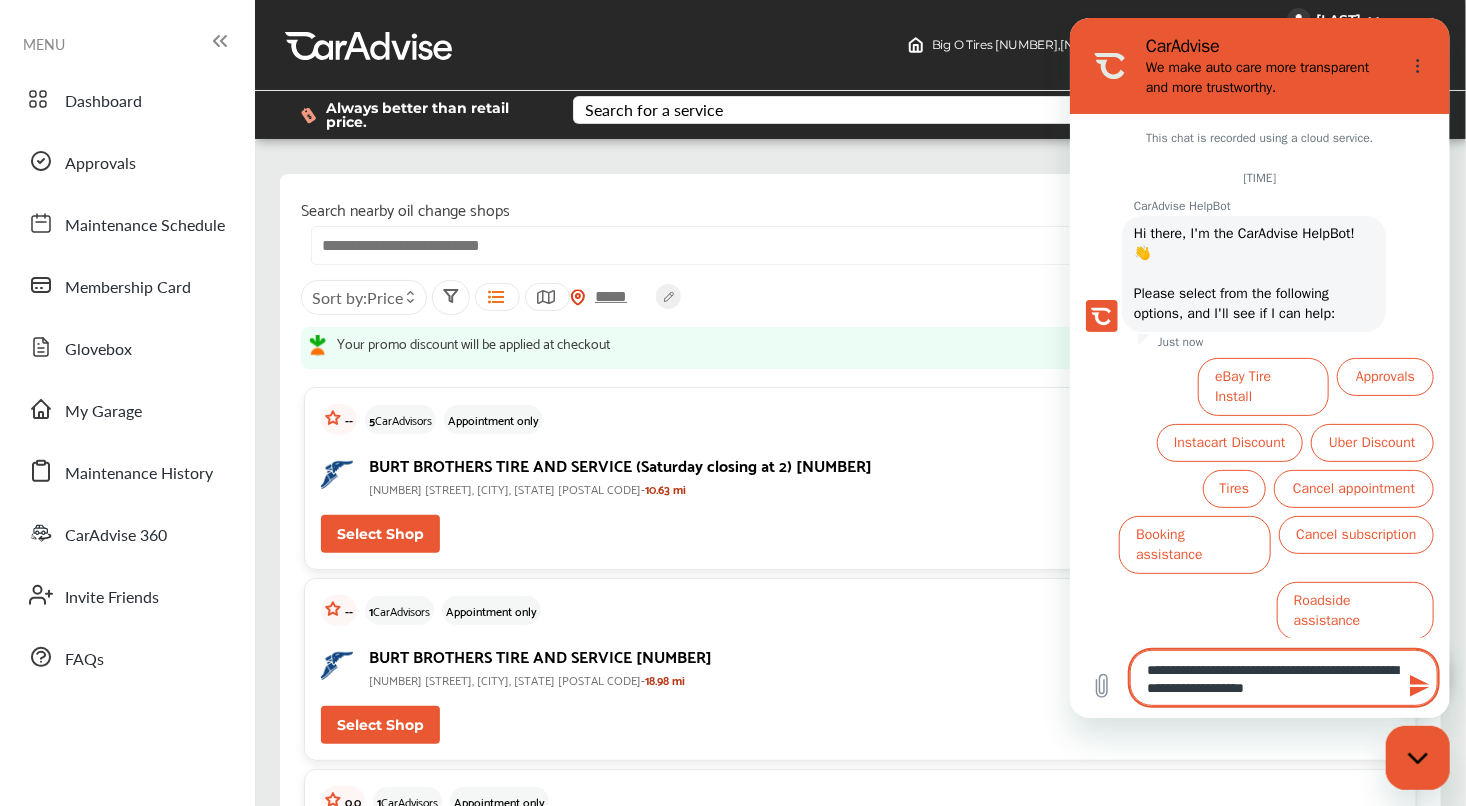 type 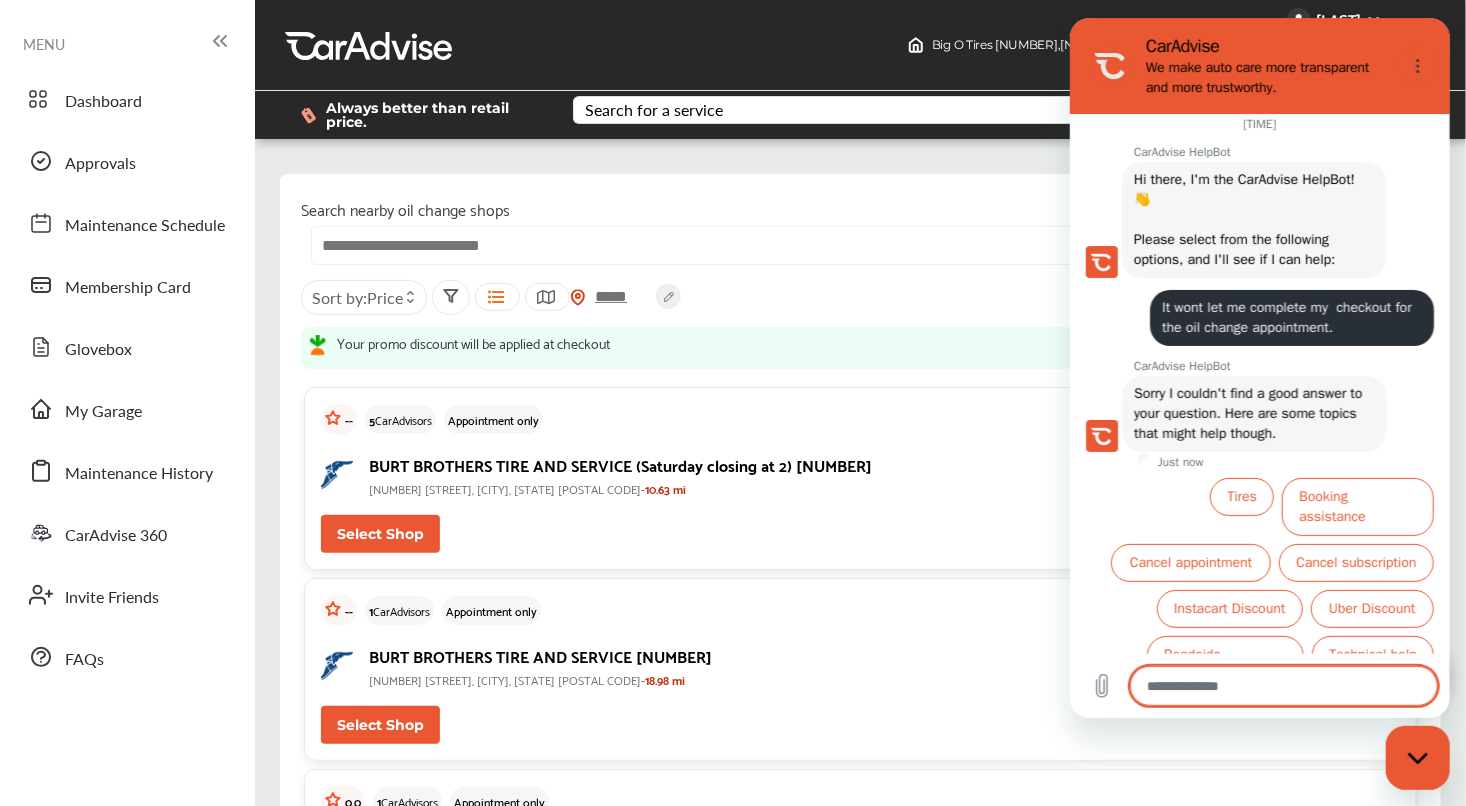 scroll, scrollTop: 57, scrollLeft: 0, axis: vertical 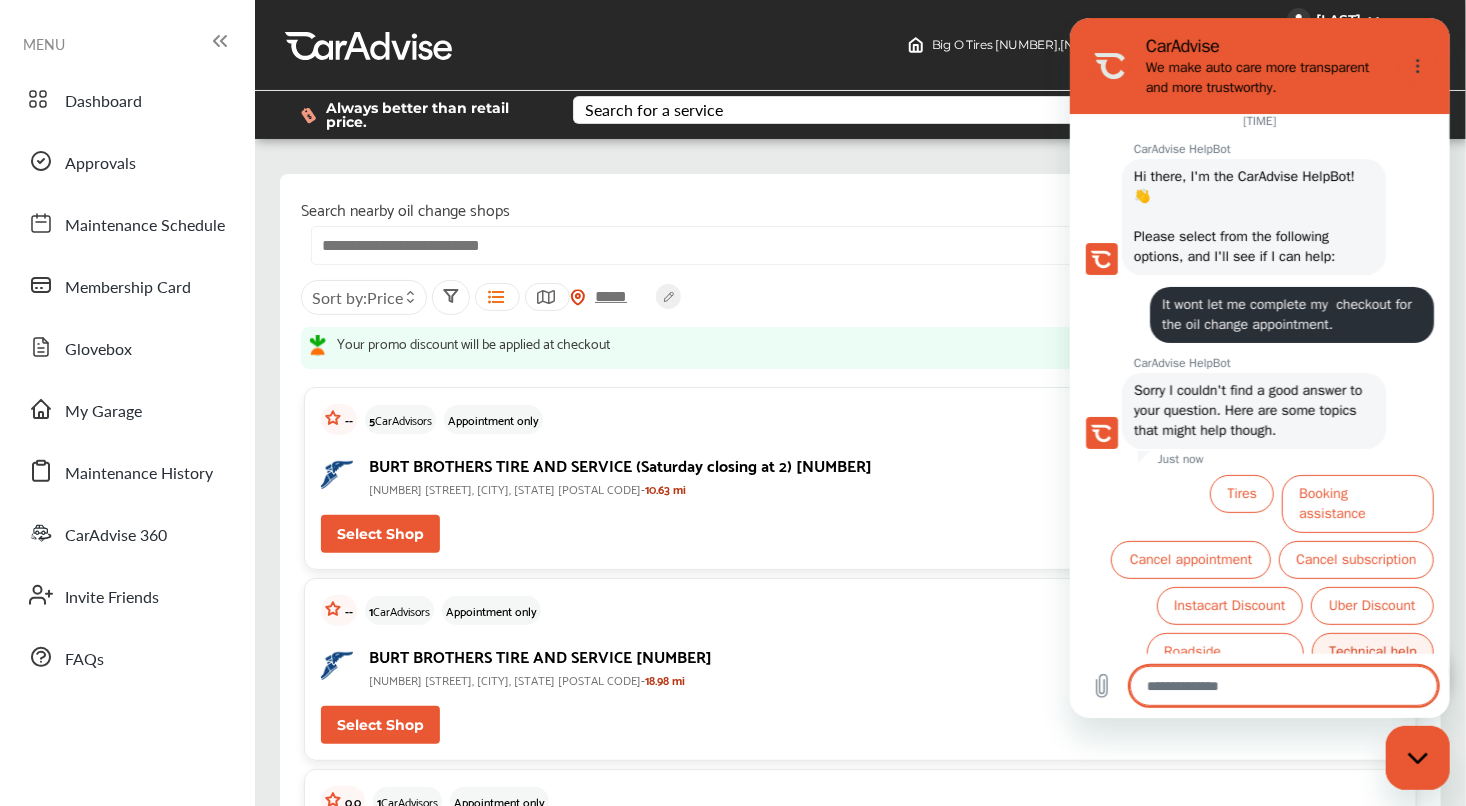 click on "Technical help" at bounding box center [1372, 652] 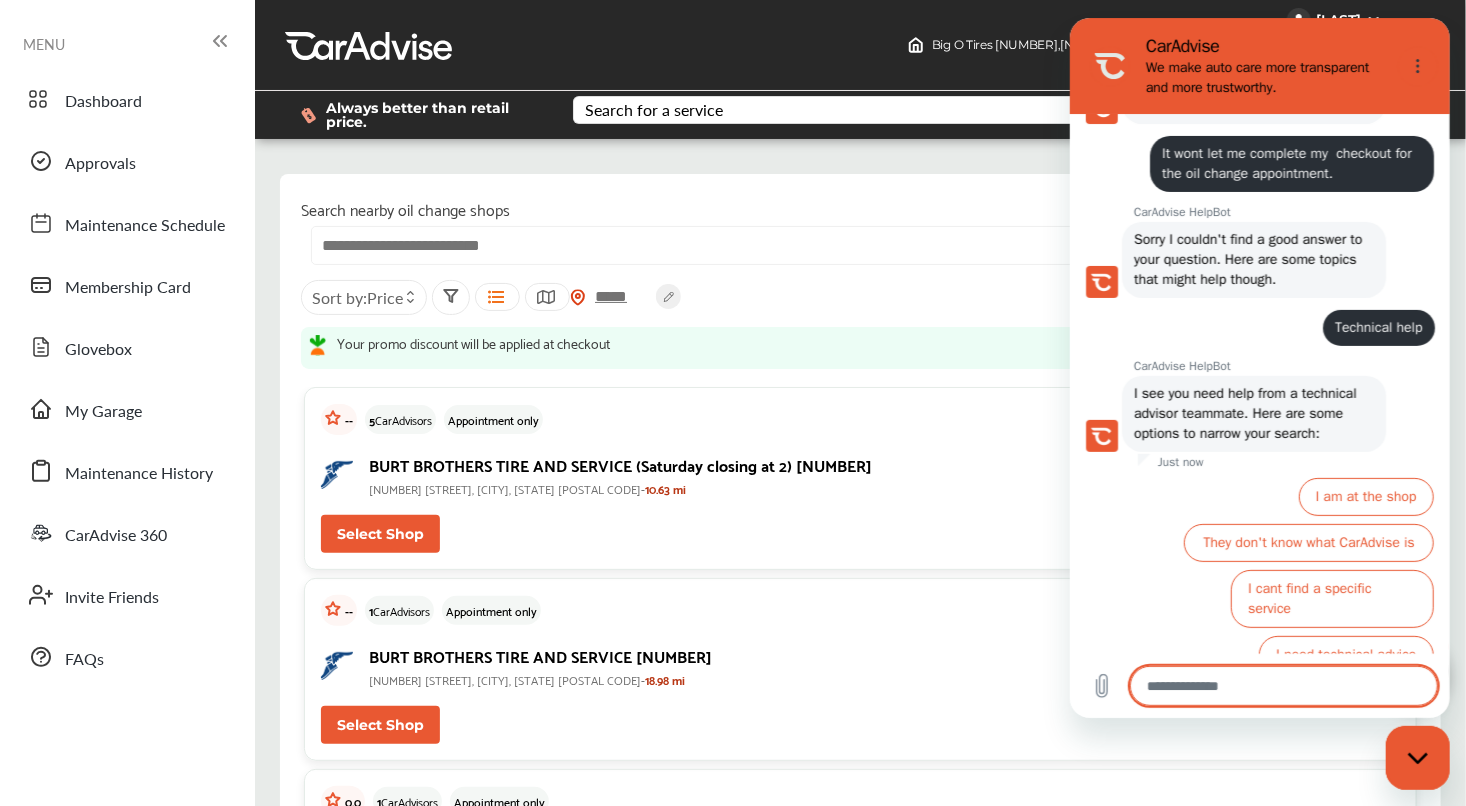 scroll, scrollTop: 211, scrollLeft: 0, axis: vertical 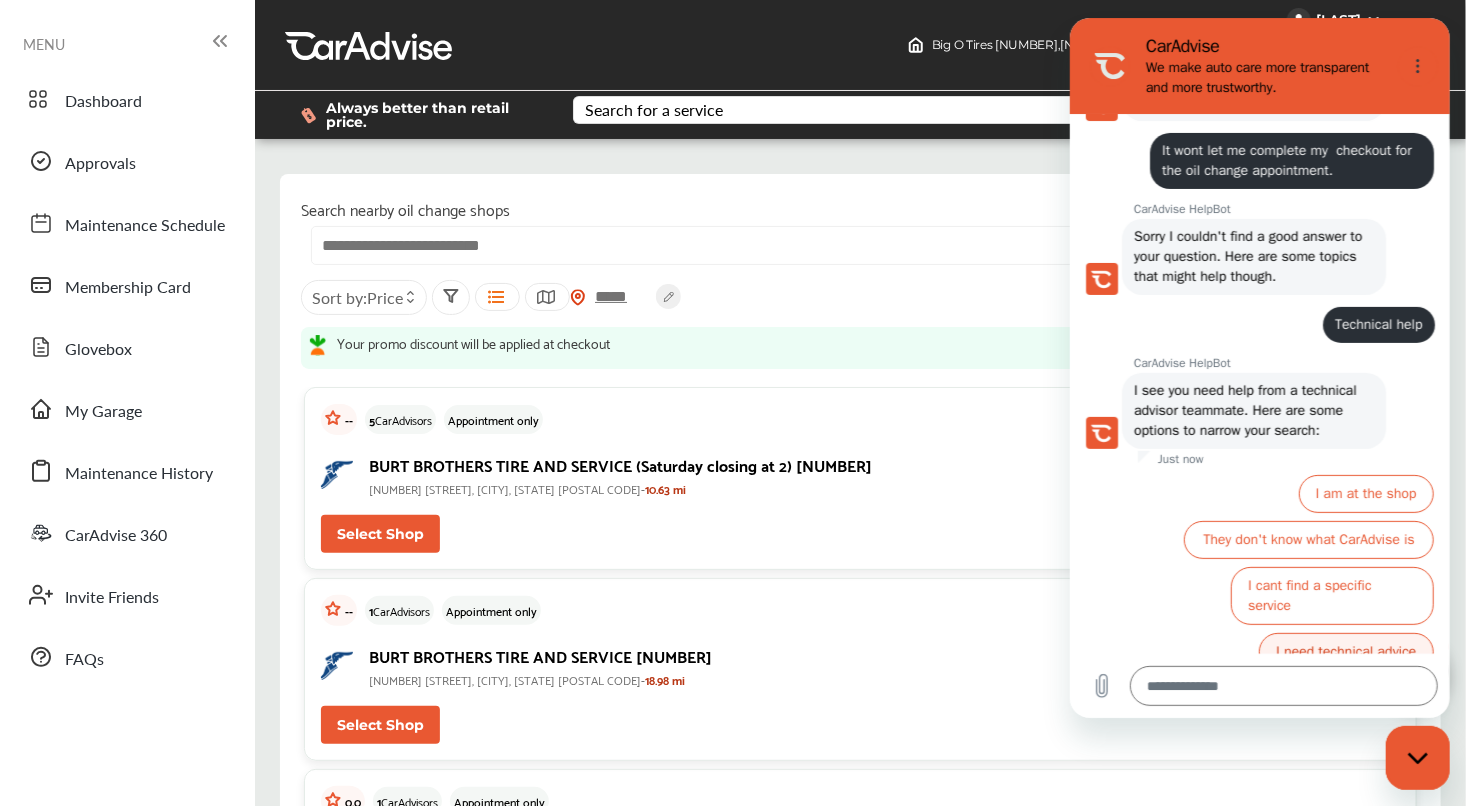 click on "I need technical advice" at bounding box center [1345, 652] 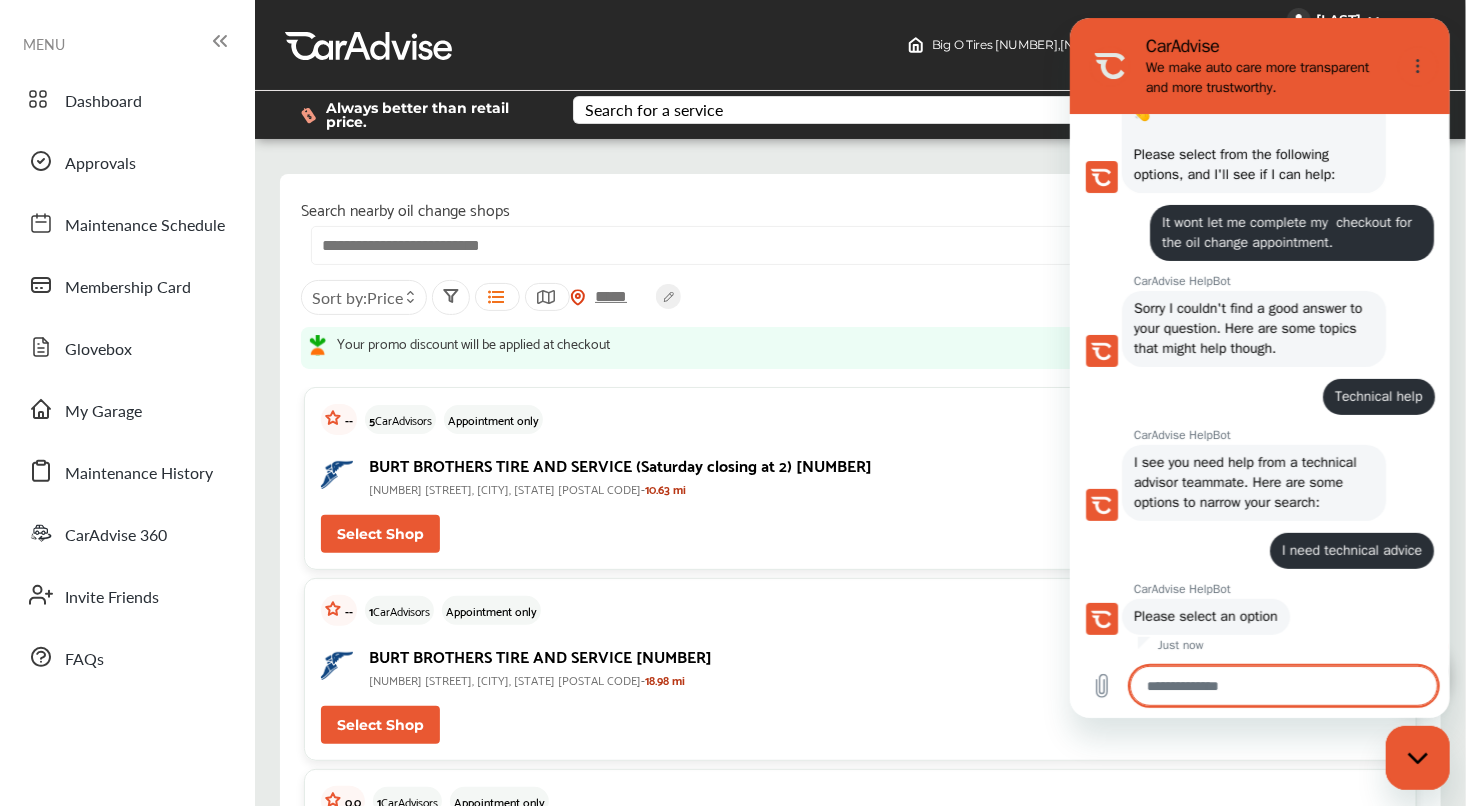 scroll, scrollTop: 280, scrollLeft: 0, axis: vertical 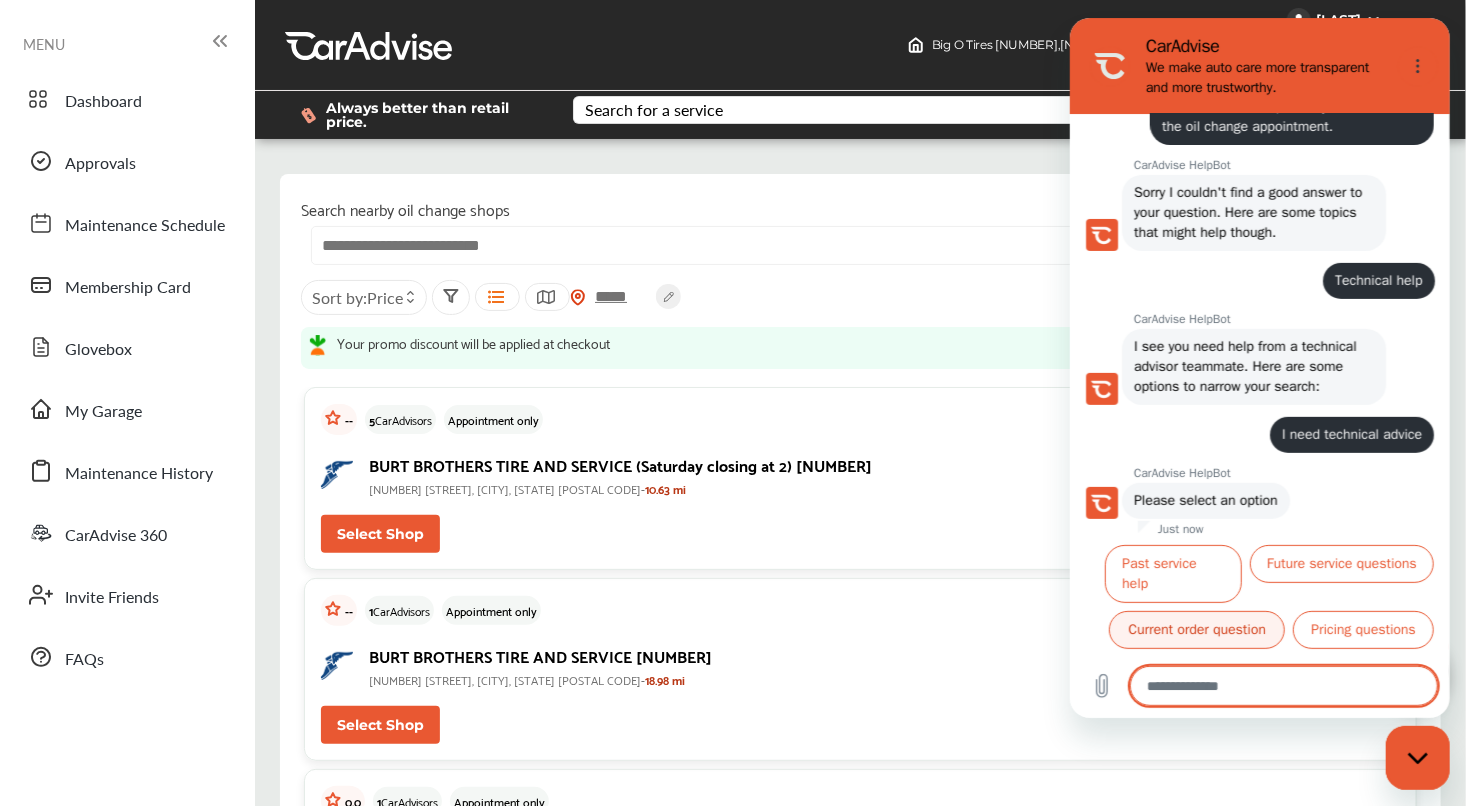 click on "Current order question" at bounding box center [1196, 630] 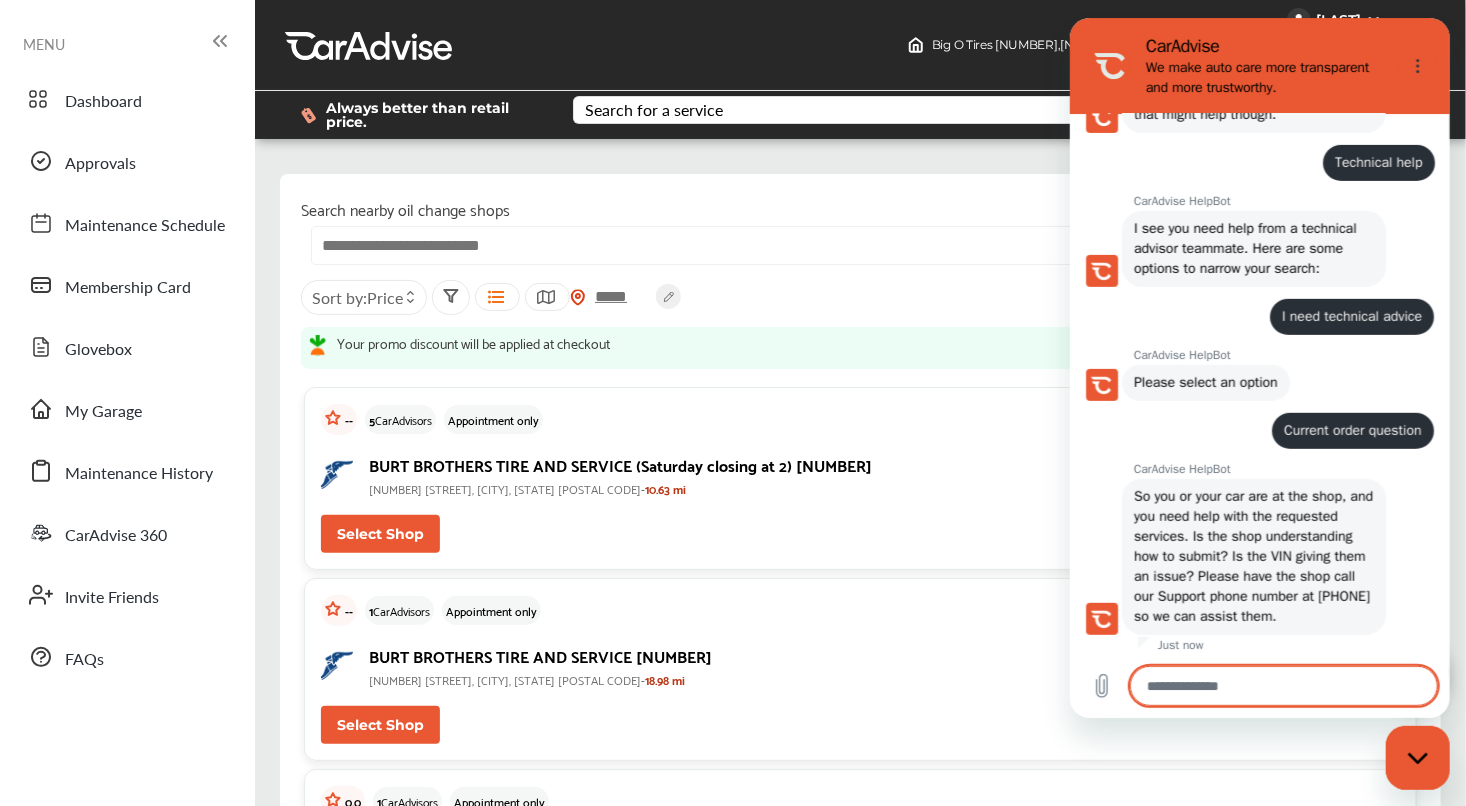 scroll, scrollTop: 396, scrollLeft: 0, axis: vertical 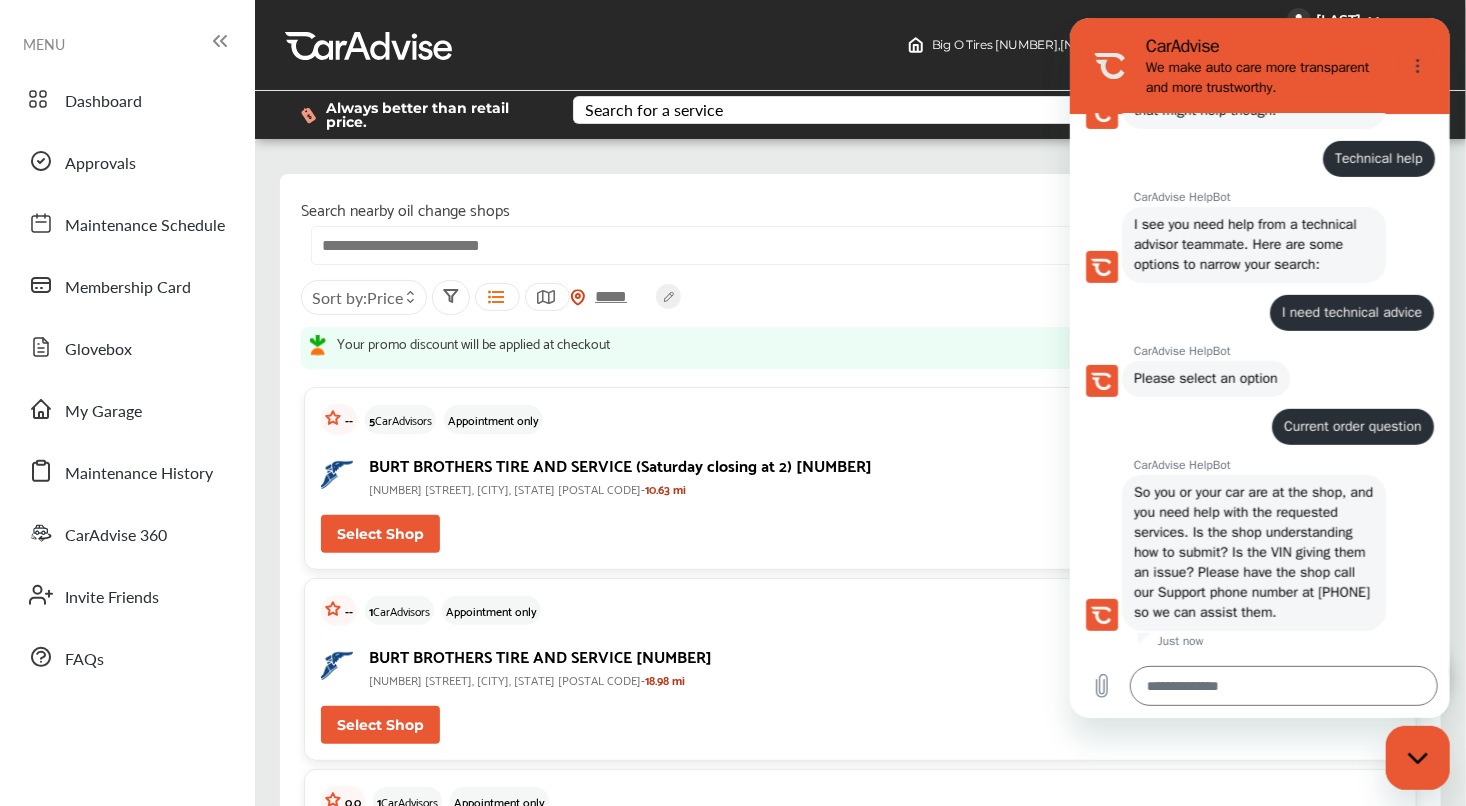 click on "Search nearby oil change shops *****
Sort by :  Price
Your promo discount will be applied at checkout" at bounding box center [860, 284] 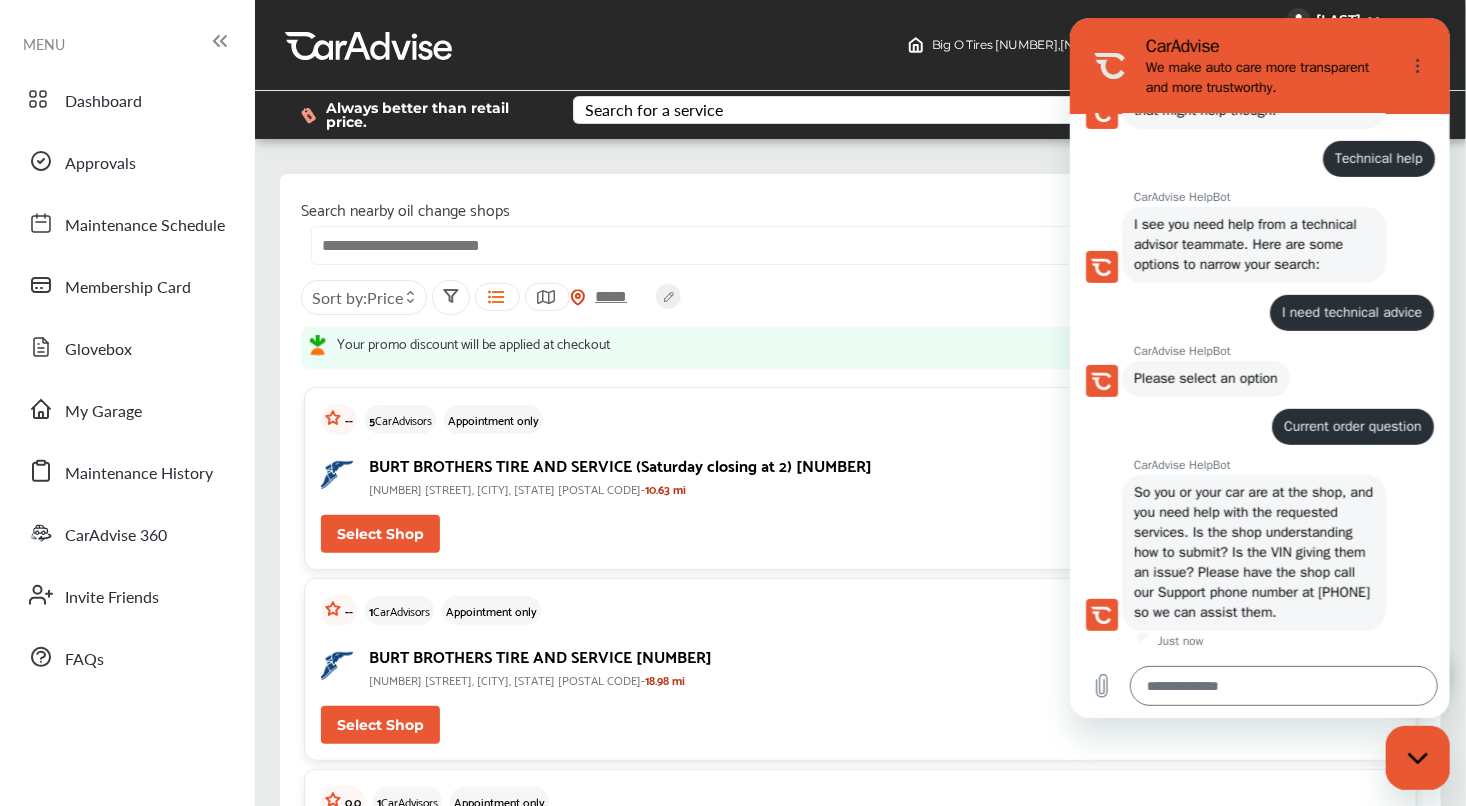 click at bounding box center [1417, 757] 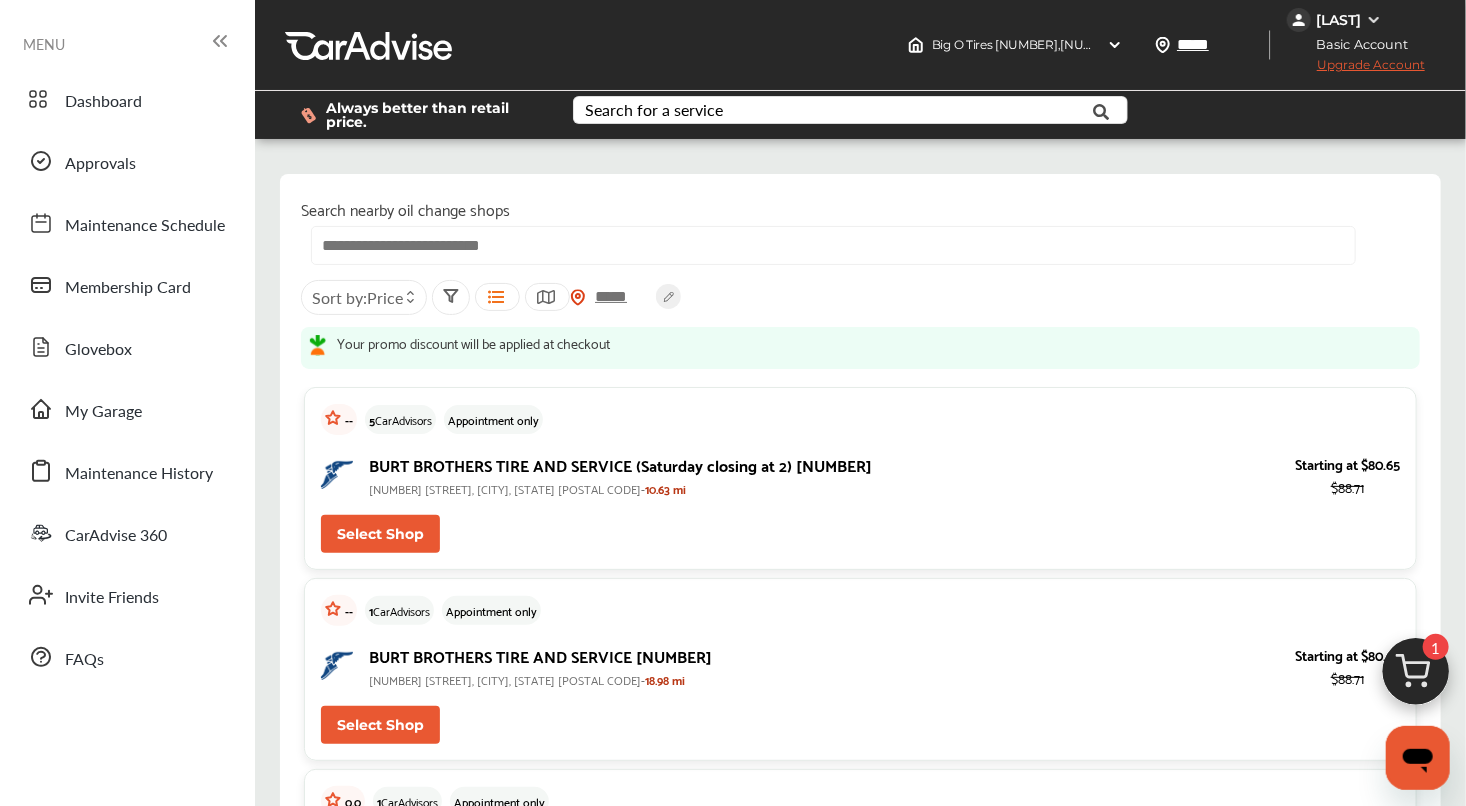 click at bounding box center [1416, 677] 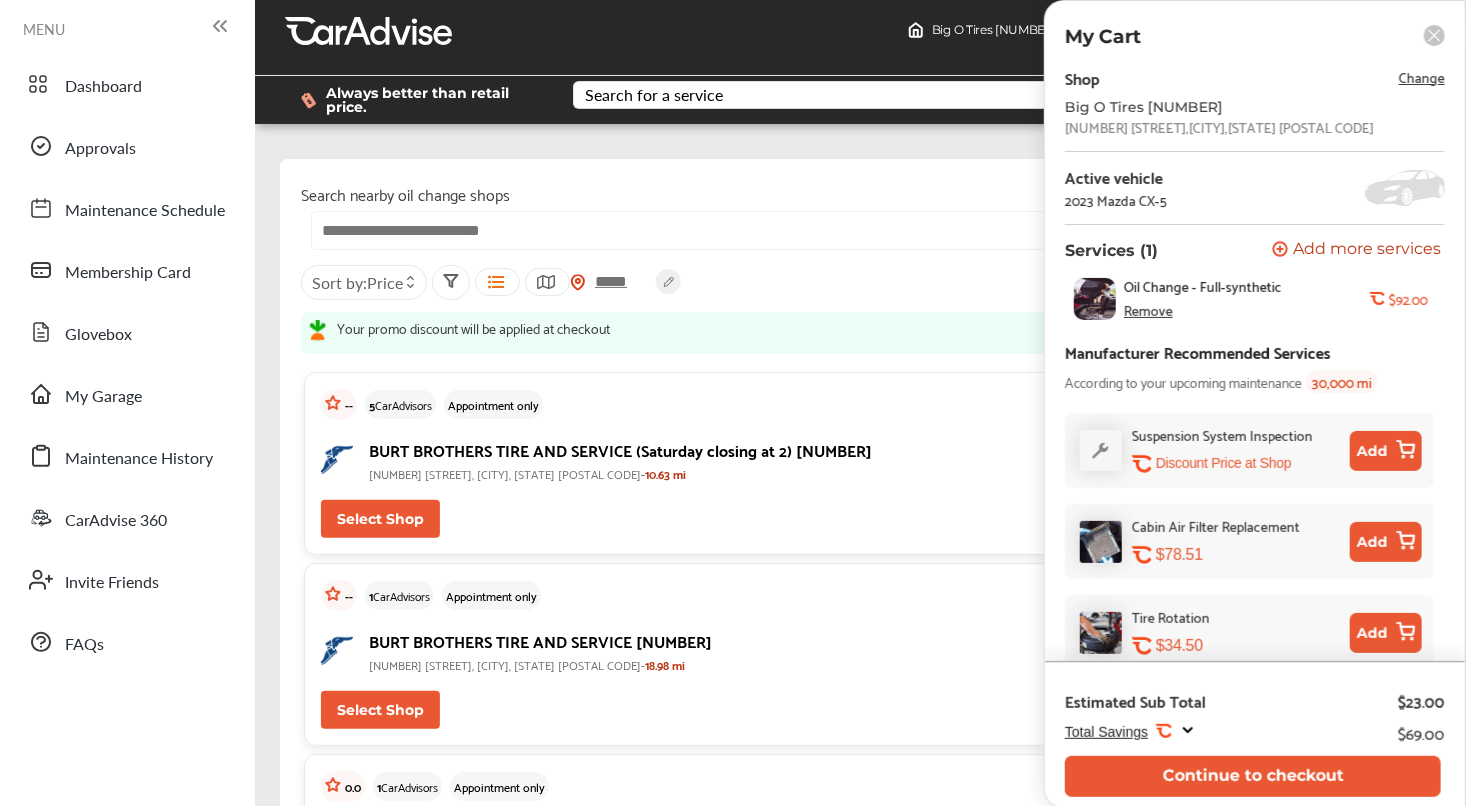 scroll, scrollTop: 14, scrollLeft: 0, axis: vertical 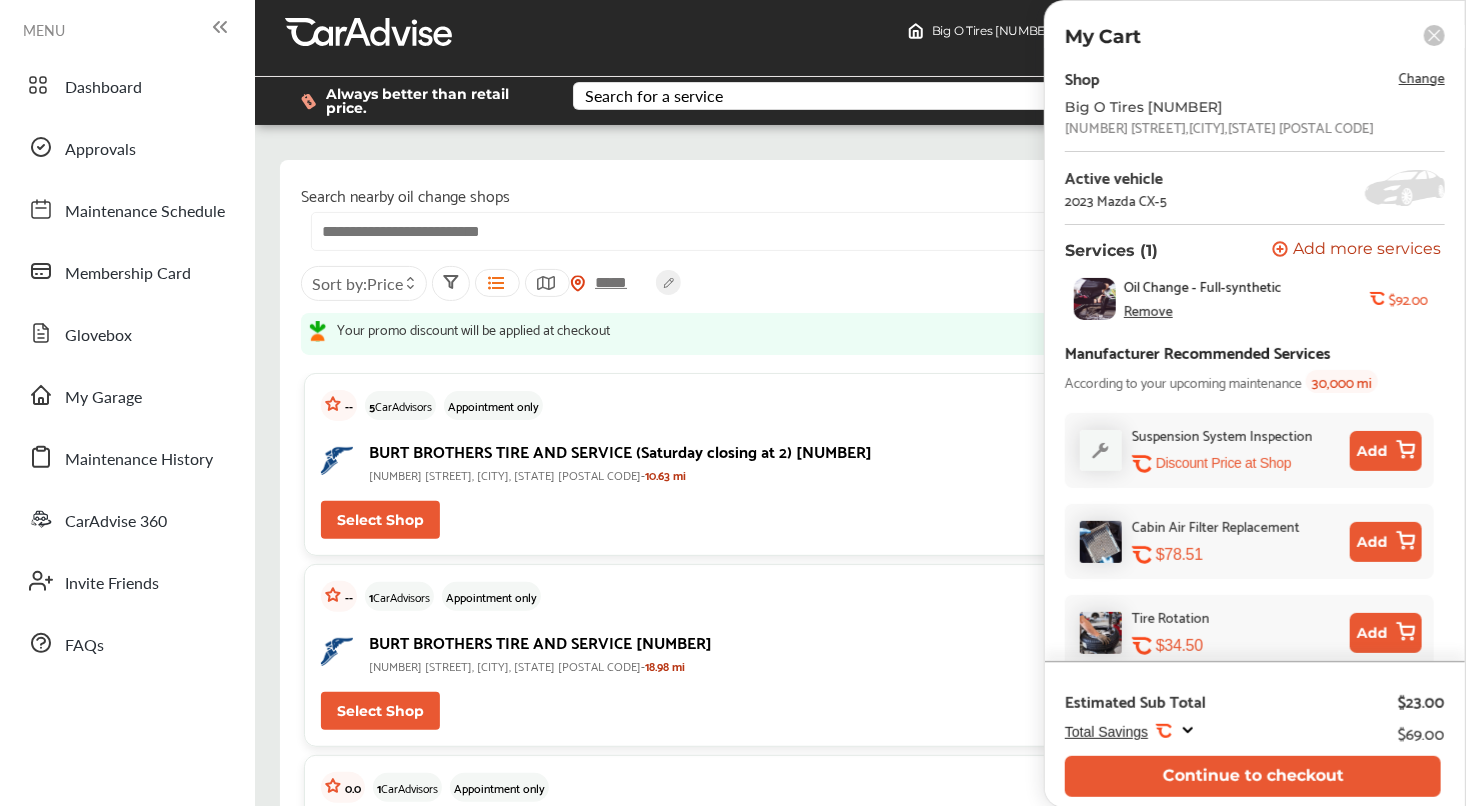 click 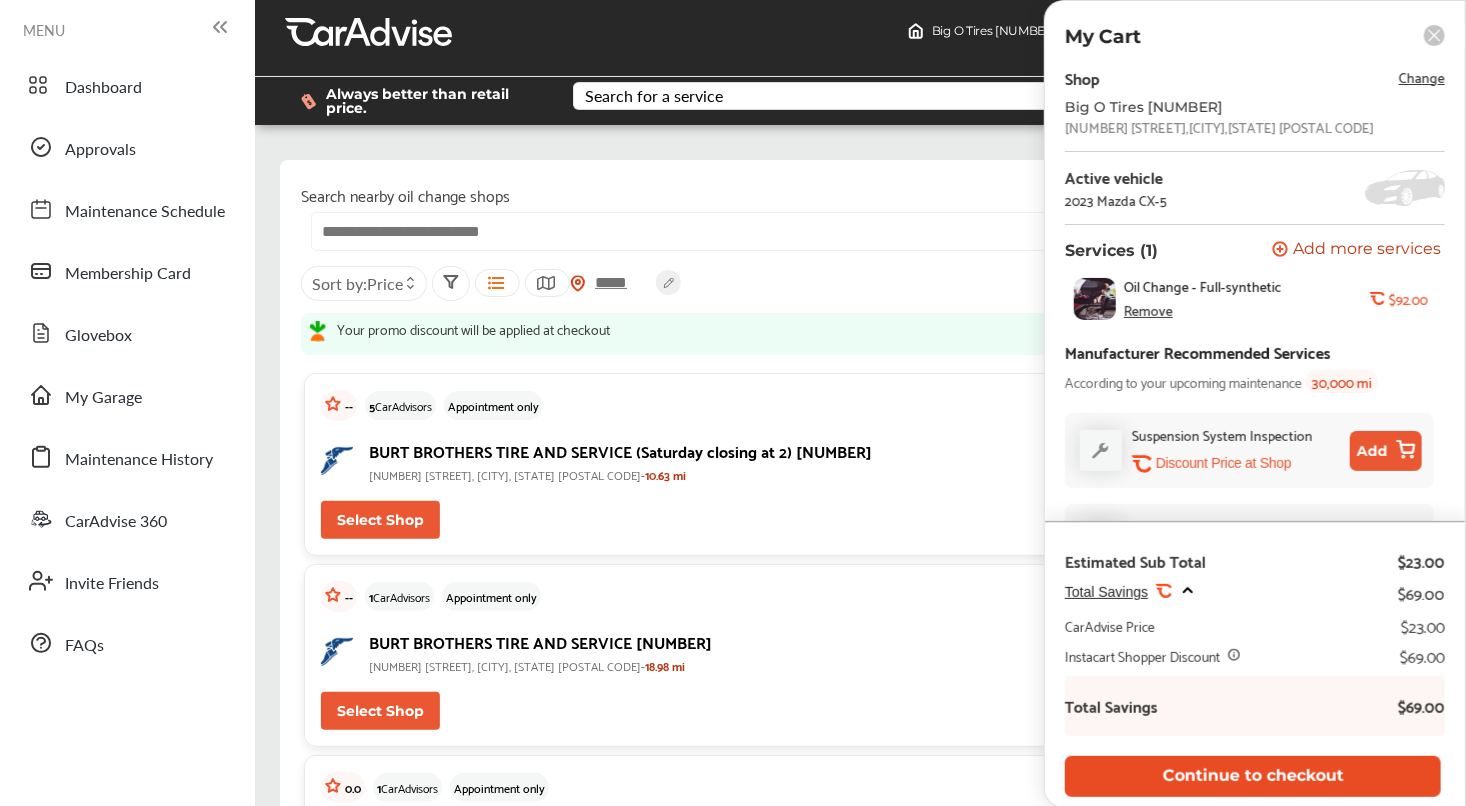 click on "Continue to checkout" at bounding box center [1253, 776] 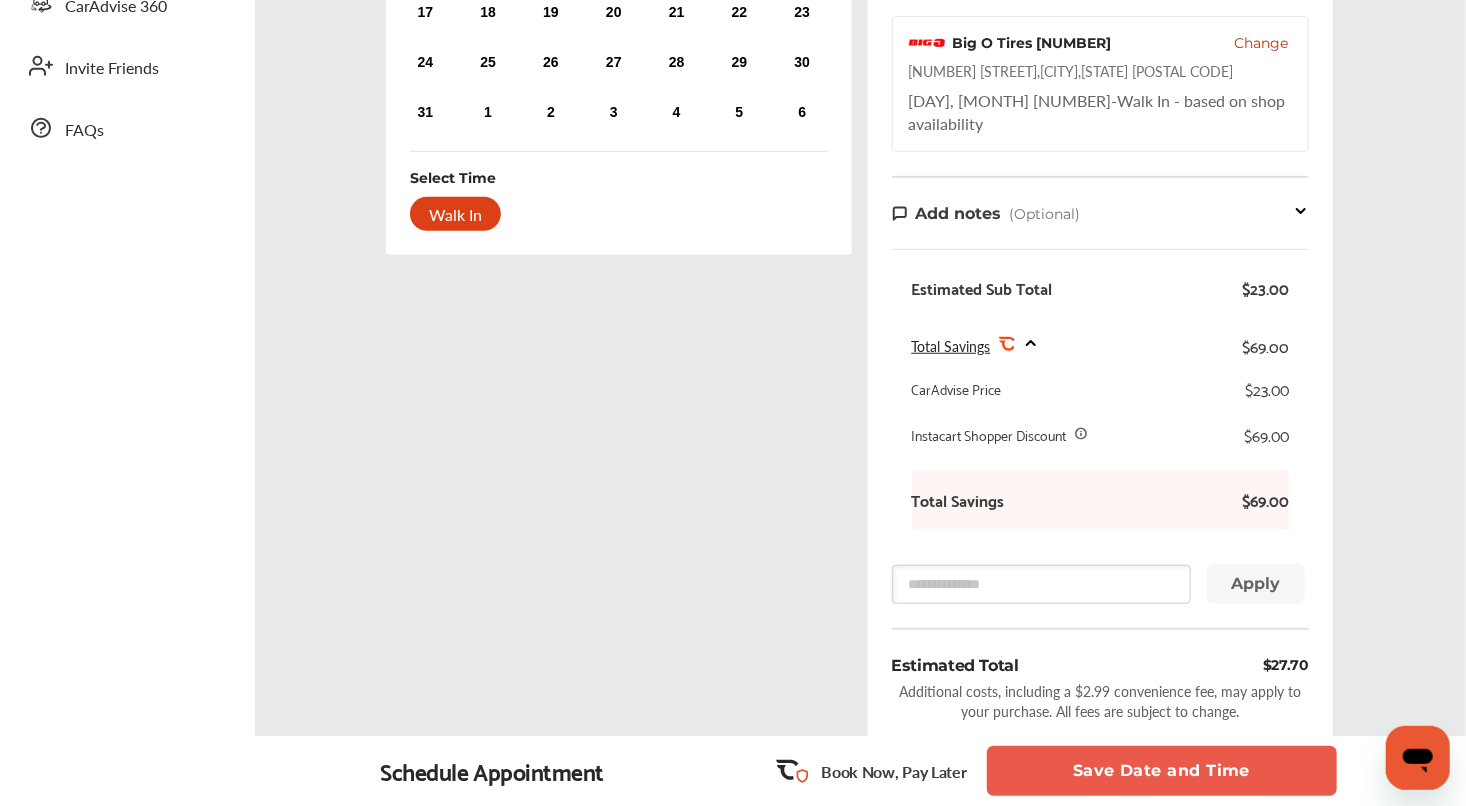 scroll, scrollTop: 527, scrollLeft: 0, axis: vertical 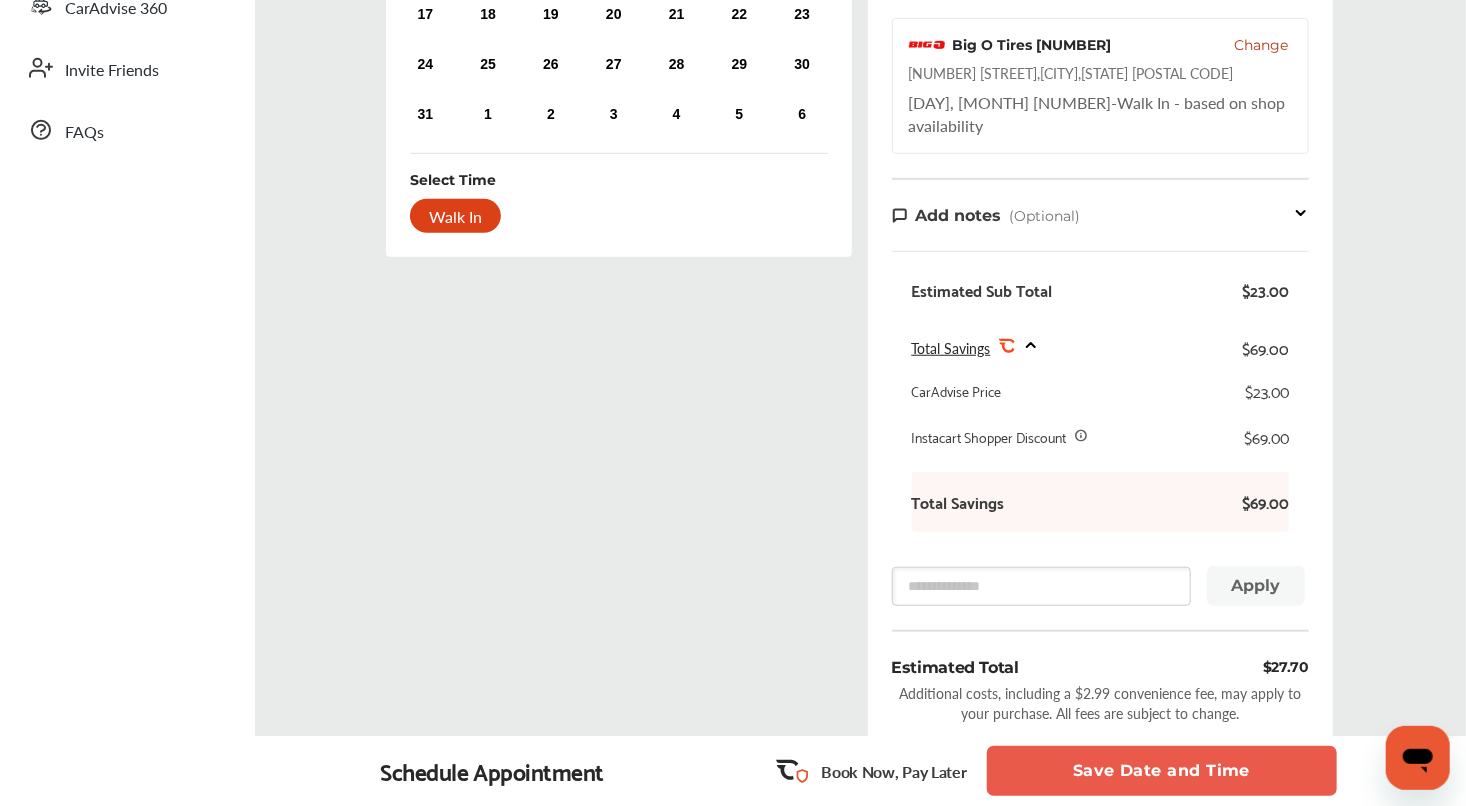 click on "Save Date and Time" at bounding box center [1162, 771] 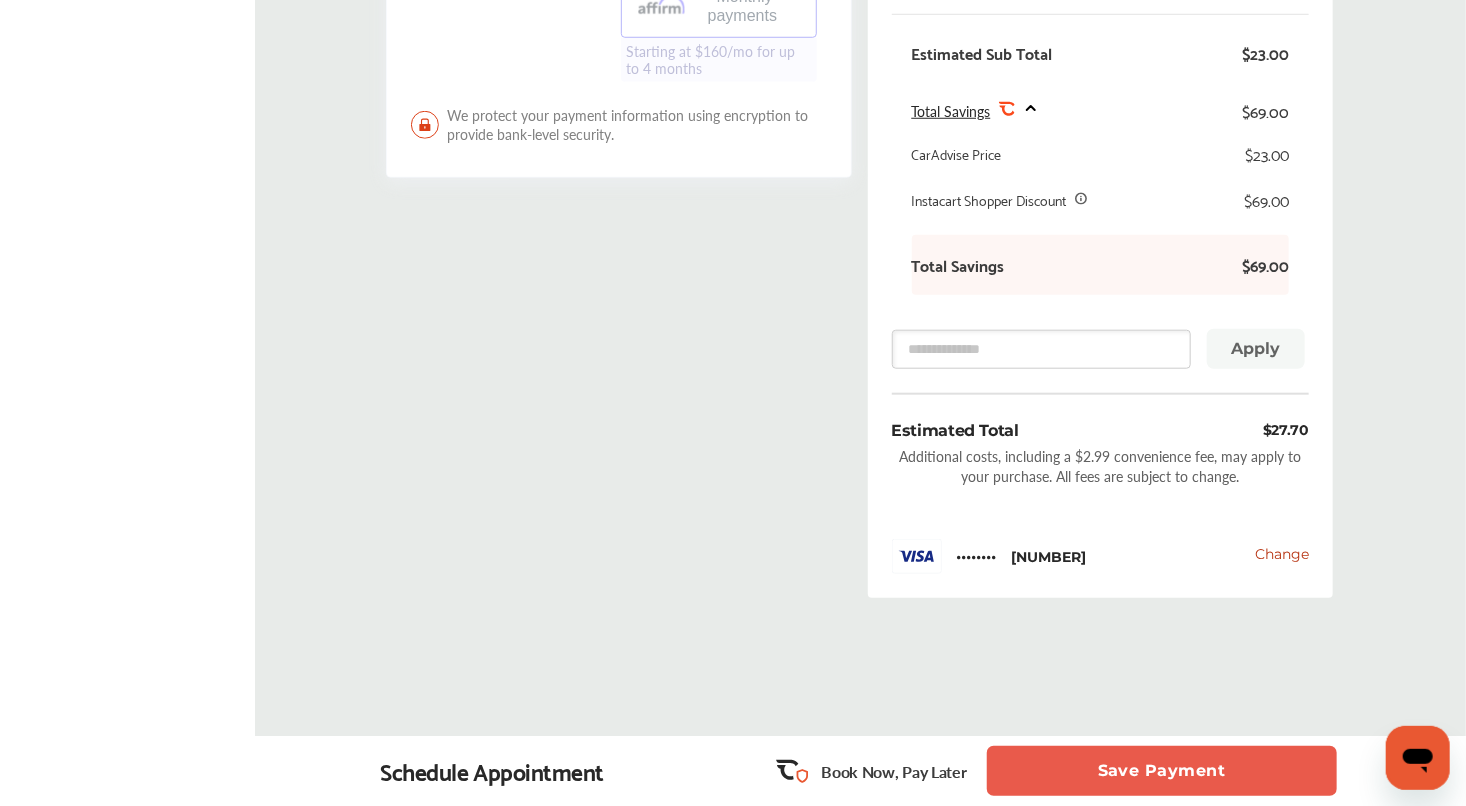 scroll, scrollTop: 770, scrollLeft: 0, axis: vertical 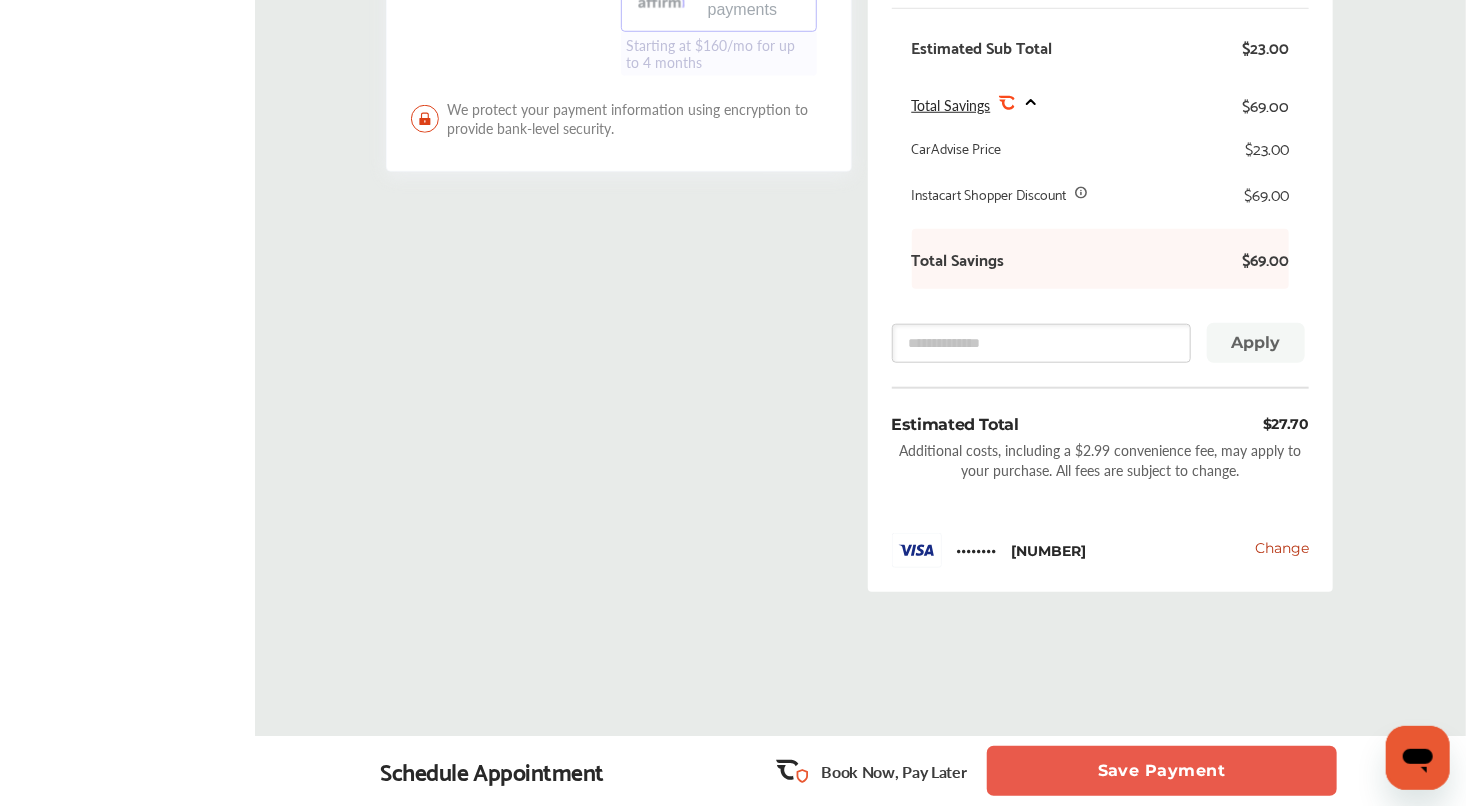click on "Save Payment" at bounding box center [1162, 771] 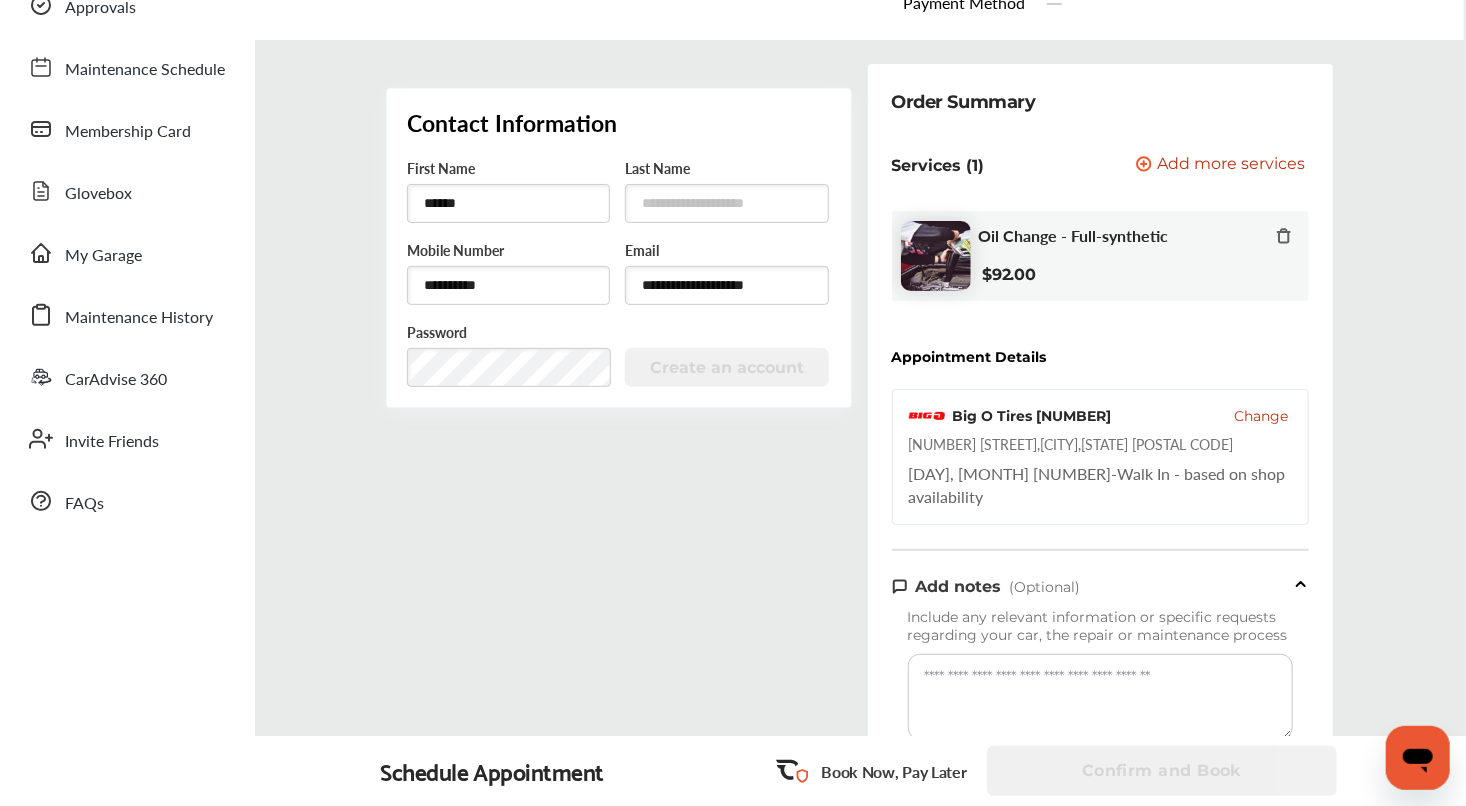 scroll, scrollTop: 156, scrollLeft: 0, axis: vertical 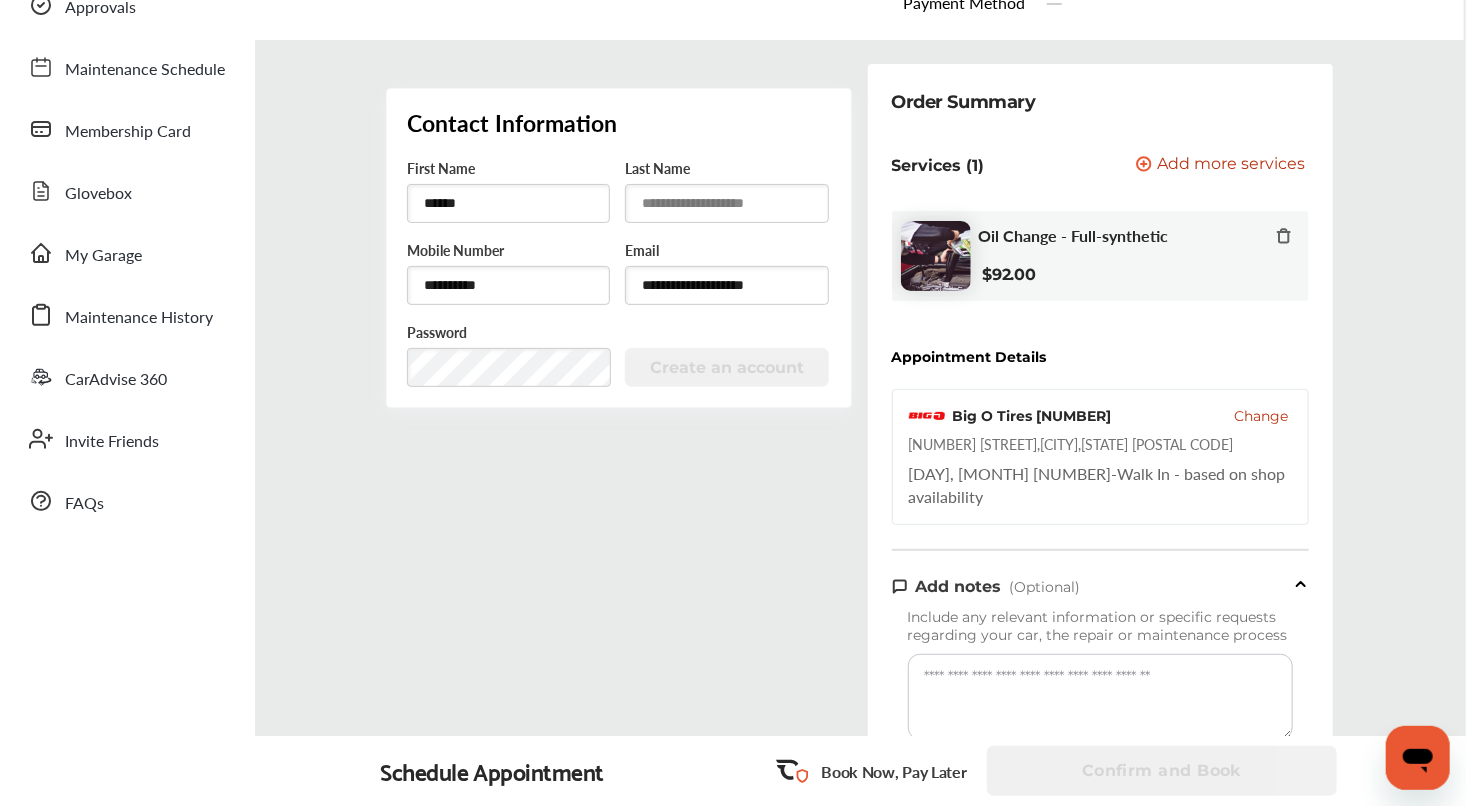 click at bounding box center [726, 203] 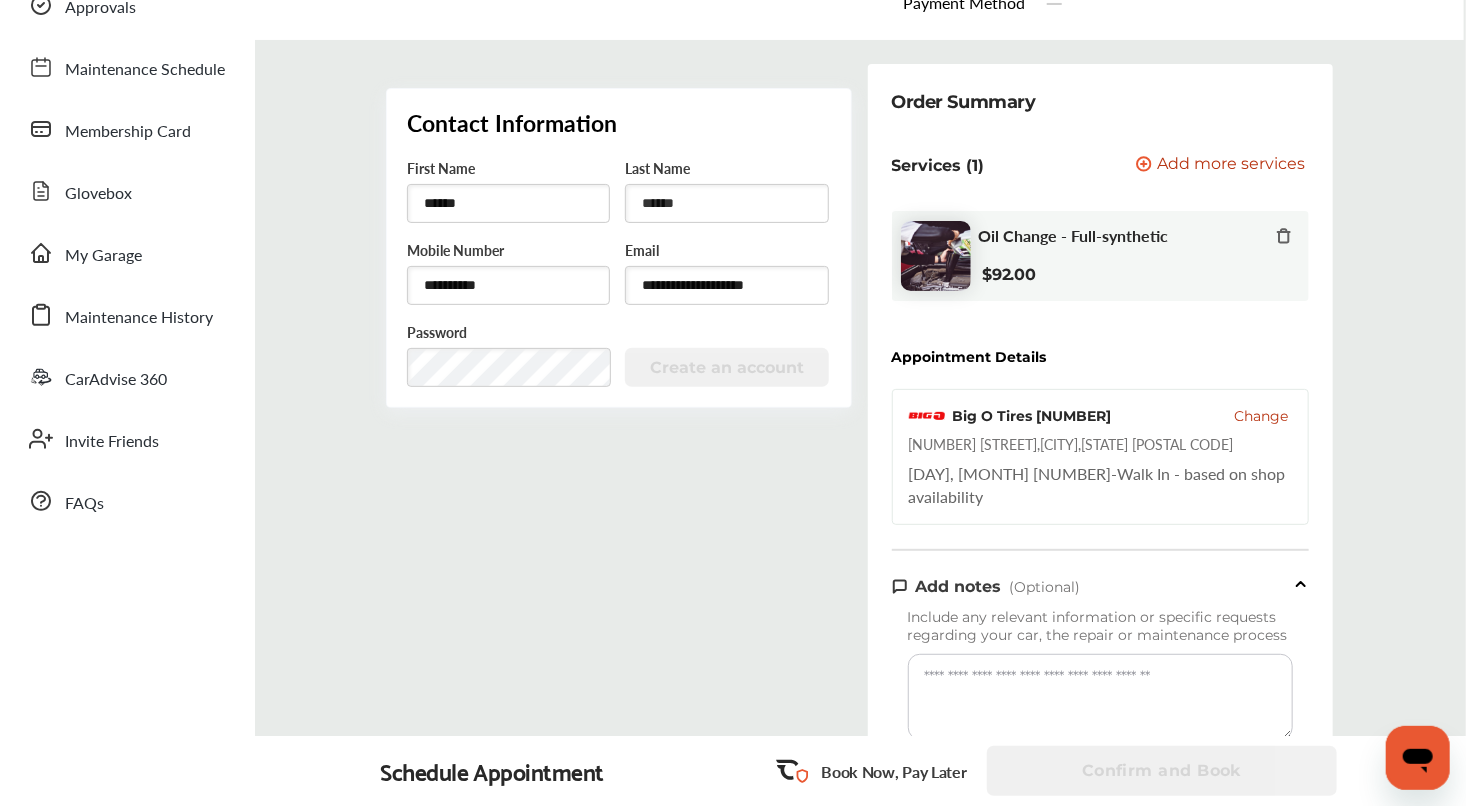 type on "******" 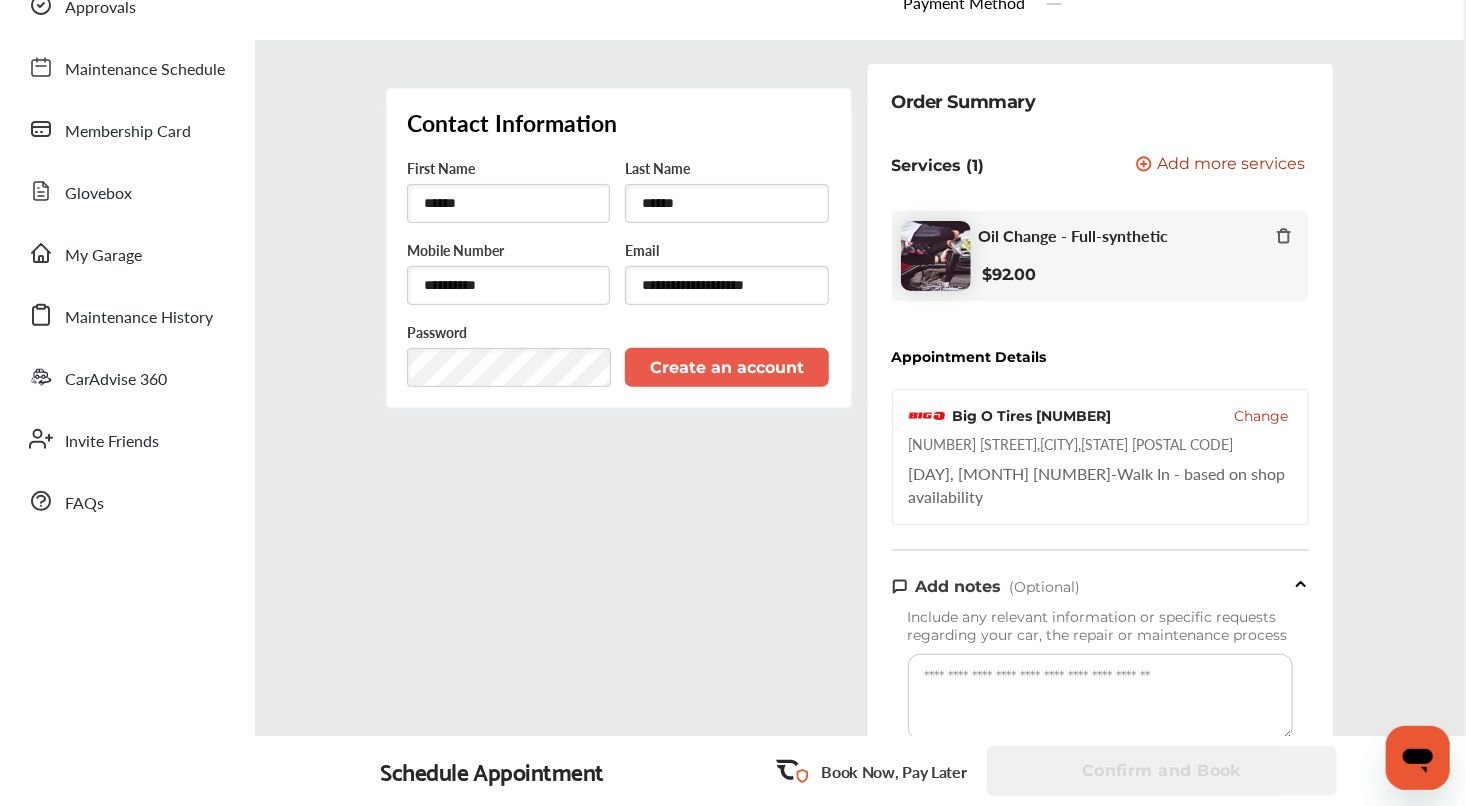 click on "Create an account" at bounding box center [726, 367] 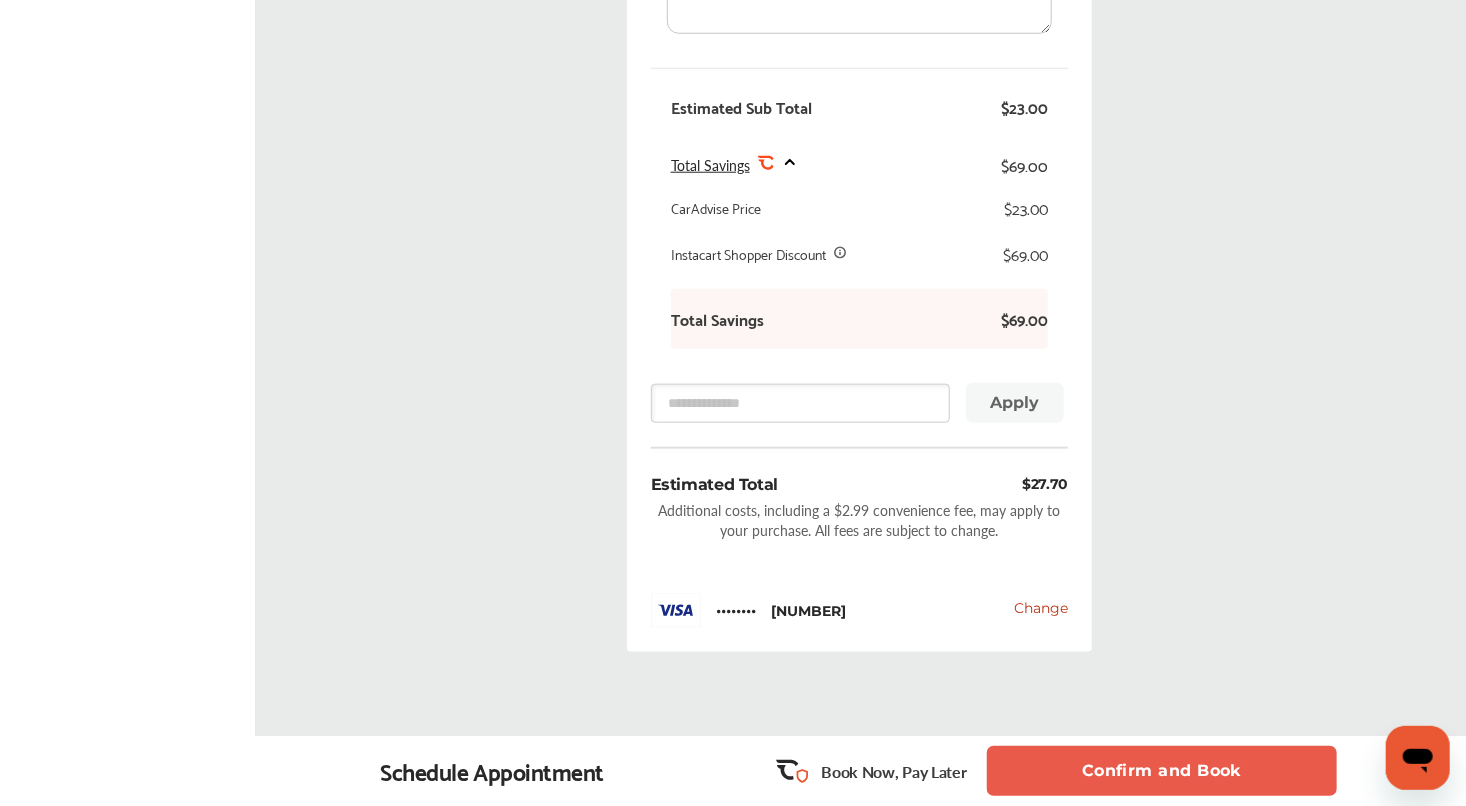 scroll, scrollTop: 936, scrollLeft: 0, axis: vertical 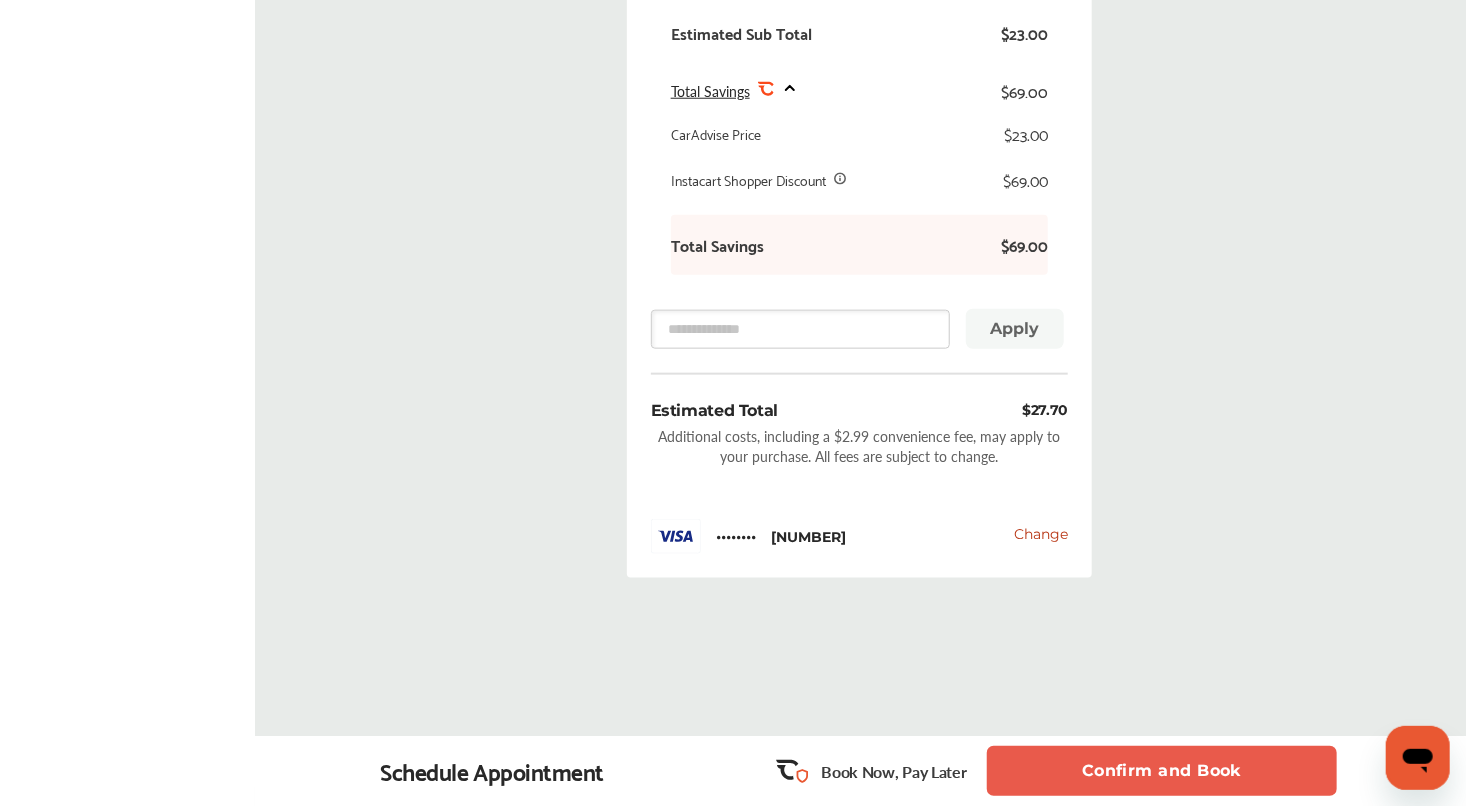 click on "Confirm and Book" at bounding box center (1162, 771) 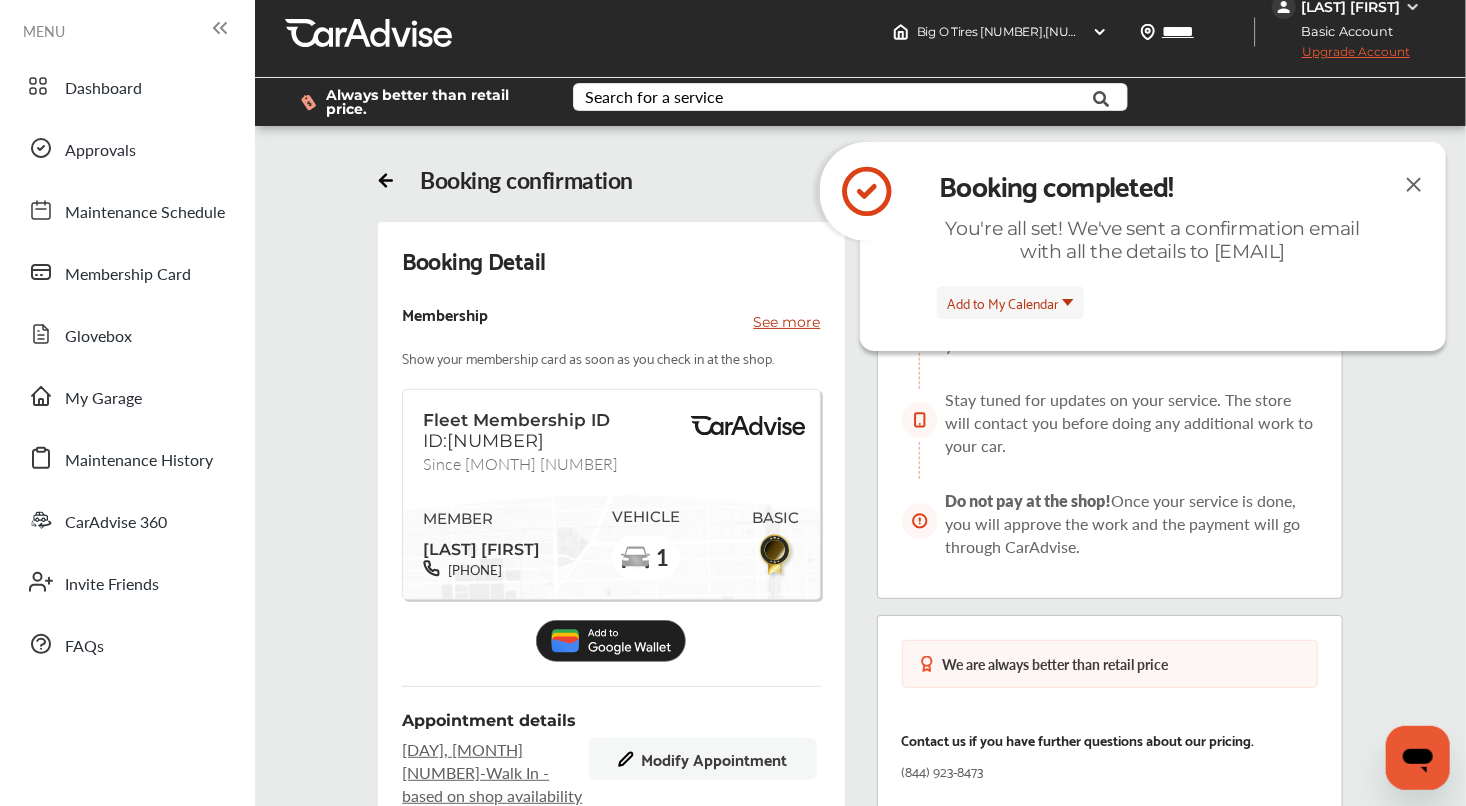 scroll, scrollTop: 0, scrollLeft: 0, axis: both 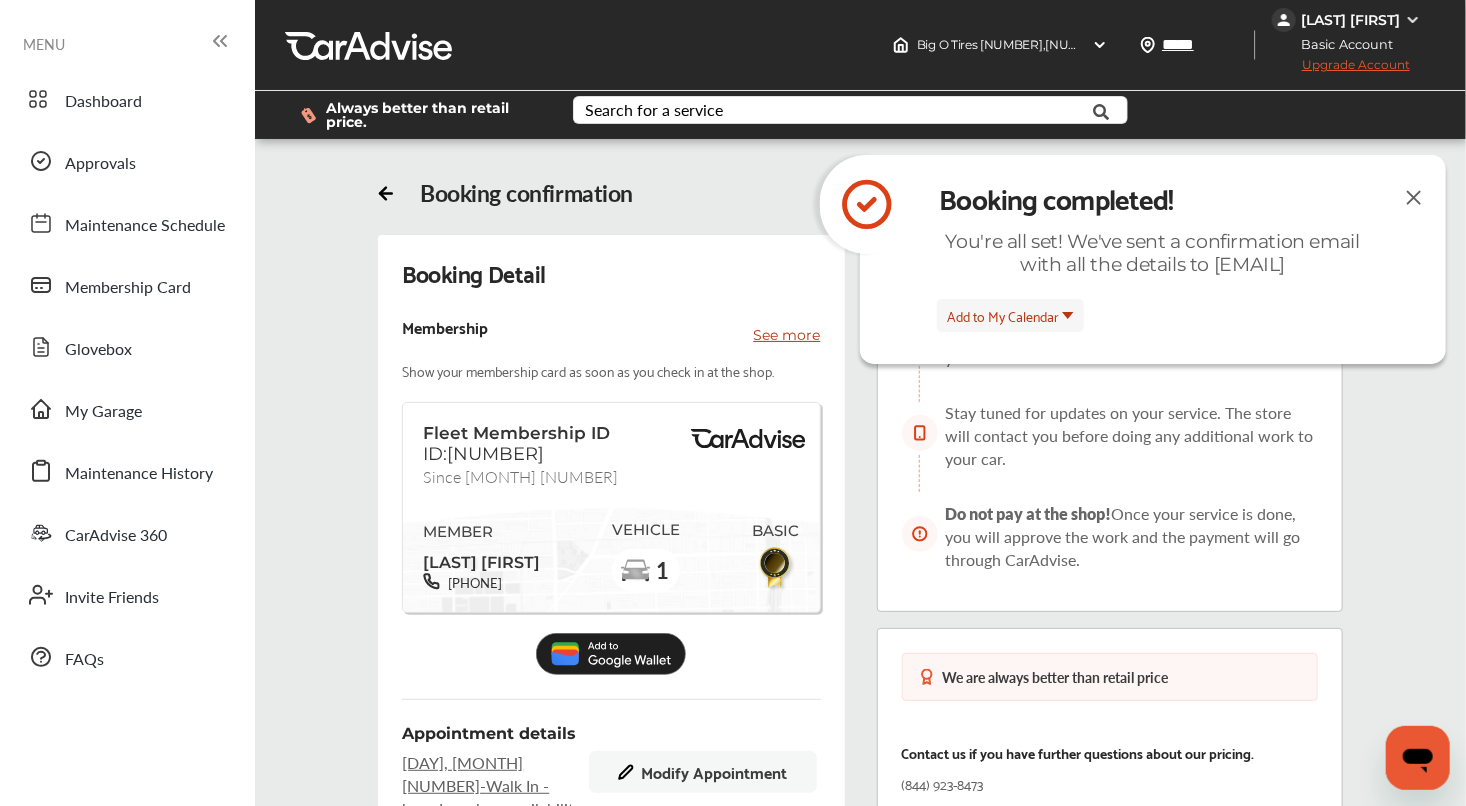 click at bounding box center [1414, 197] 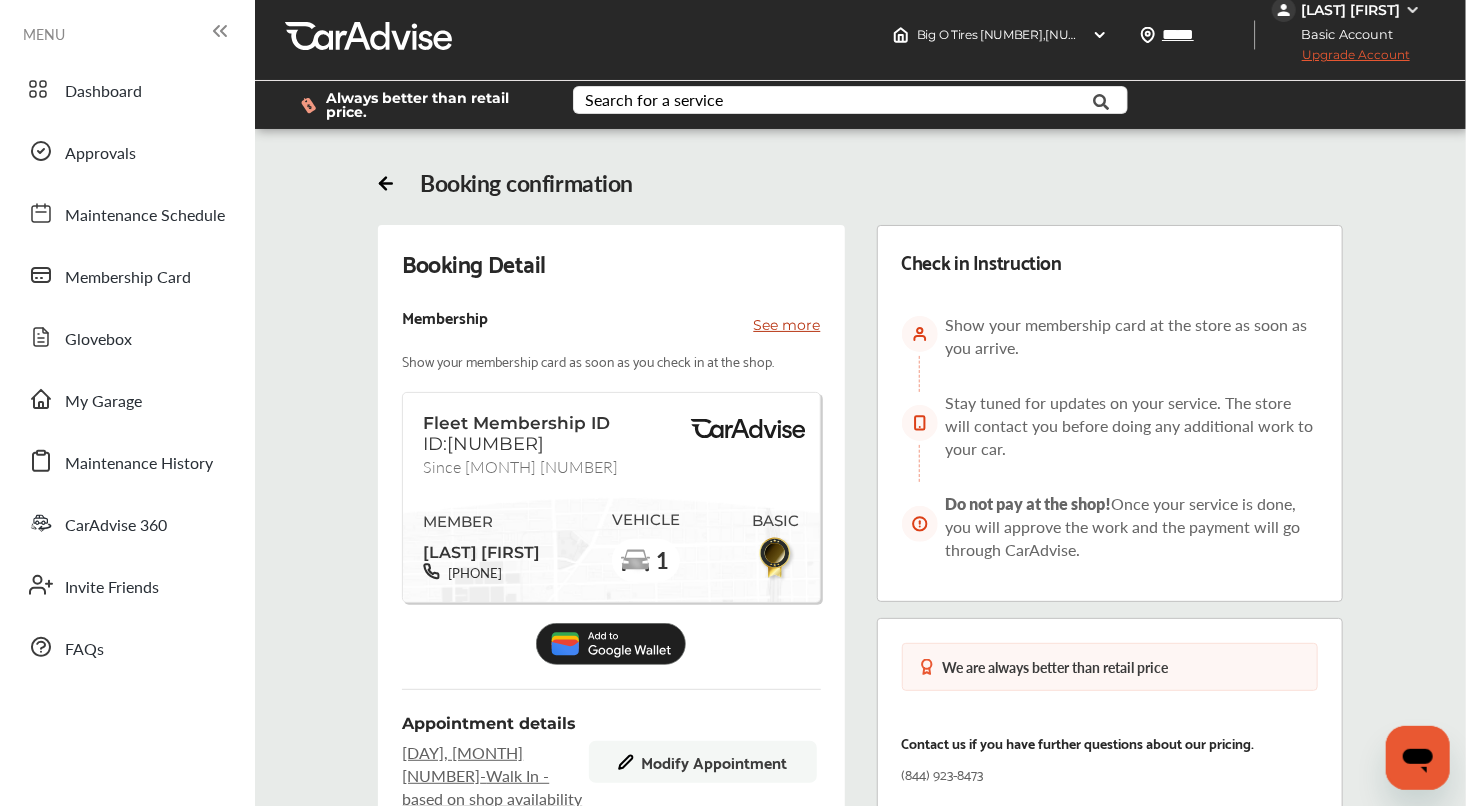 scroll, scrollTop: 0, scrollLeft: 0, axis: both 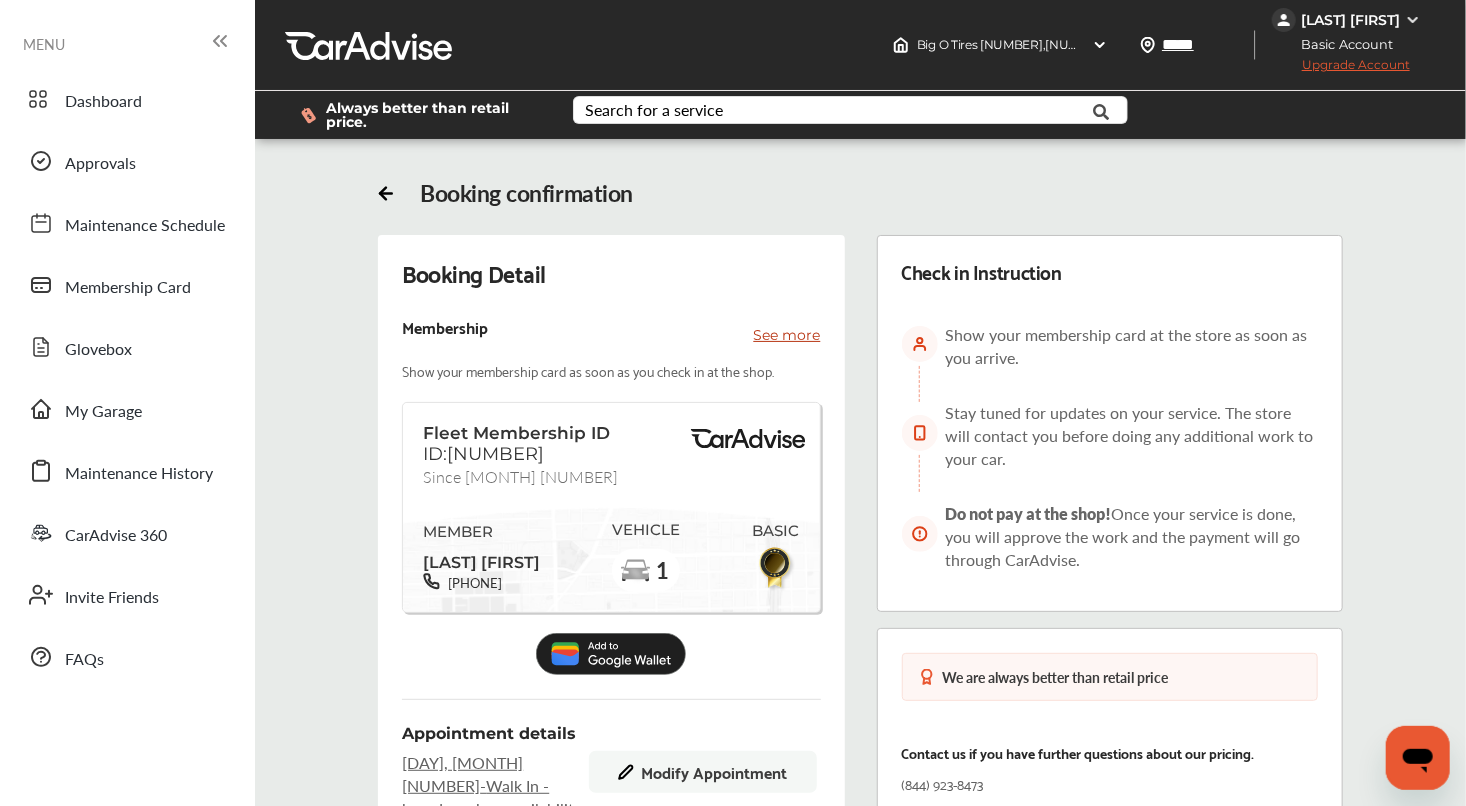 click at bounding box center [611, 653] 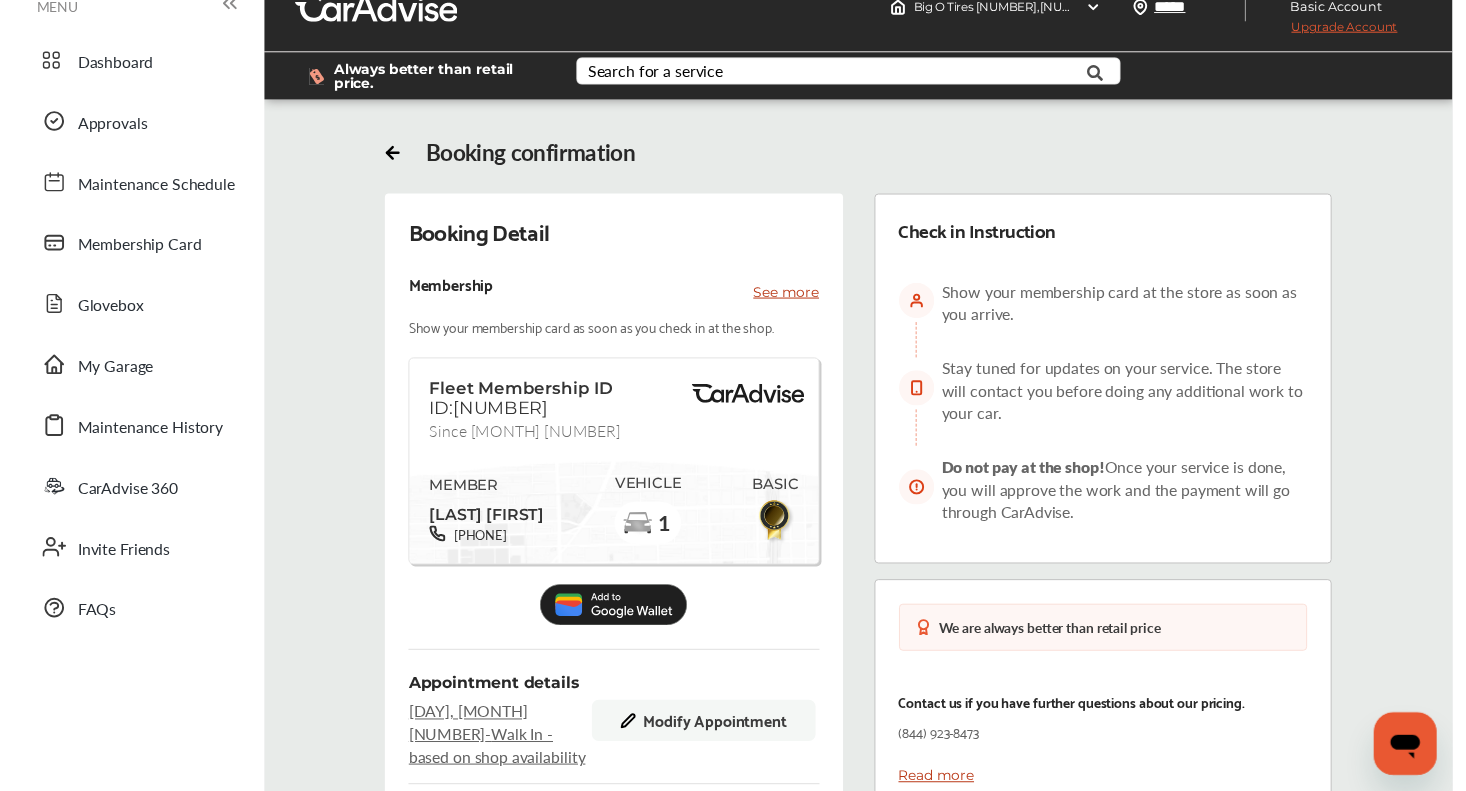 scroll, scrollTop: 0, scrollLeft: 0, axis: both 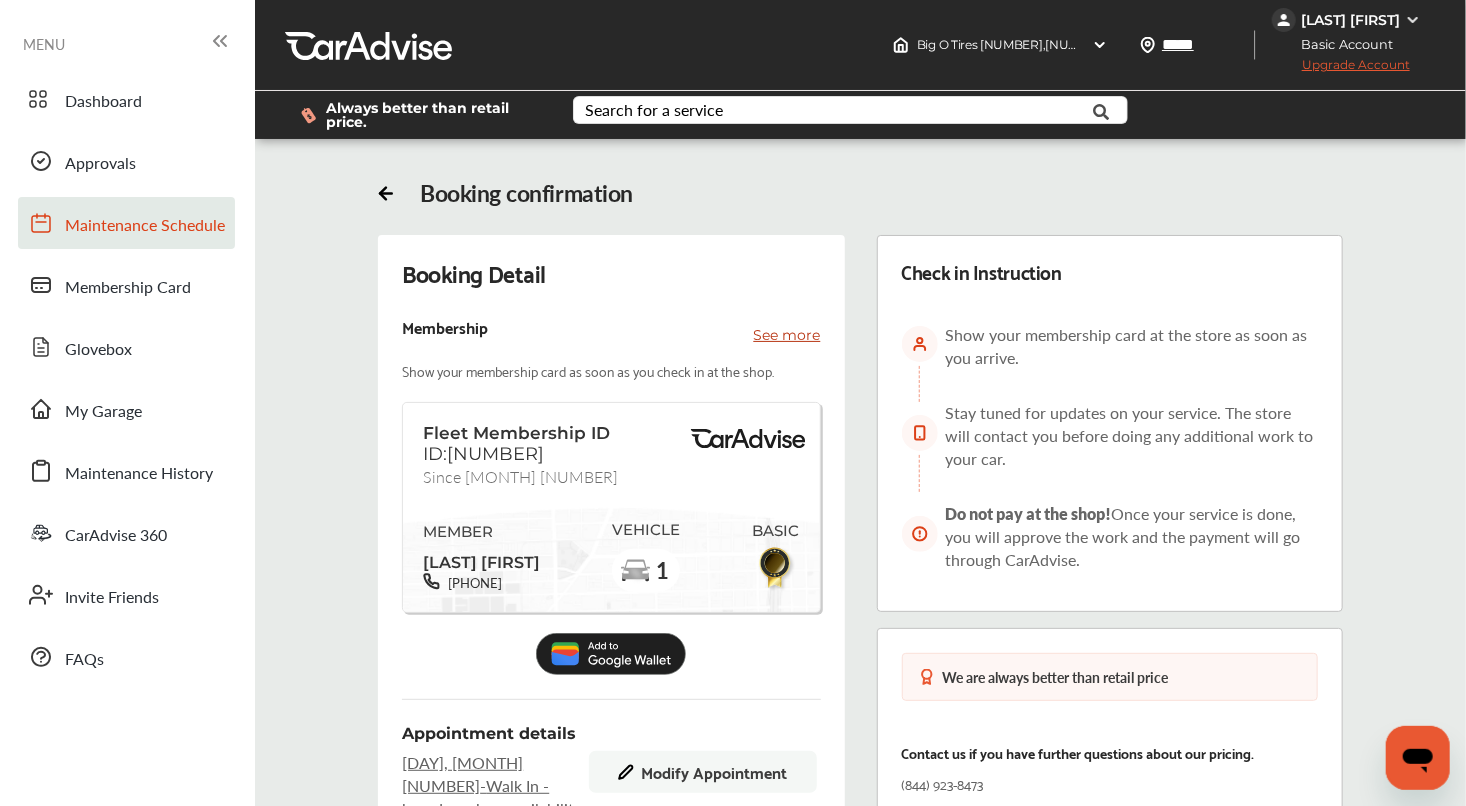 click on "Maintenance Schedule" at bounding box center (145, 226) 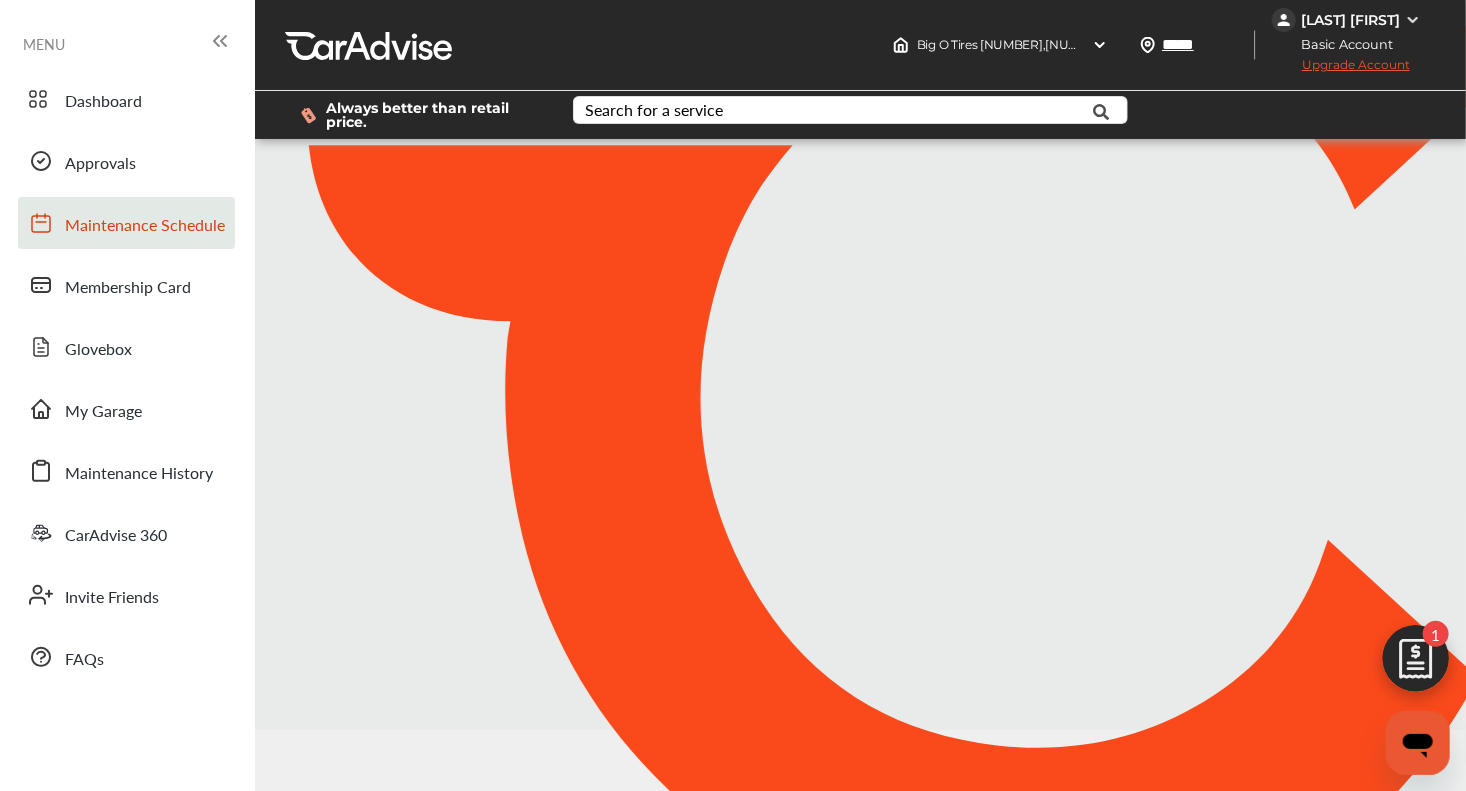 scroll, scrollTop: 290, scrollLeft: 0, axis: vertical 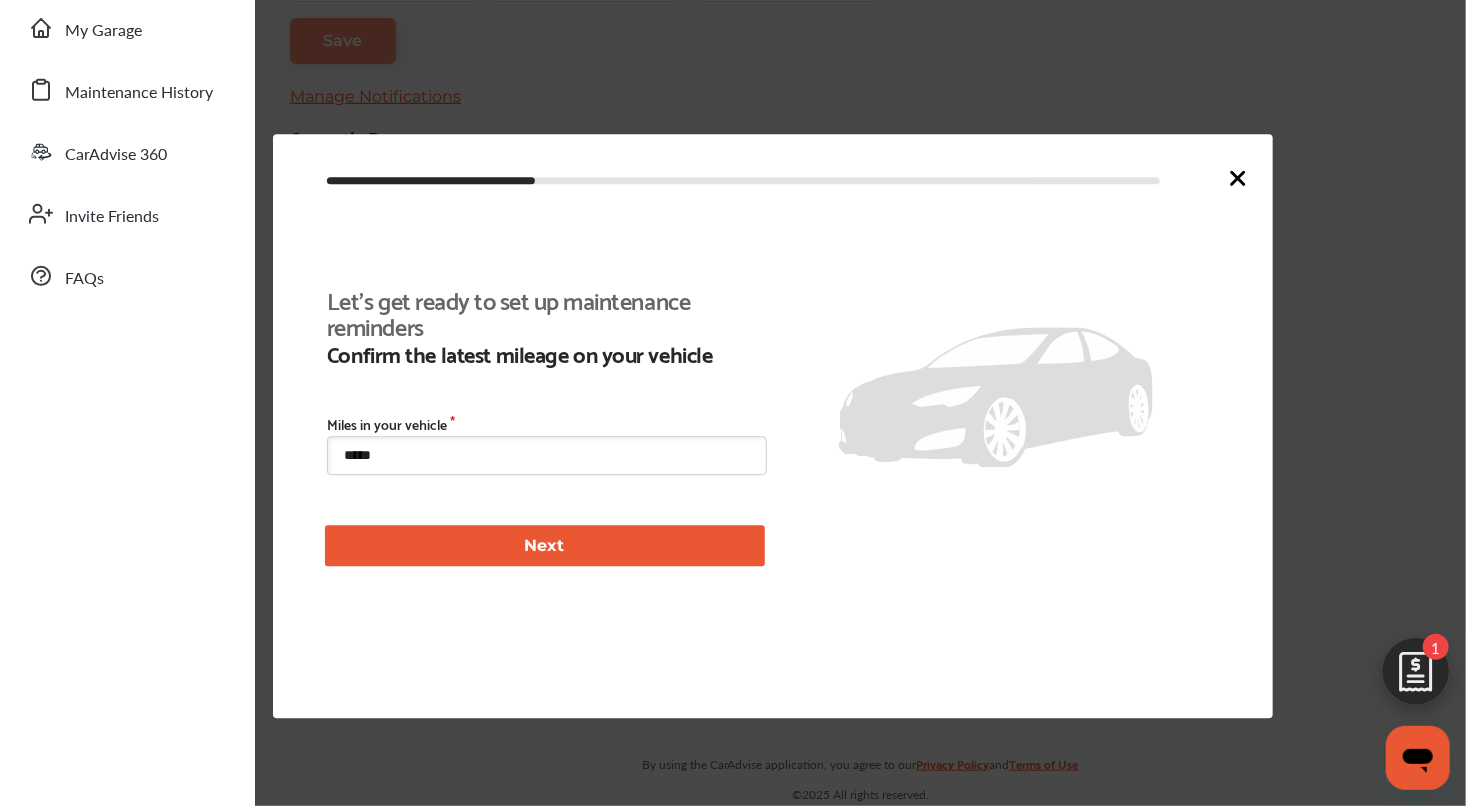 click 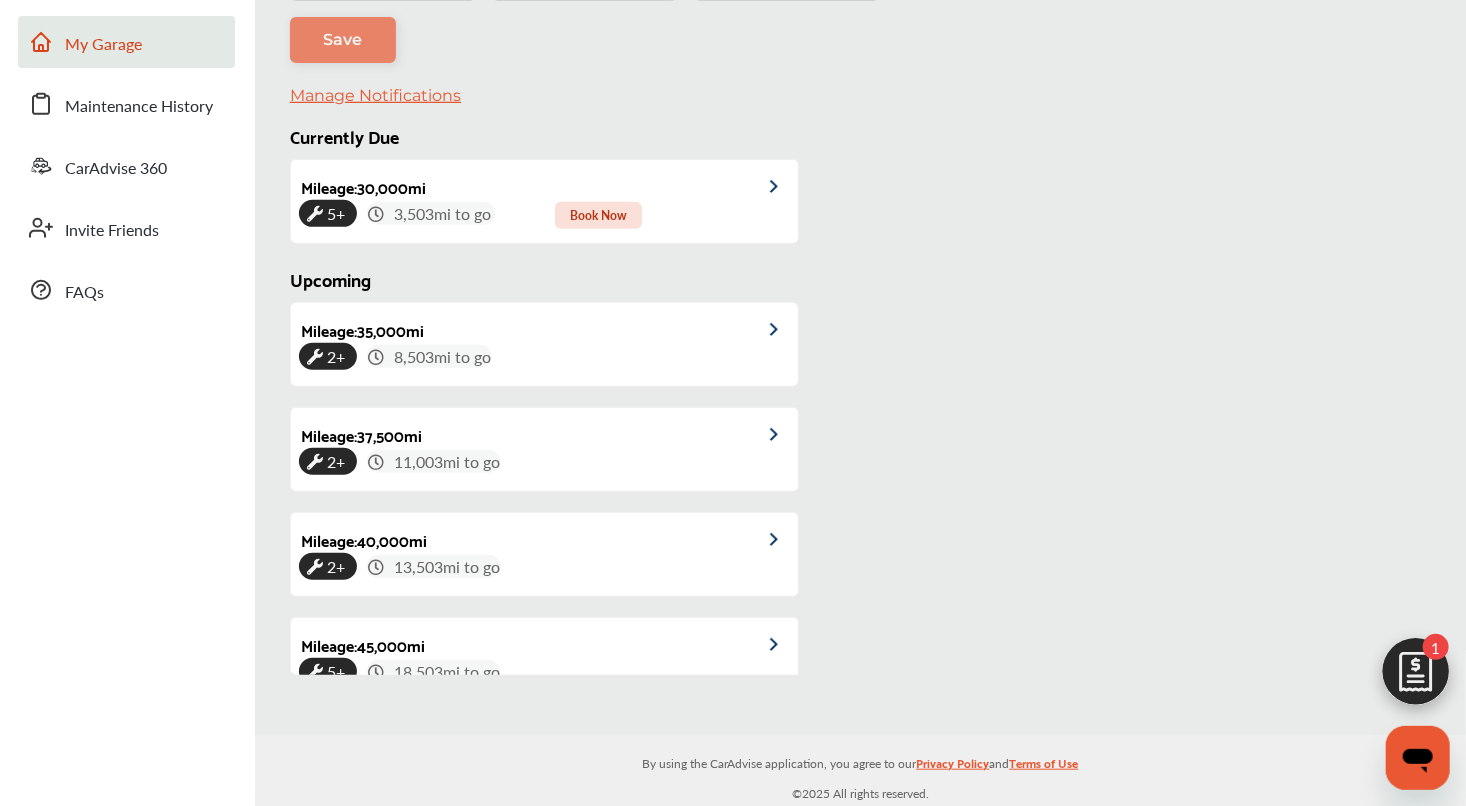 click on "My Garage" at bounding box center (126, 42) 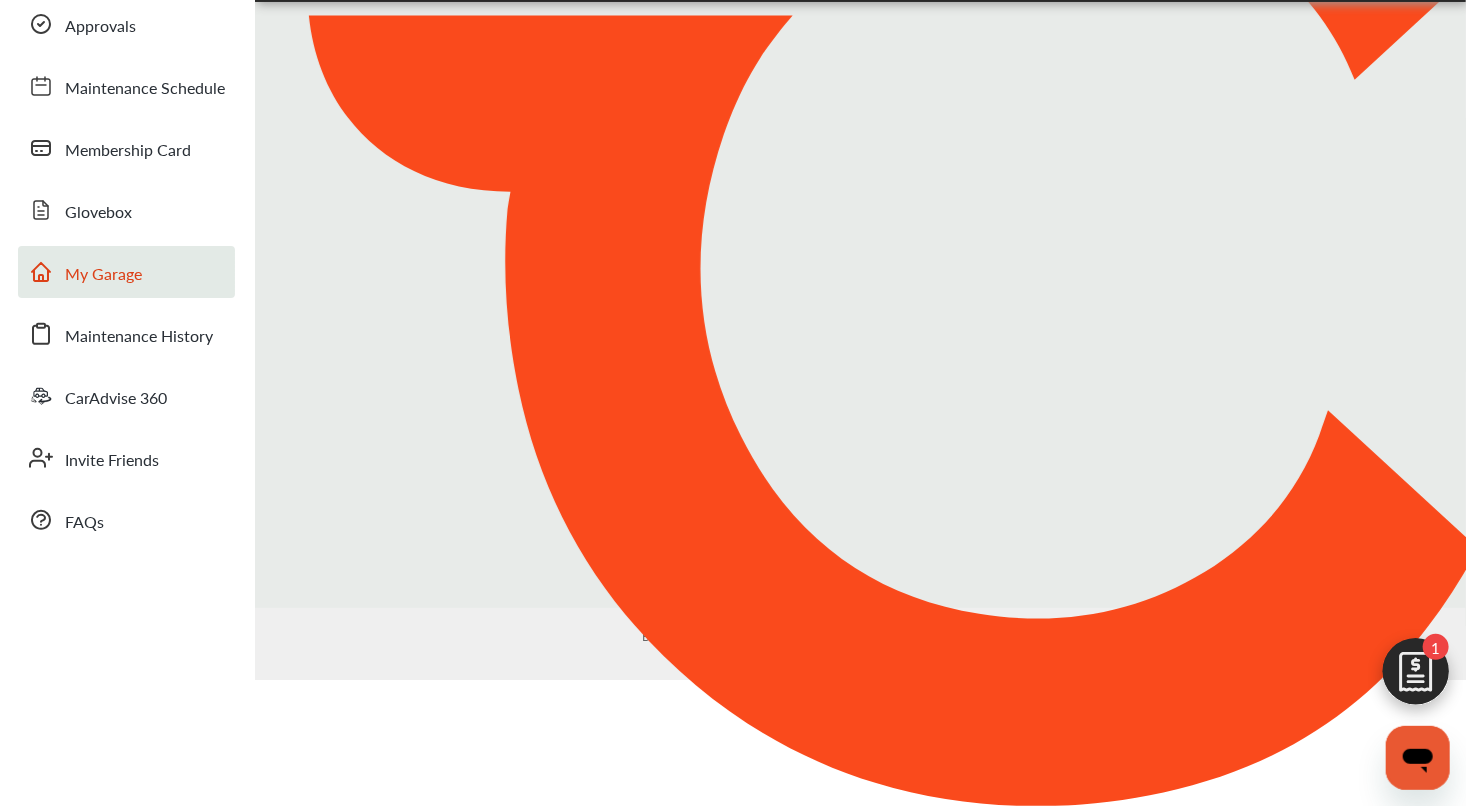 scroll, scrollTop: 0, scrollLeft: 0, axis: both 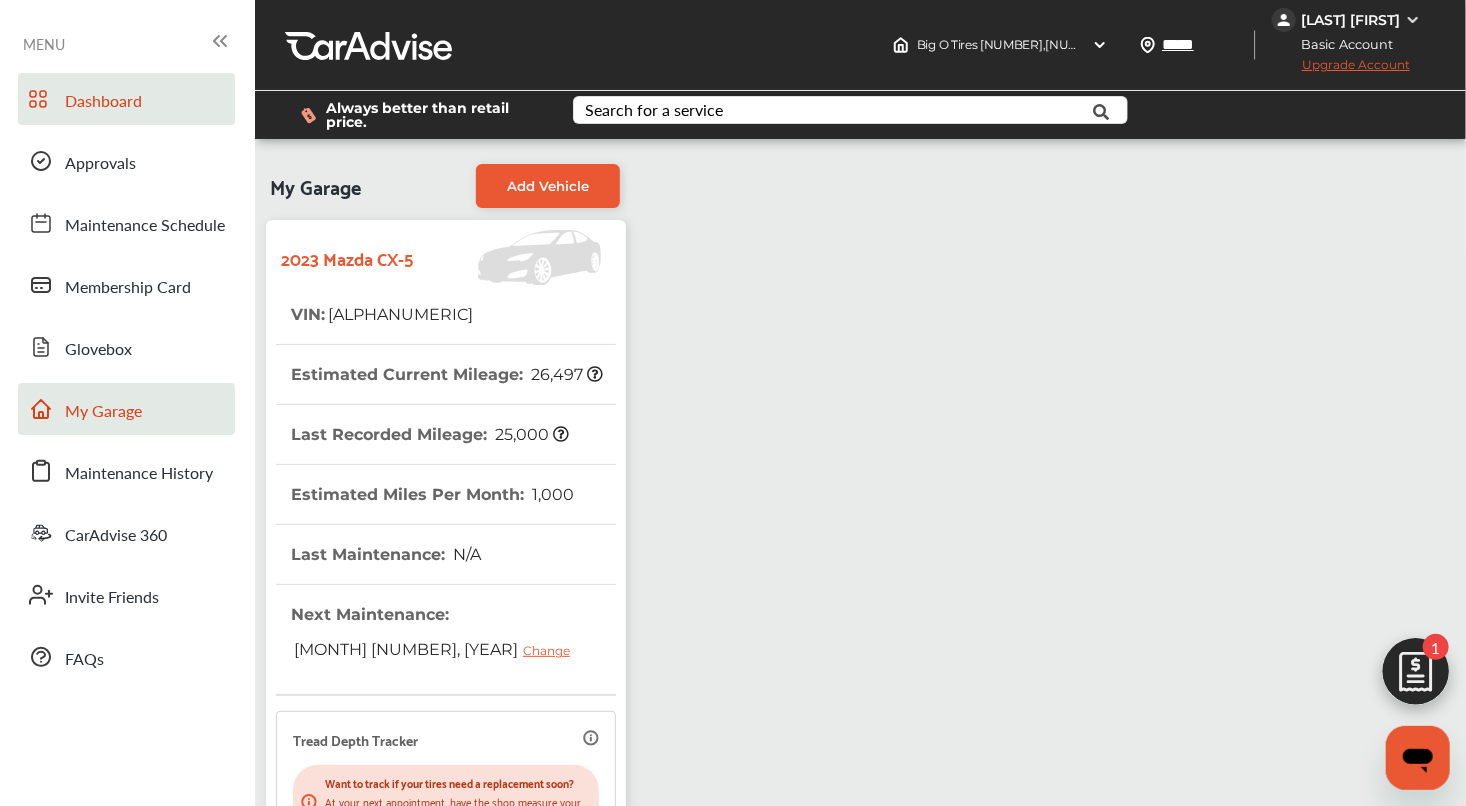 click on "Dashboard" at bounding box center (103, 102) 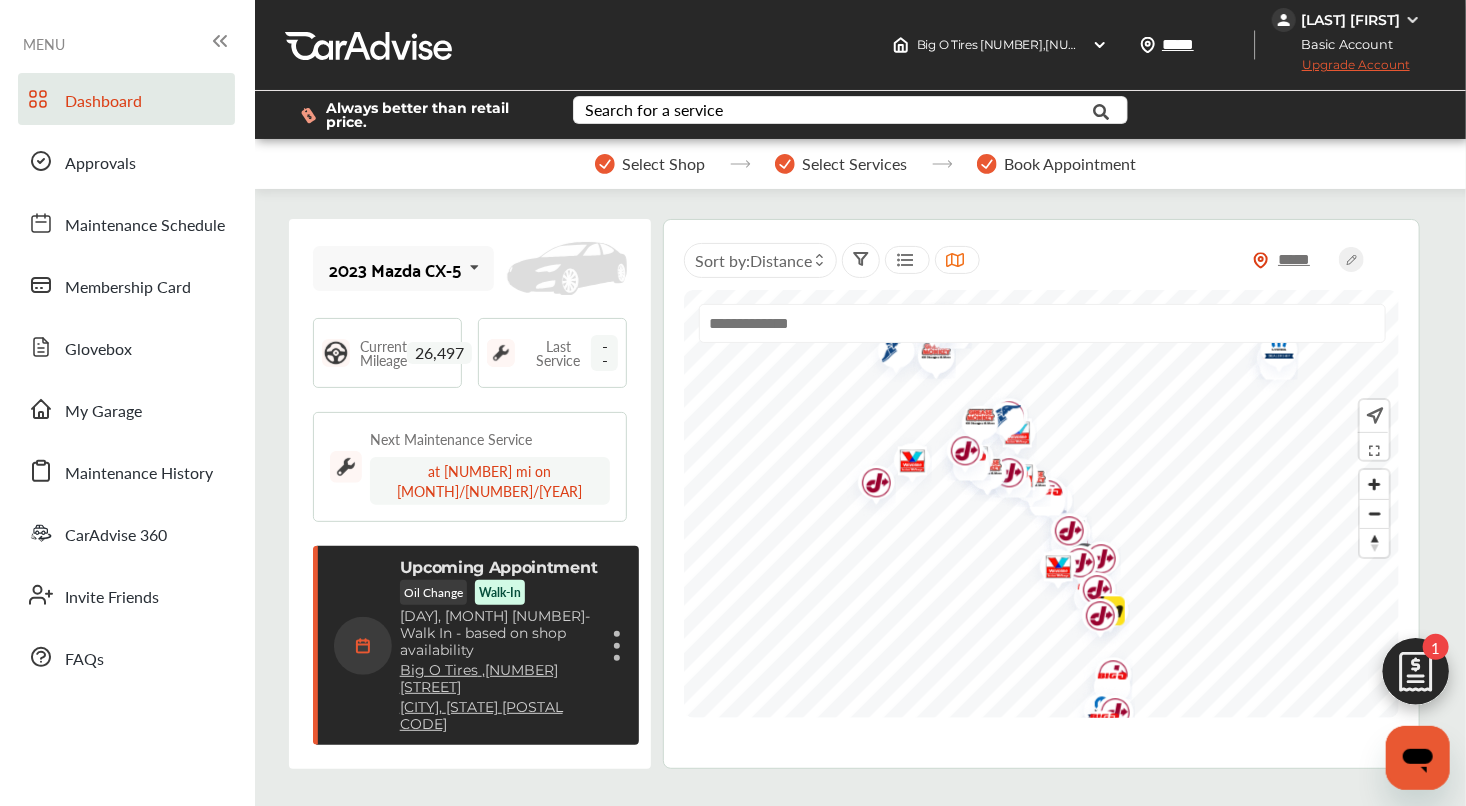 click on "Upcoming Appointment Oil Change Walk-In [DAY], [MONTH] [NUMBER]  -  Walk In - based on shop availability [COMPANY]   ,  [NUMBER] [STREET] [CITY]   ,   [STATE]   [POSTAL CODE]" at bounding box center (499, 645) 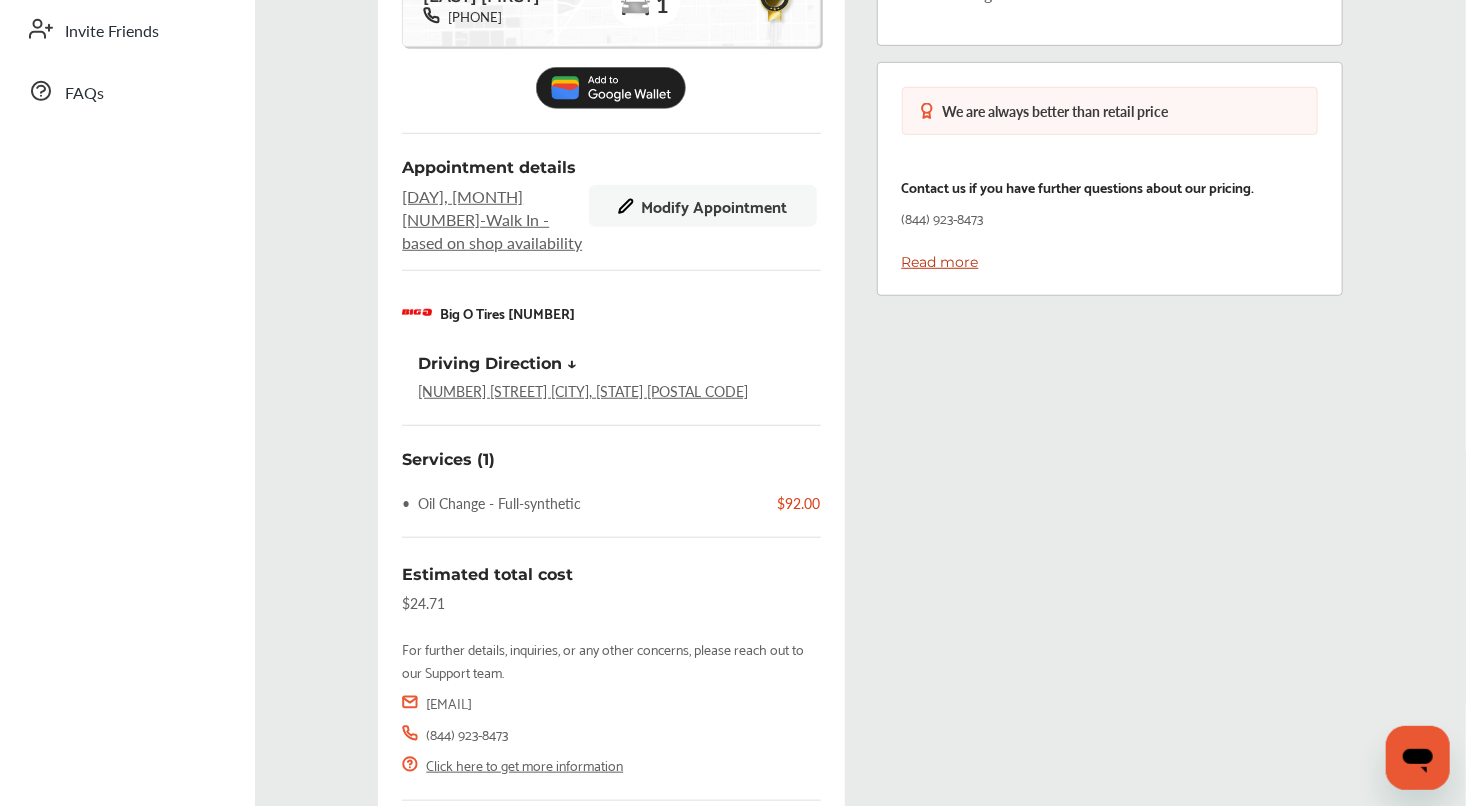 scroll, scrollTop: 688, scrollLeft: 0, axis: vertical 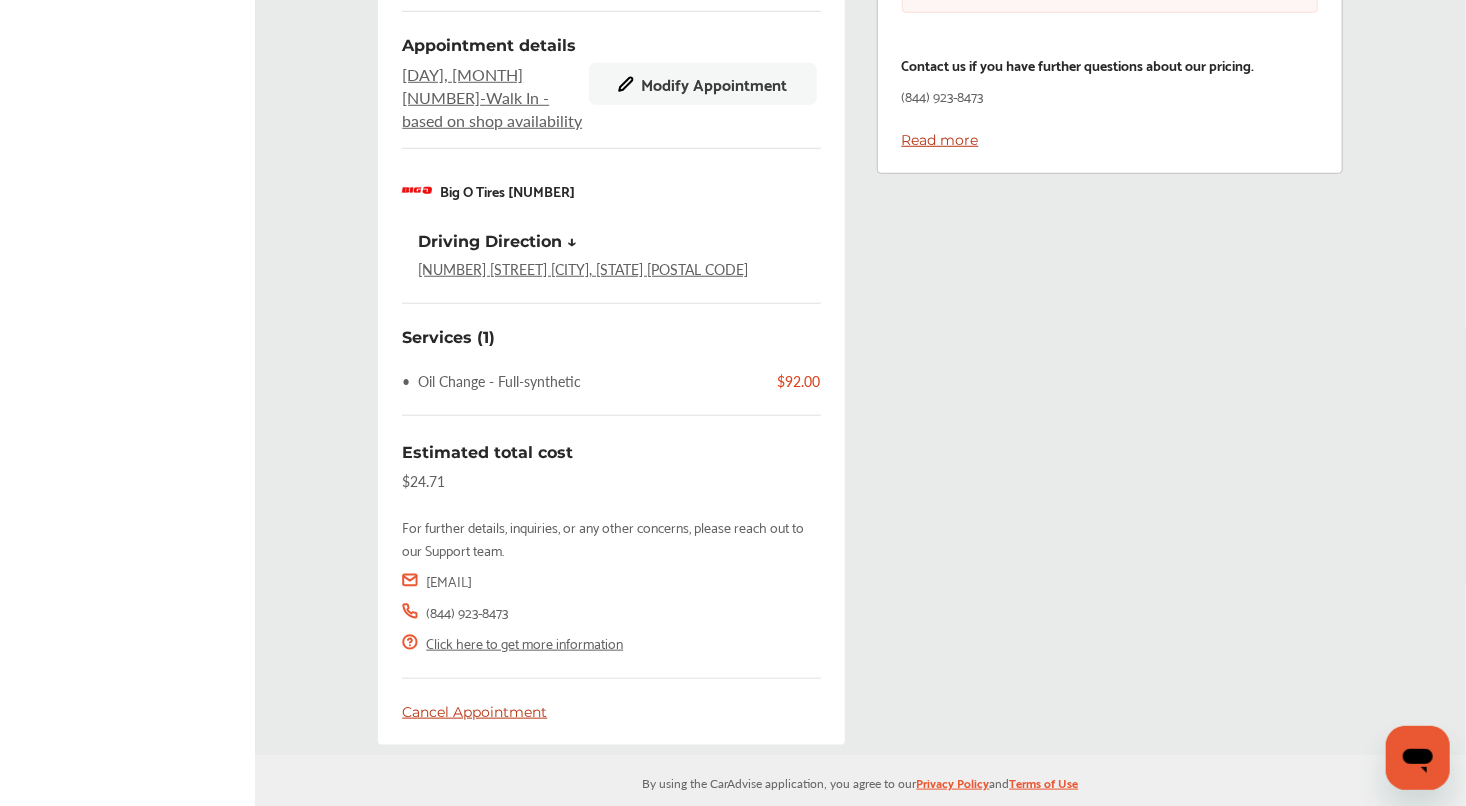click on "Click here to get more information" at bounding box center (524, 642) 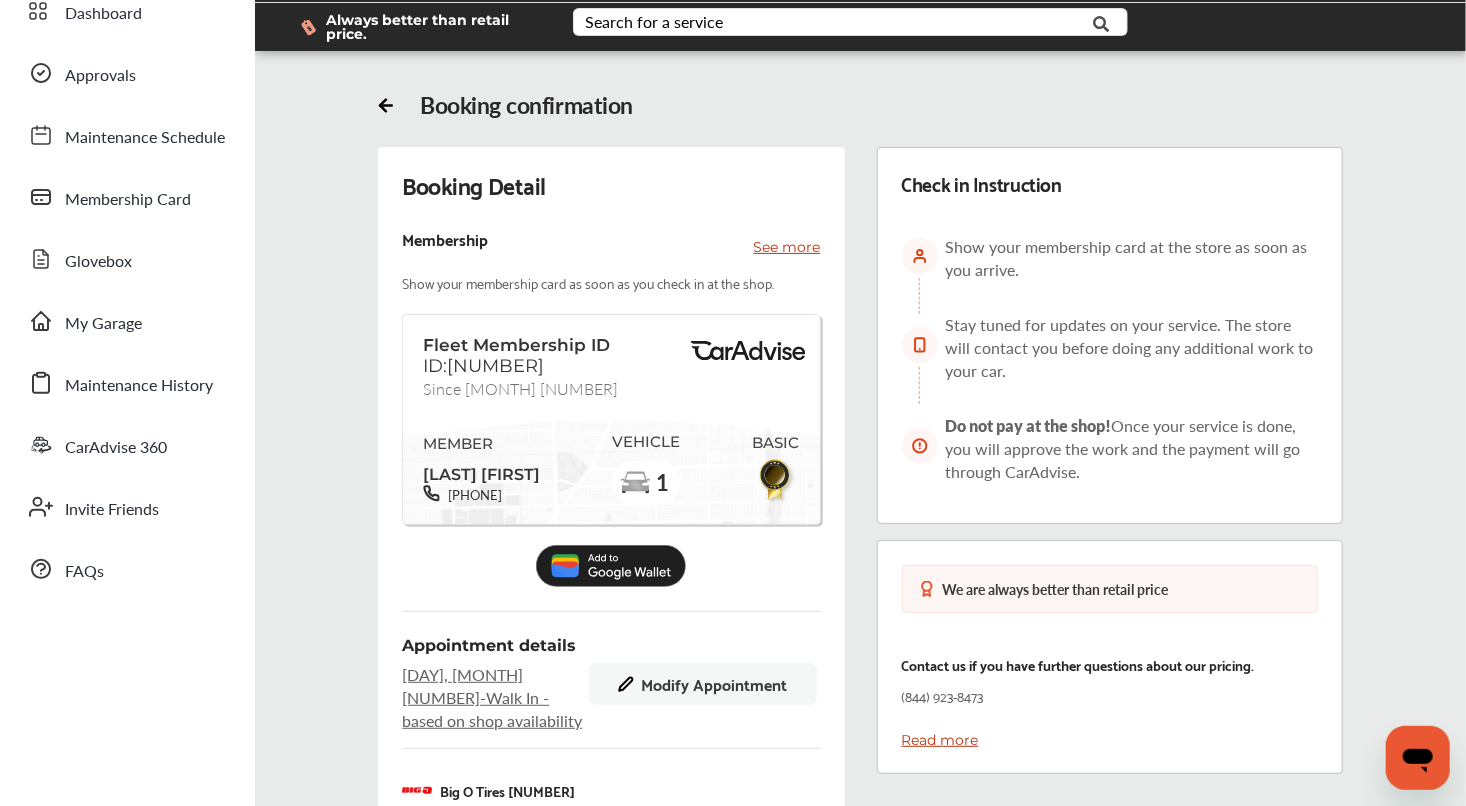 scroll, scrollTop: 84, scrollLeft: 0, axis: vertical 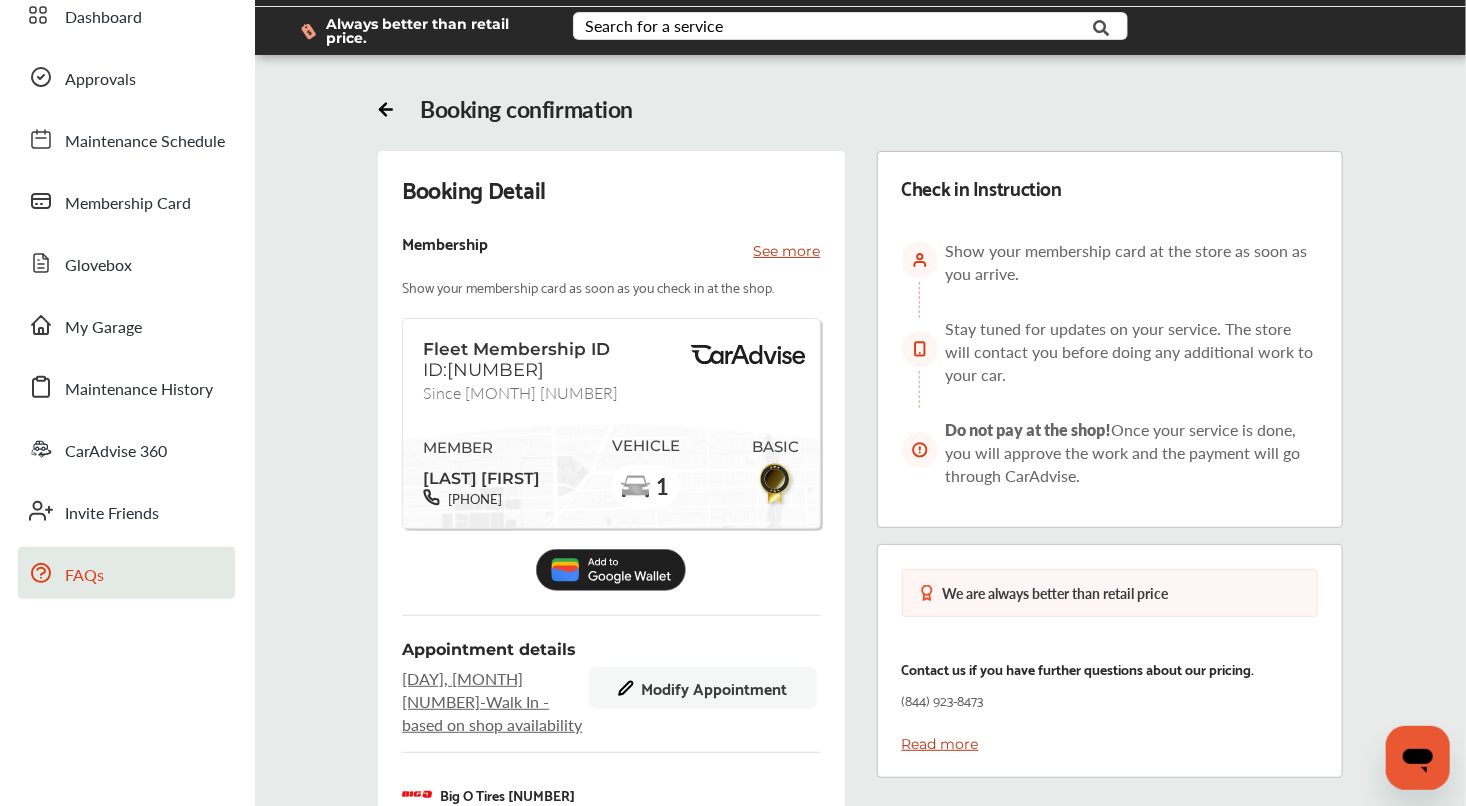 click 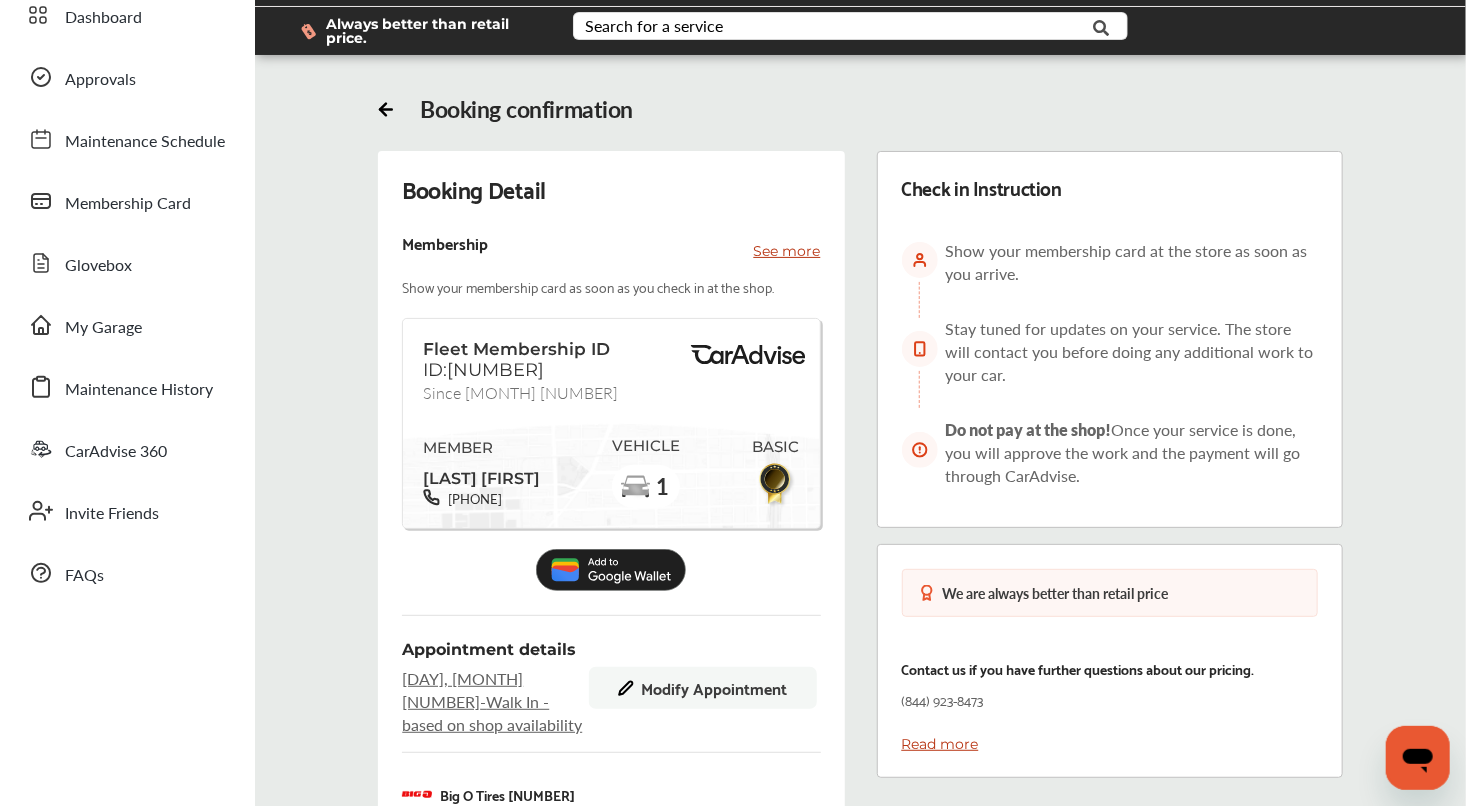 click on "Booking Detail Membership See more Show your membership card as soon as you check in at the shop. Fleet Membership ID ID:[NUMBER] Since [MONTH] [NUMBER] MEMBER [LAST] [FIRST] [PHONE] VEHICLE [NUMBER] BASIC Appointment details [DAY], [MONTH] [NUMBER]  -  Walk In - based on shop availability
Modify Appointment [COMPANY] [NUMBER] [COMPANY] Driving Direction ↓ [NUMBER] [STREET] [CITY], [STATE] [POSTAL CODE] Services   ([NUMBER]) • Oil Change - Full-synthetic [PRICE] Estimated total cost [PRICE] For further details, inquiries, or any other concerns, please reach out to our Support team. [EMAIL] ([PHONE]) Click here to get more information Cancel Appointment Check in Instruction
Show your membership card at the store as soon as you arrive.
Stay tuned for updates on your service. The store will contact you before doing any additional work to your car.
Do not pay at the shop! We are always better than retail price   ([PHONE]) Read more" at bounding box center [860, 758] 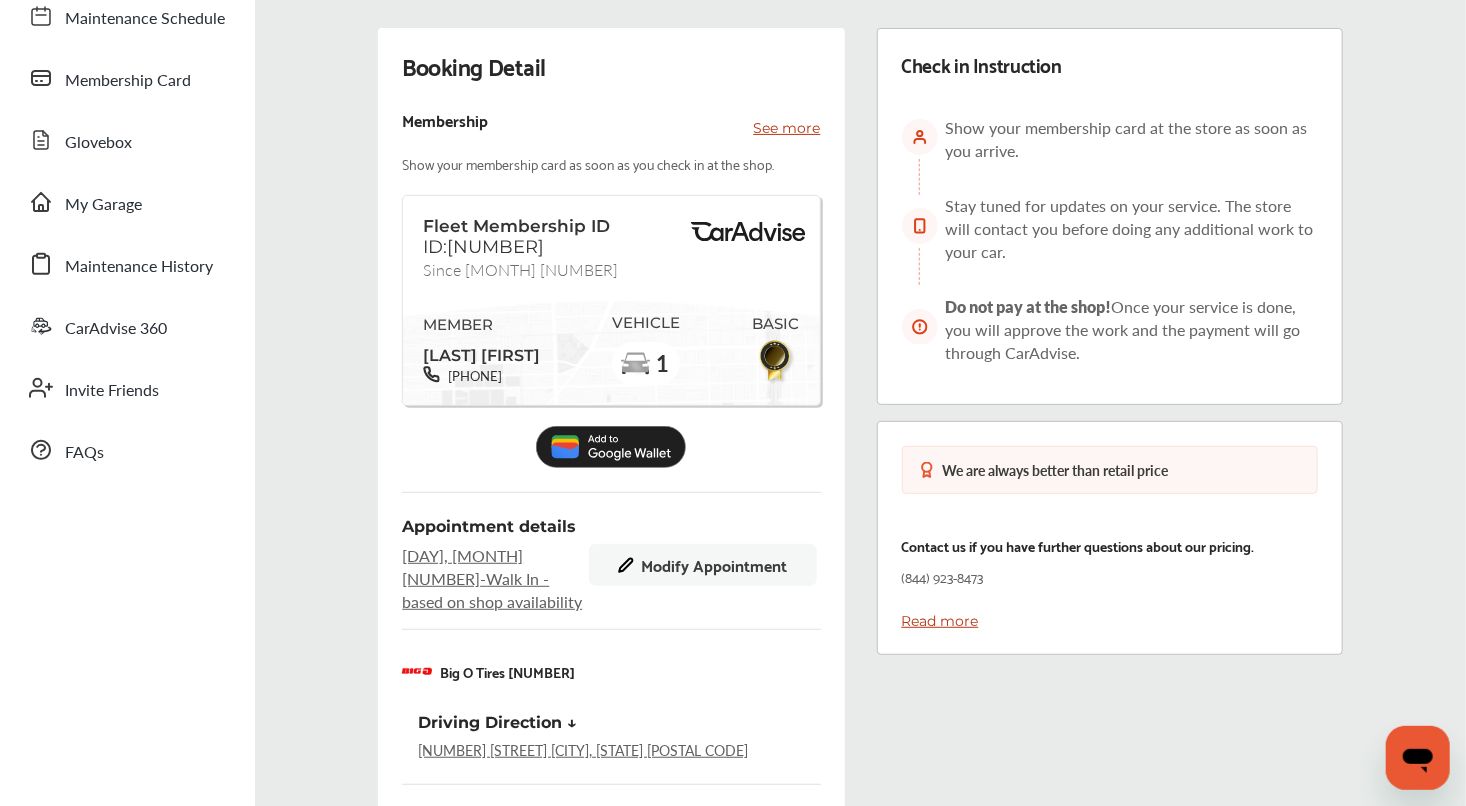 scroll, scrollTop: 204, scrollLeft: 0, axis: vertical 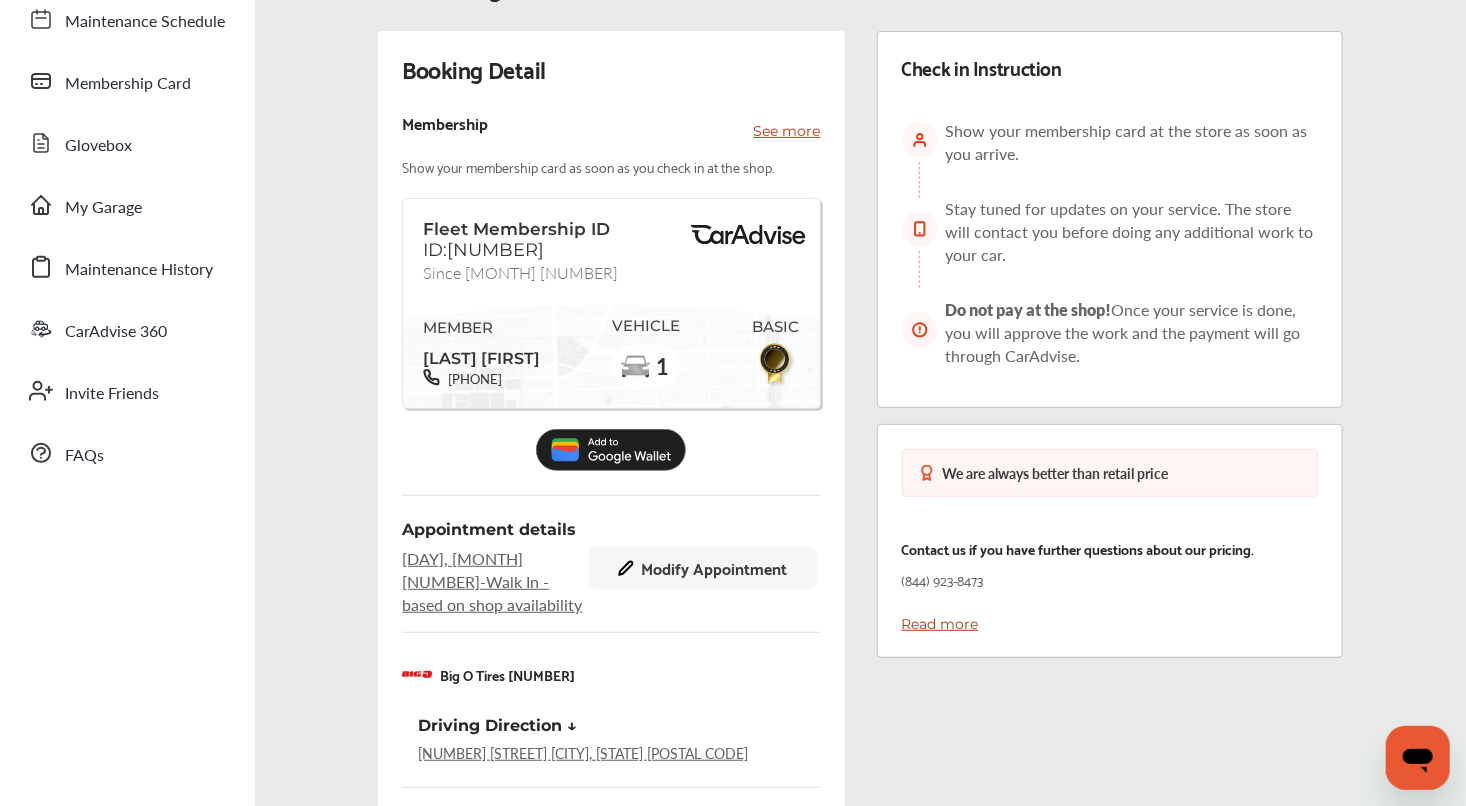 type on "*" 